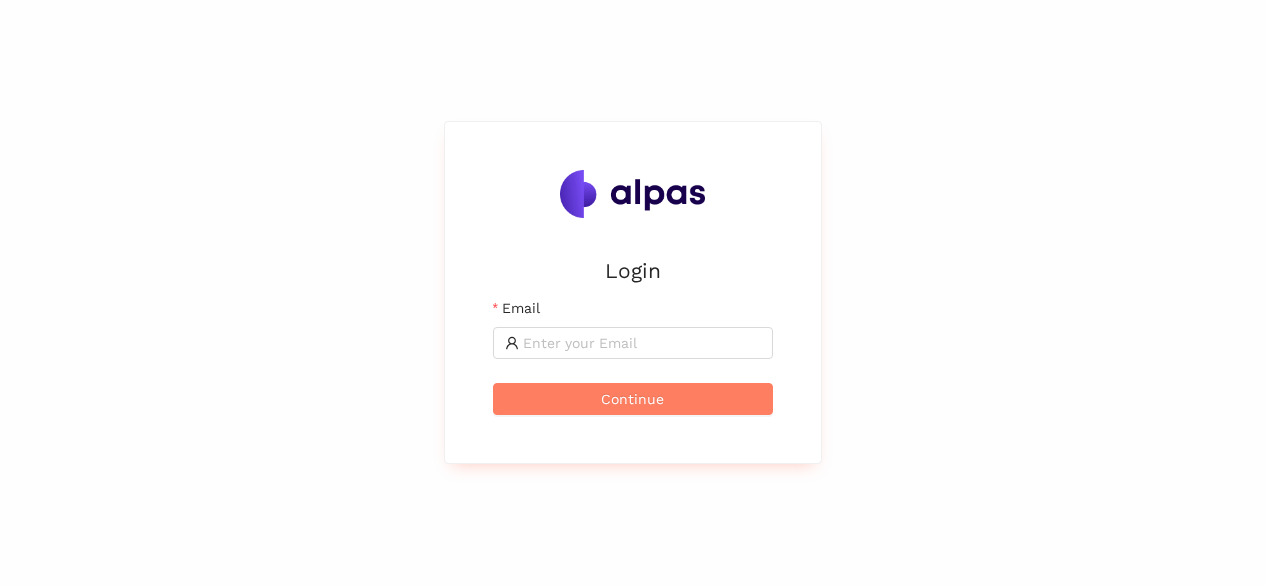 scroll, scrollTop: 0, scrollLeft: 0, axis: both 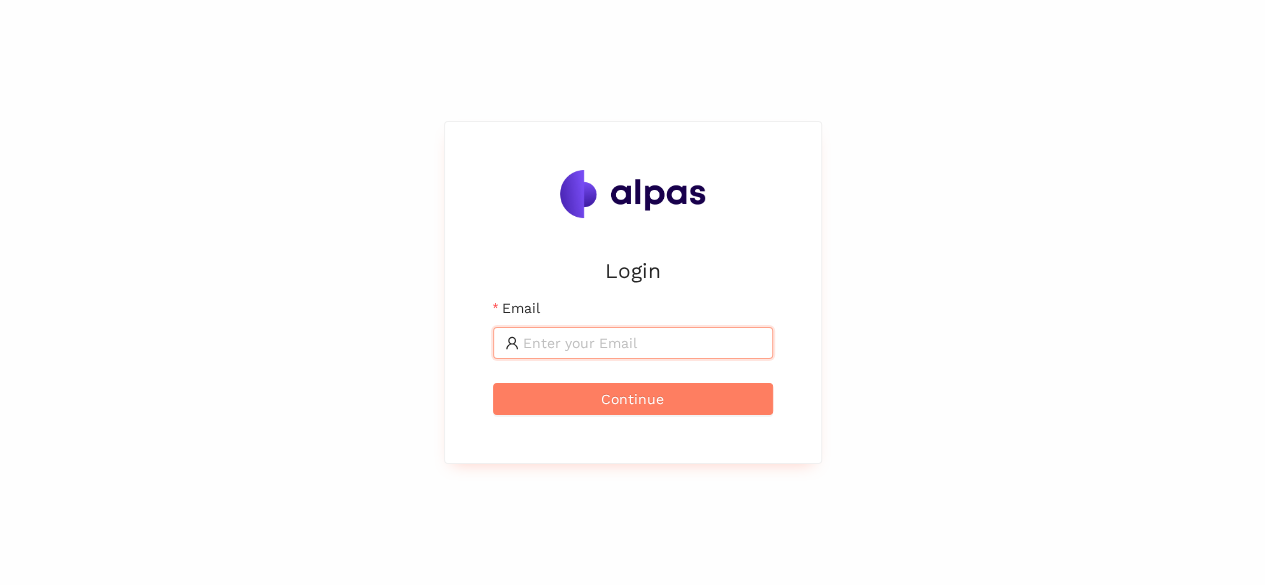 click on "Email" at bounding box center [642, 343] 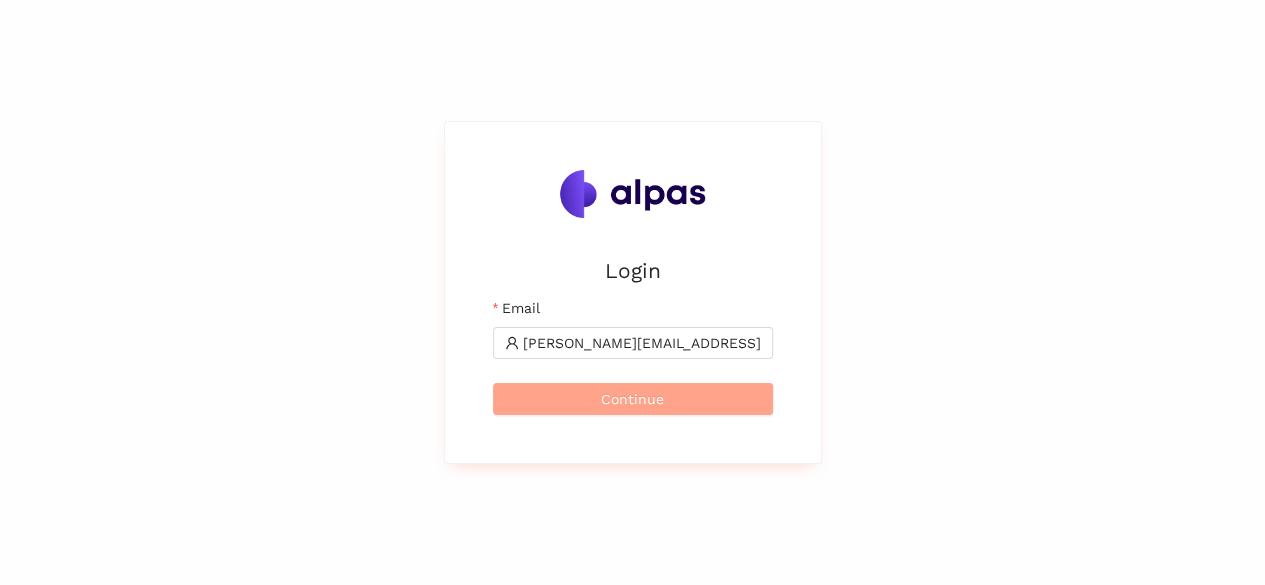 click on "Continue" at bounding box center [633, 399] 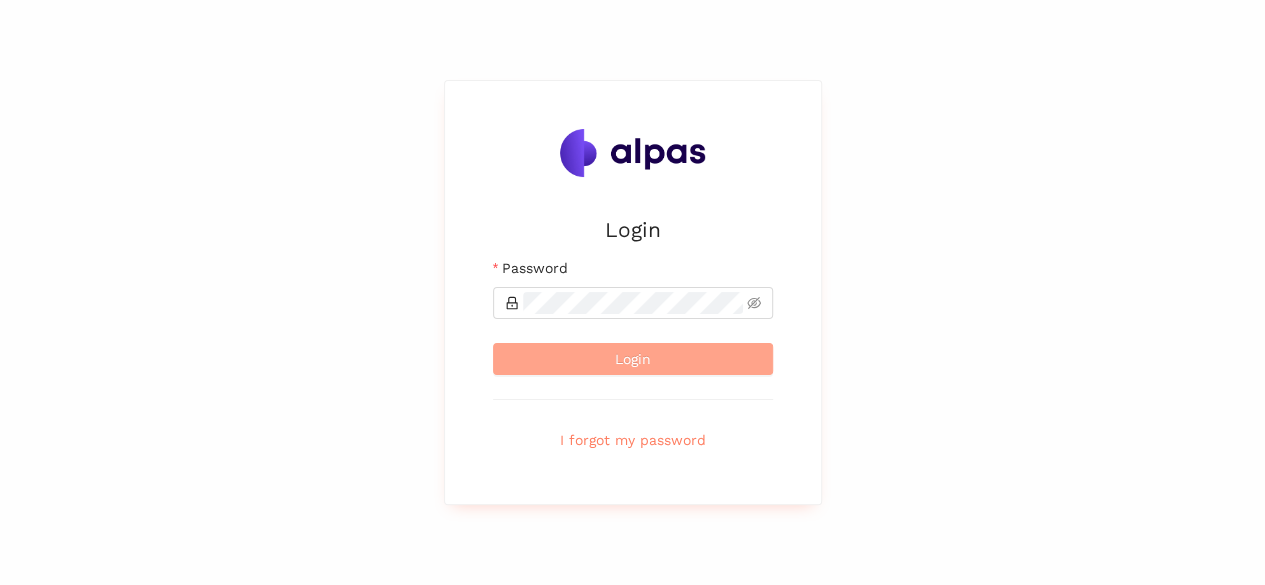 click on "Login" at bounding box center (633, 359) 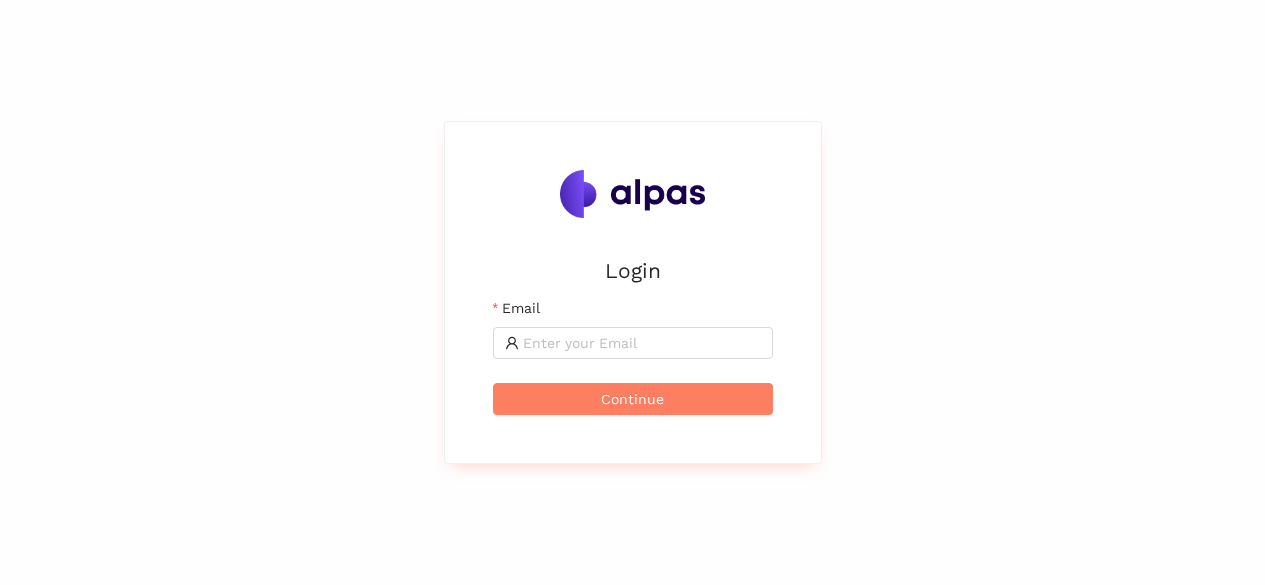 scroll, scrollTop: 0, scrollLeft: 0, axis: both 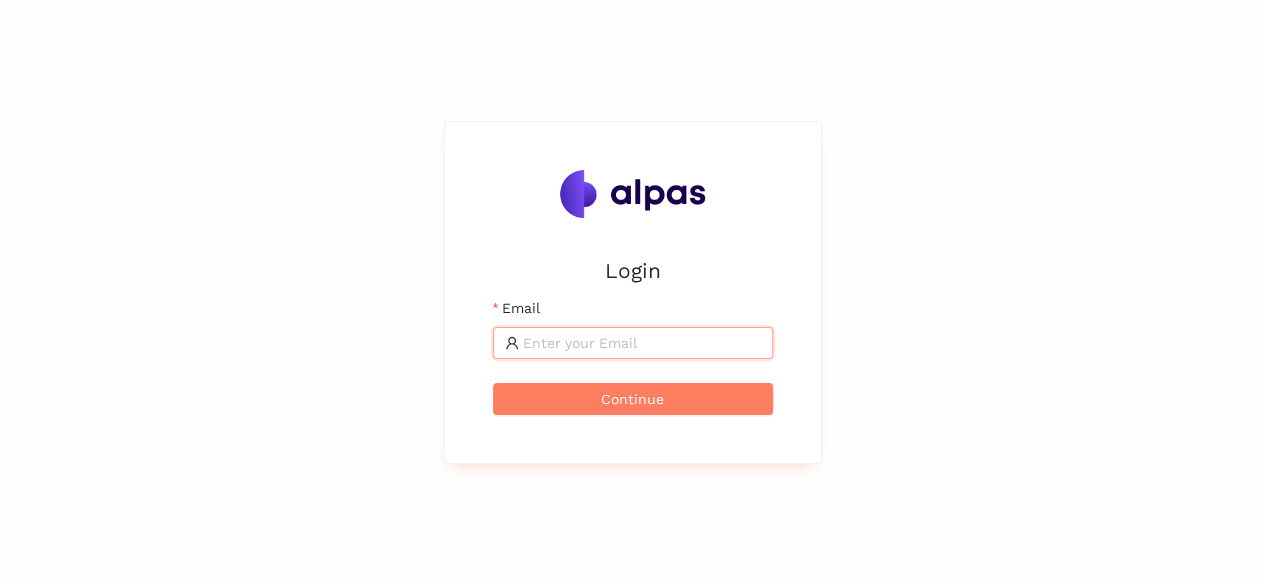 click on "Email" at bounding box center [642, 343] 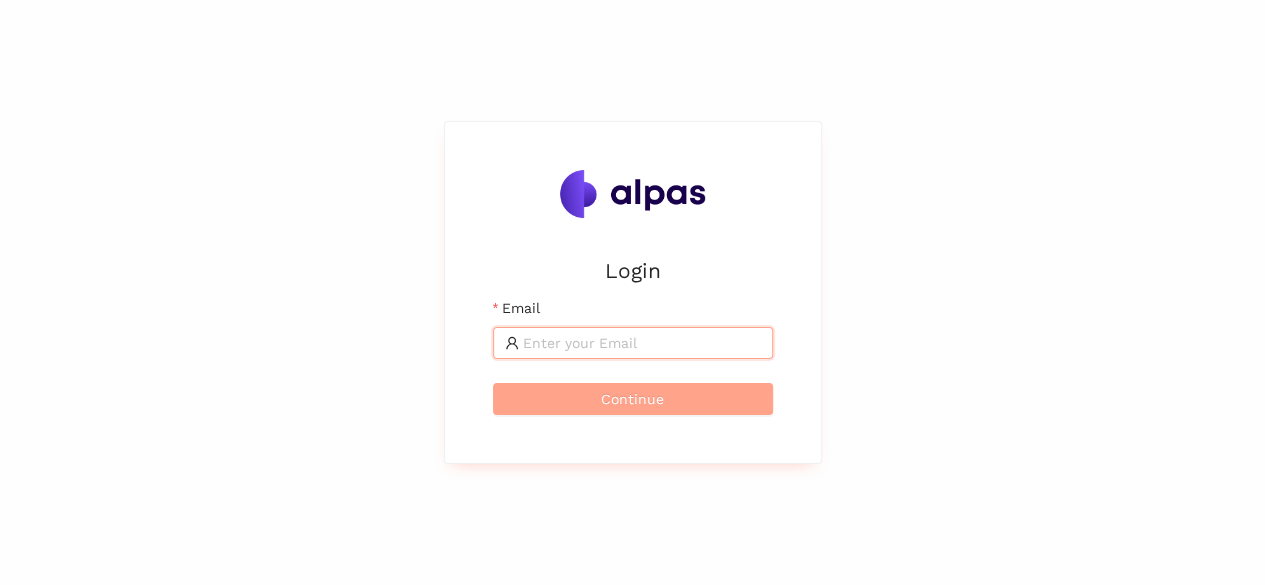type on "amol.kekre@alpas.ai" 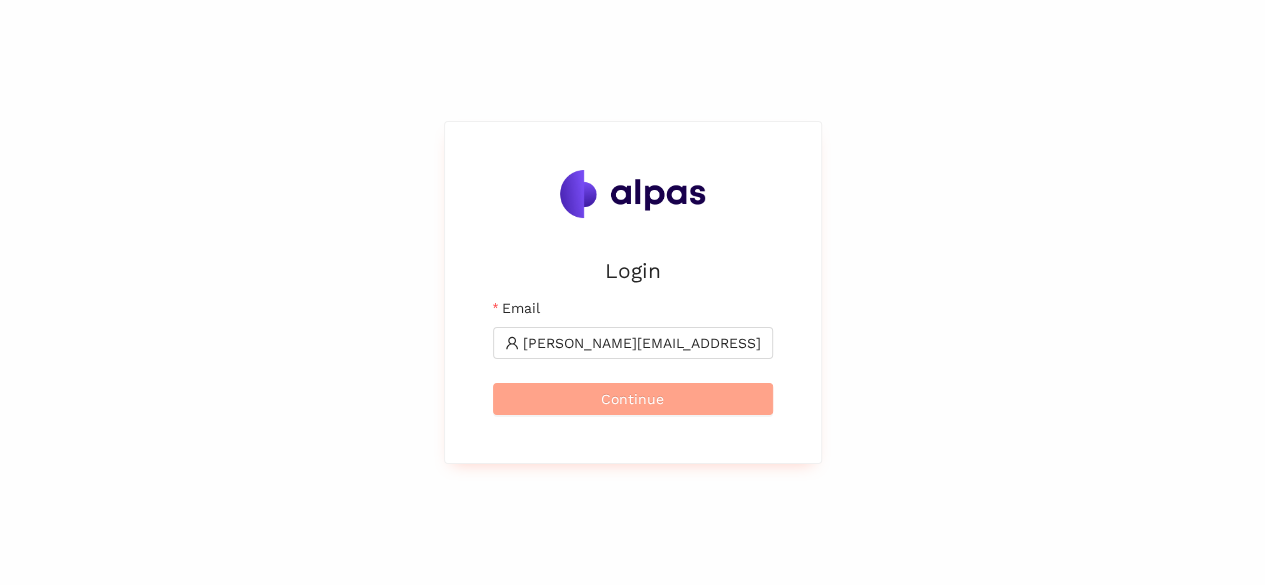 click on "Continue" at bounding box center (632, 399) 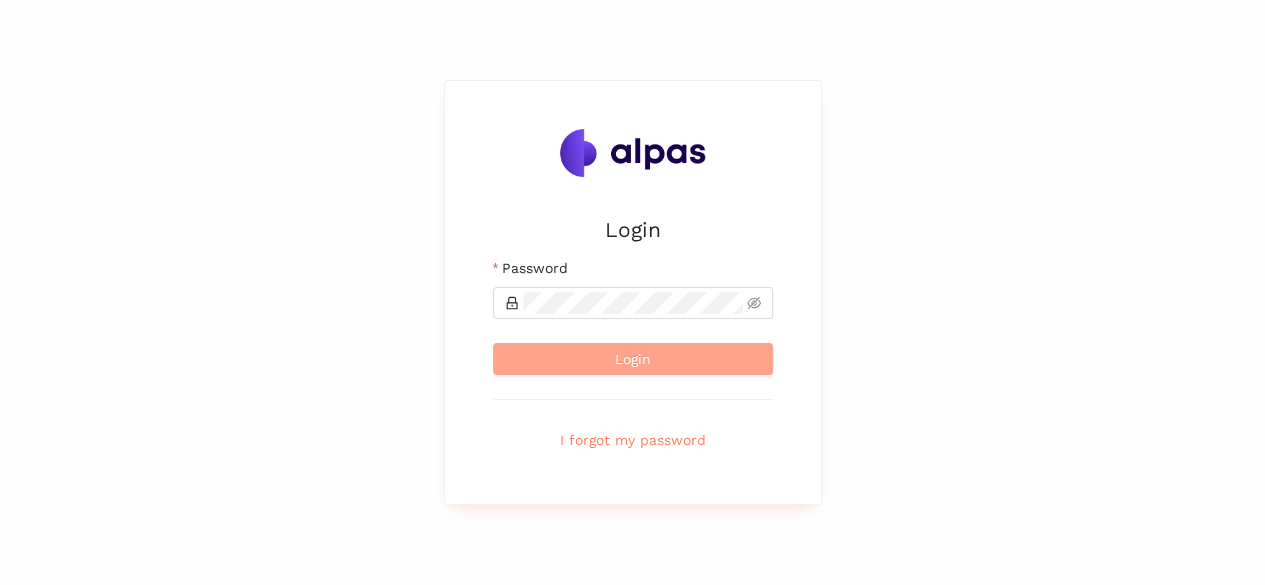 click on "Login" at bounding box center (633, 359) 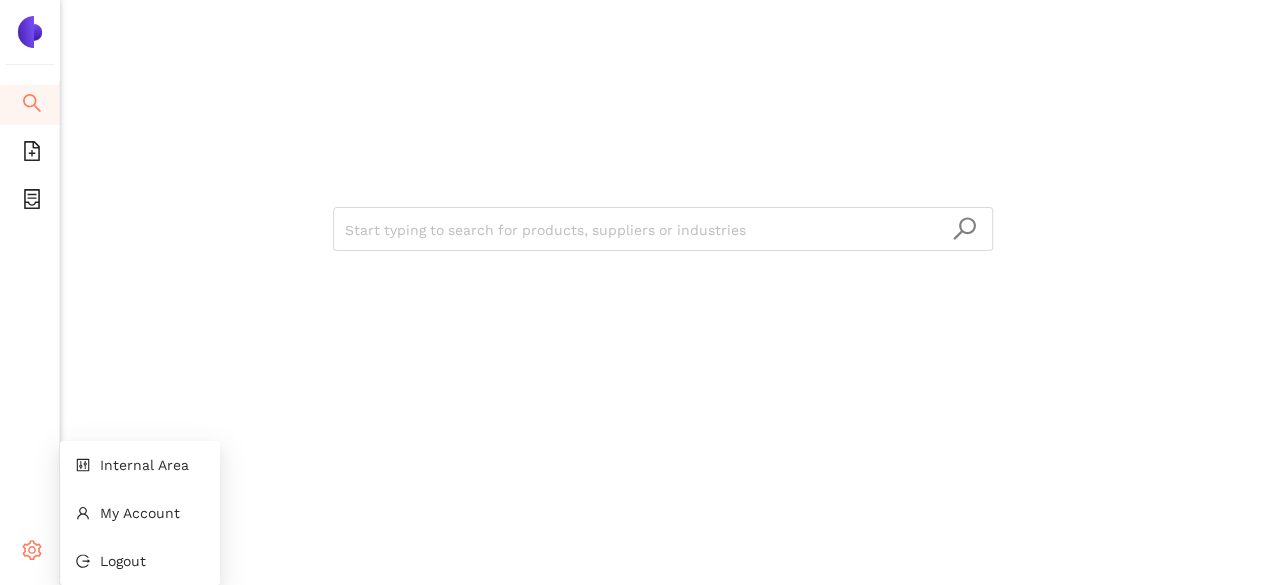 click 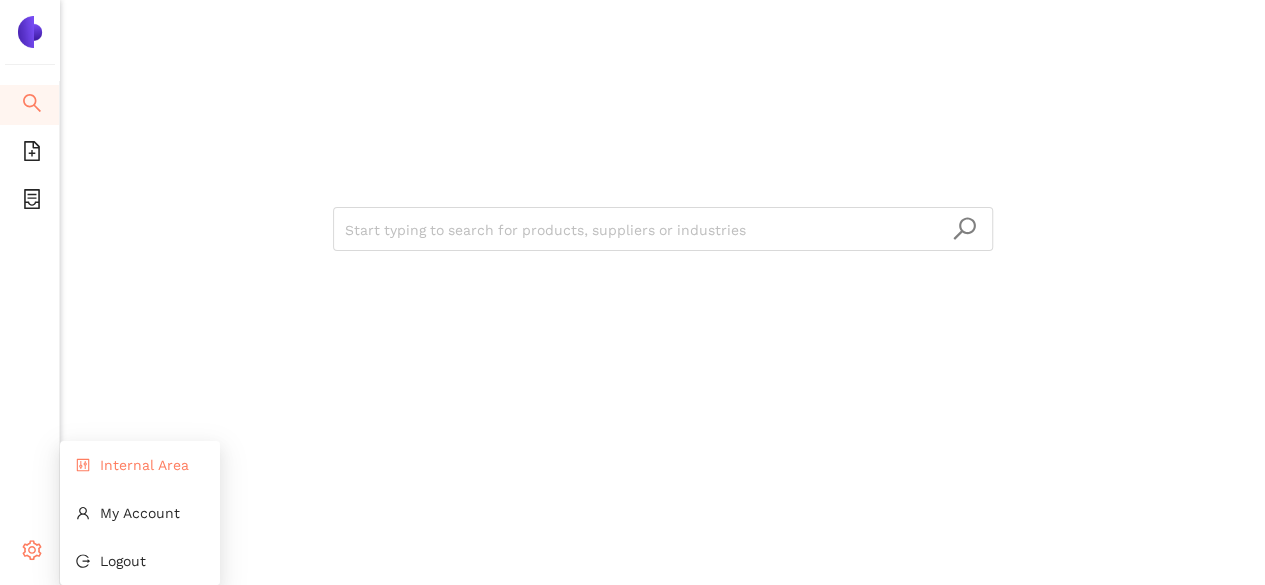 click on "Internal Area" at bounding box center [144, 465] 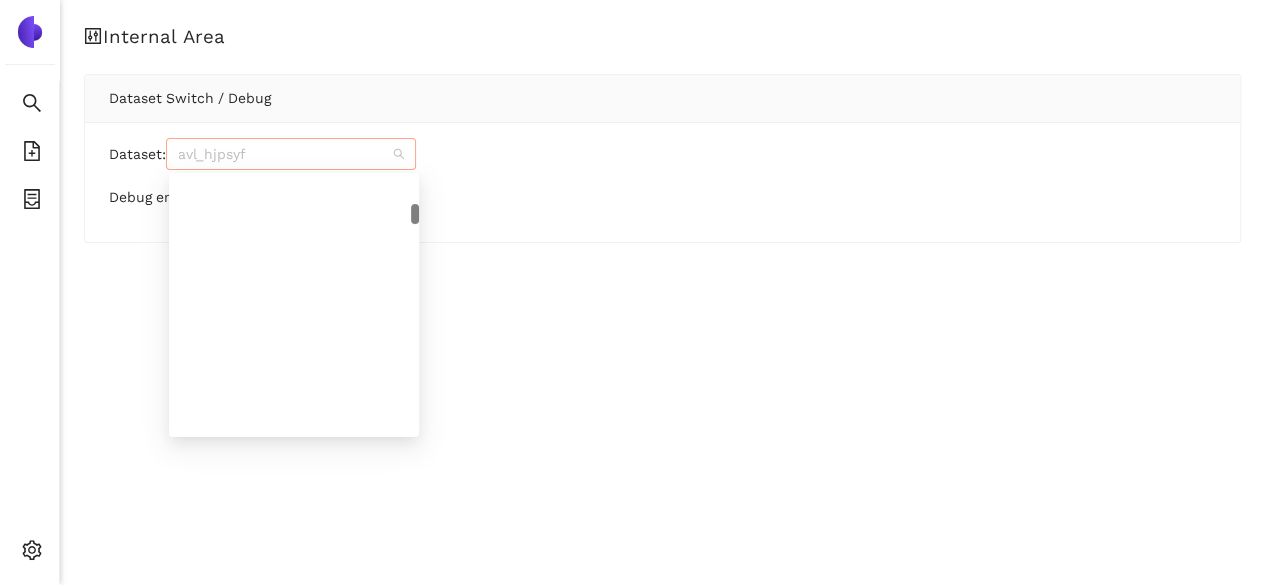 click on "avl_hjpsyf" at bounding box center [291, 154] 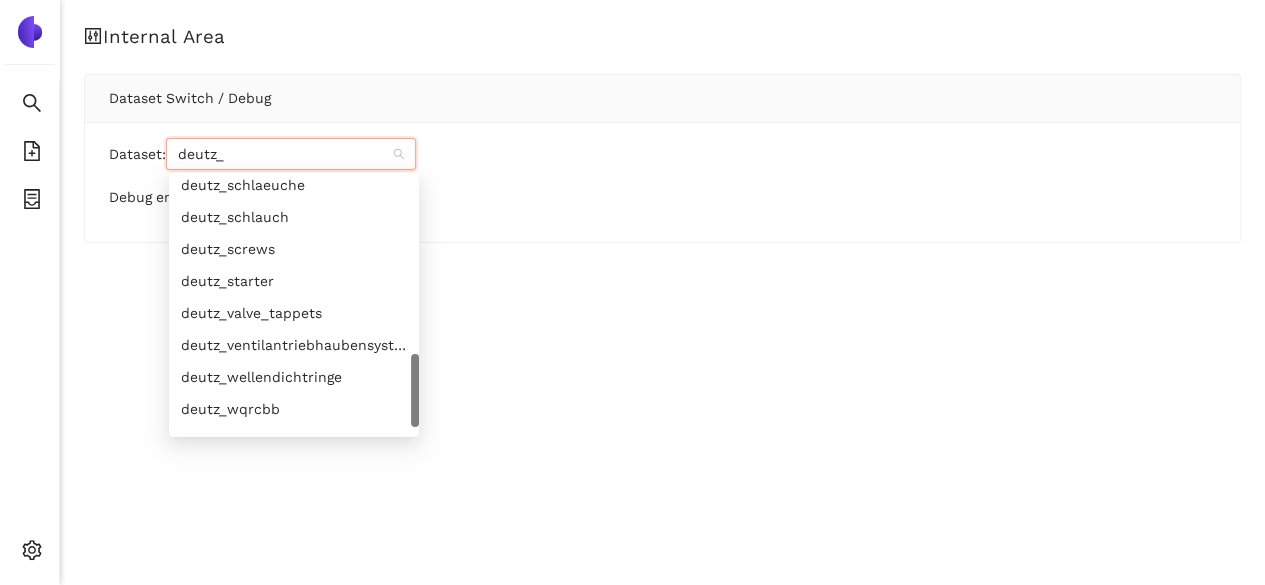 scroll, scrollTop: 736, scrollLeft: 0, axis: vertical 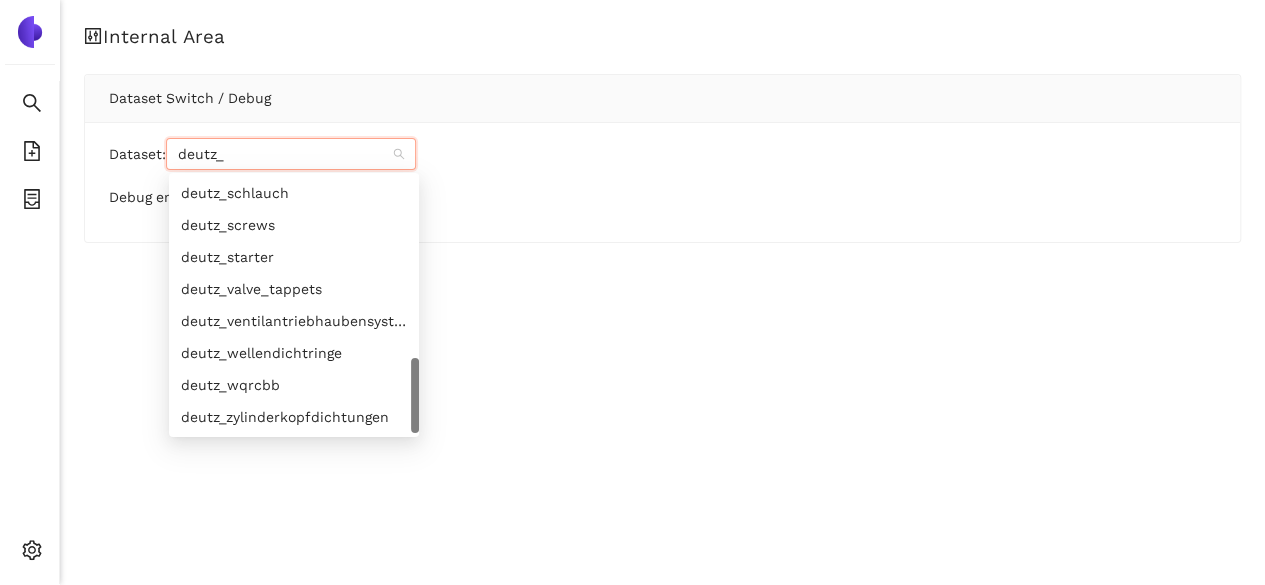 type on "deutz_k" 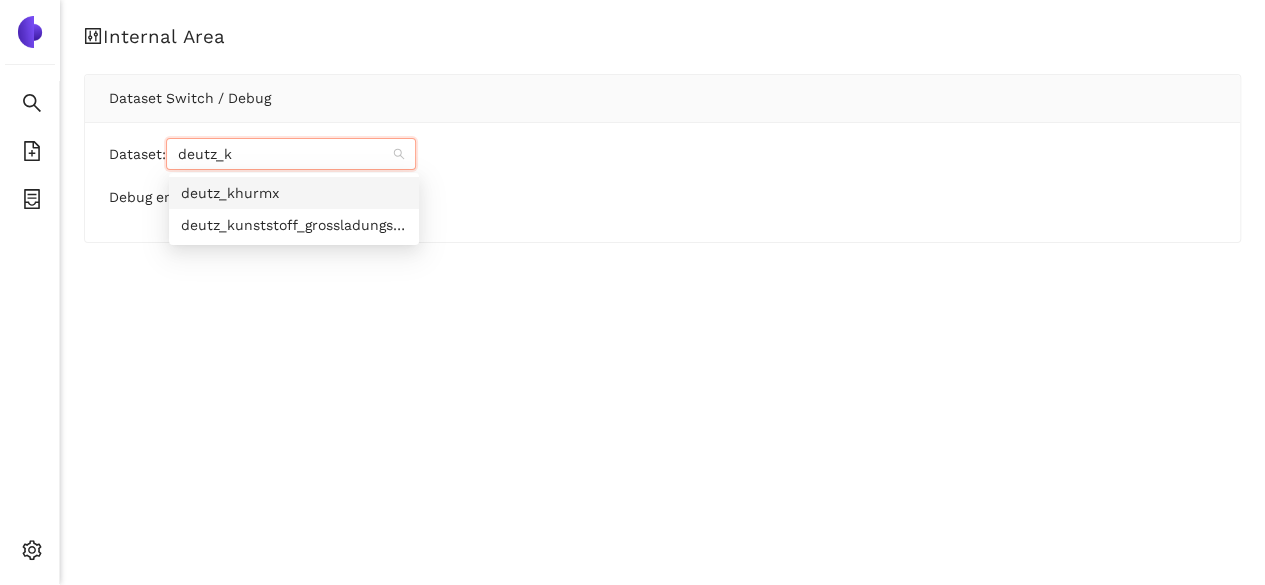 scroll, scrollTop: 0, scrollLeft: 0, axis: both 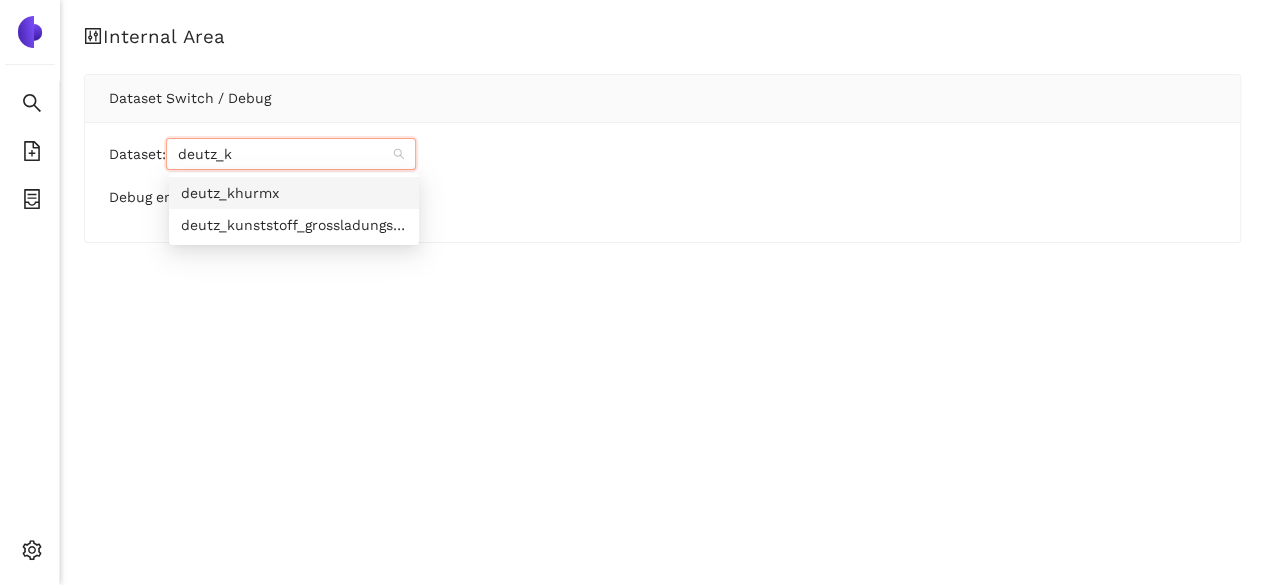 click on "deutz_khurmx" at bounding box center [294, 193] 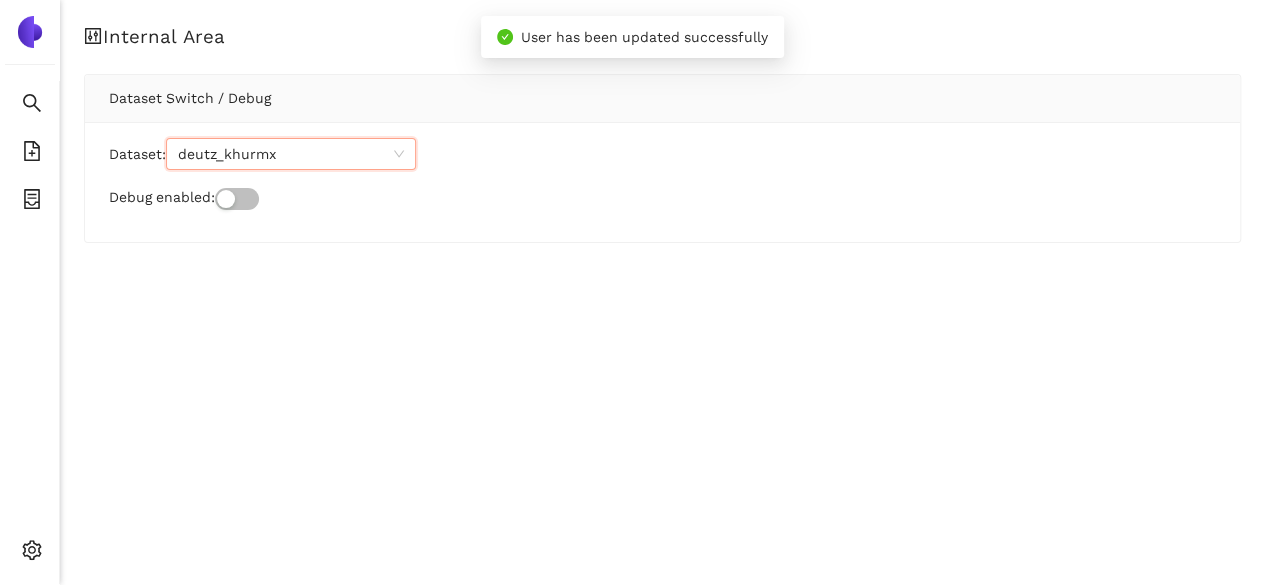 scroll, scrollTop: 4600, scrollLeft: 0, axis: vertical 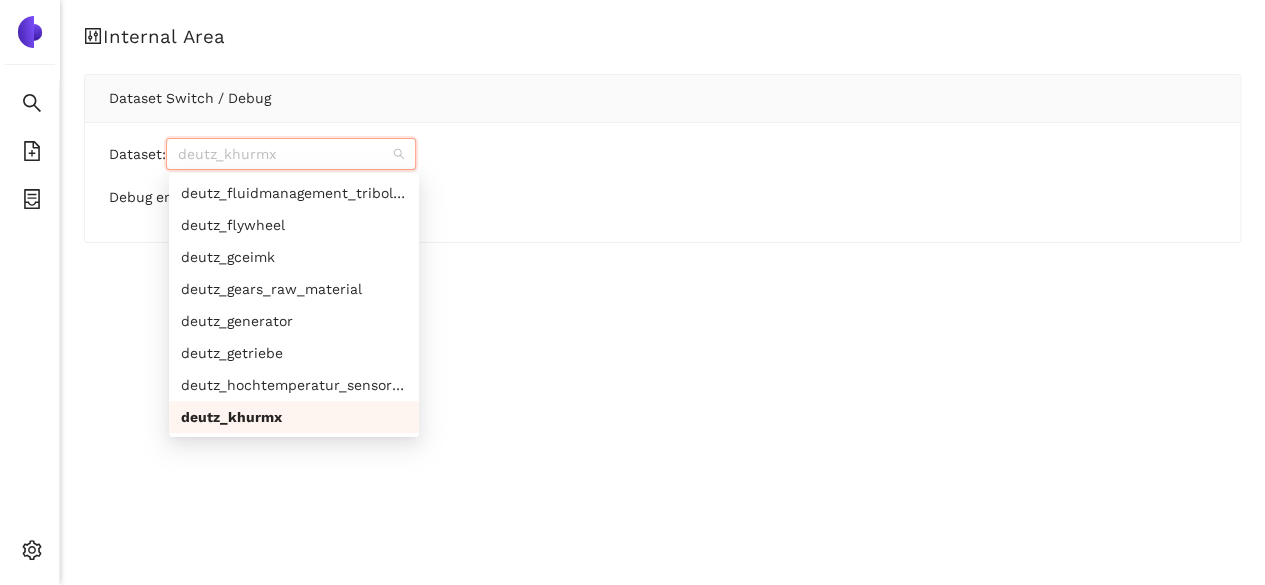 click on "deutz_khurmx" at bounding box center [294, 417] 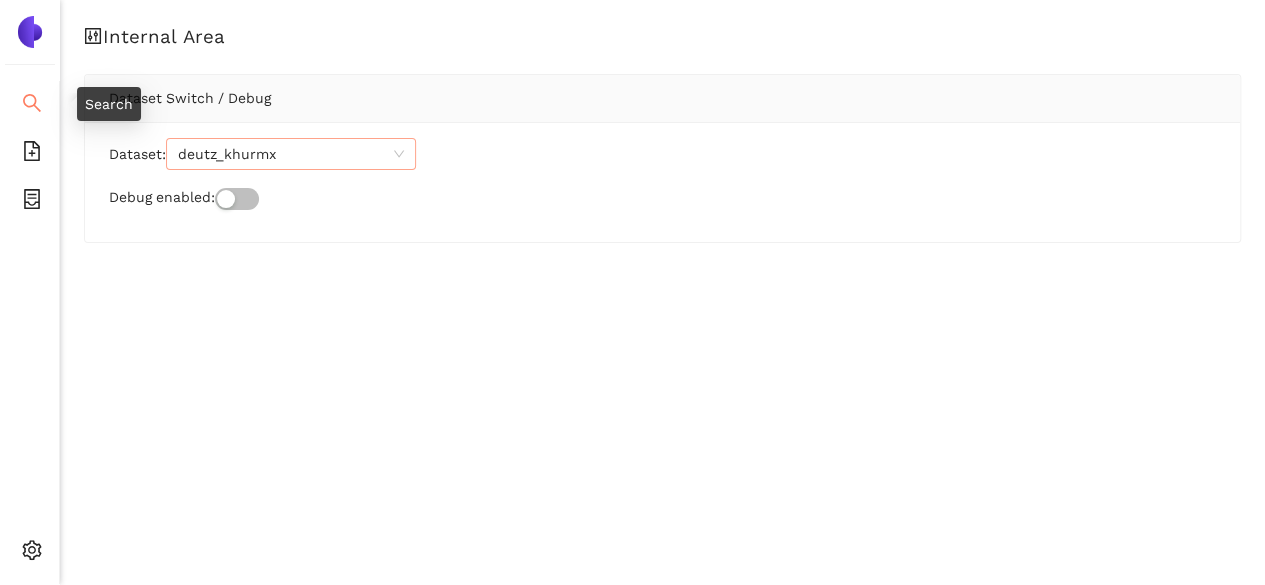 click 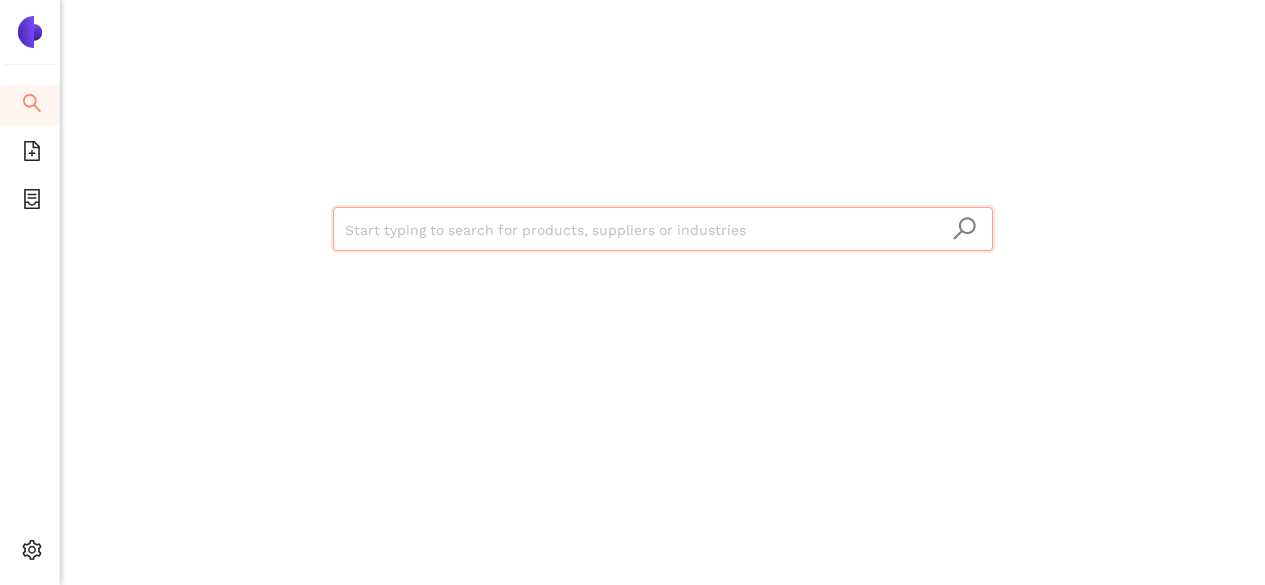 scroll, scrollTop: 0, scrollLeft: 0, axis: both 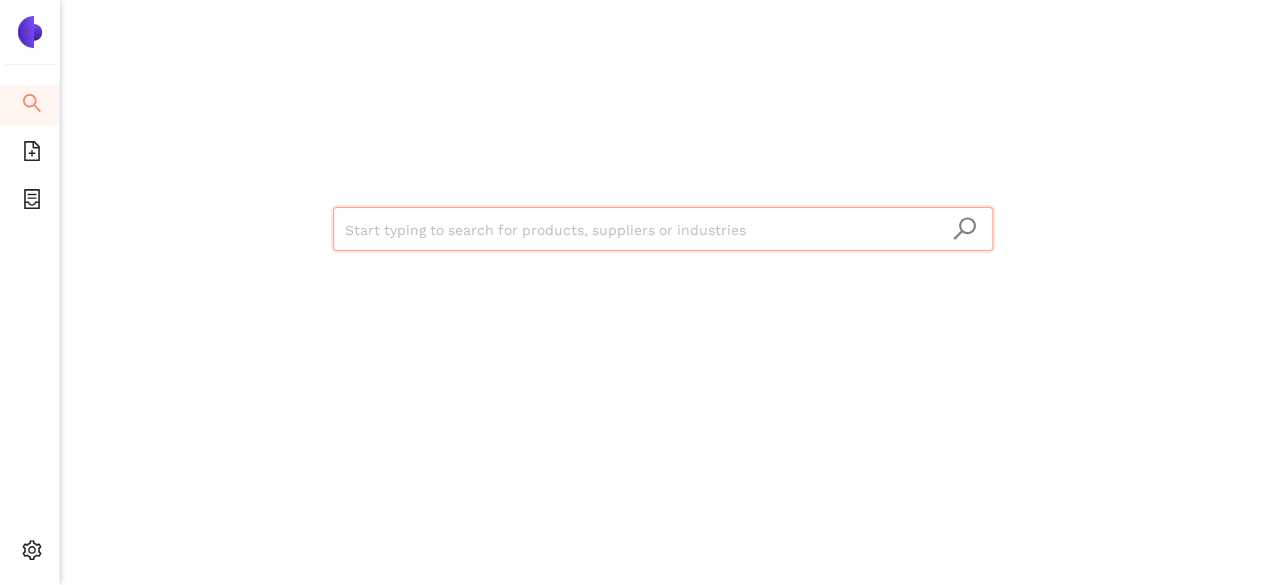 click at bounding box center (663, 230) 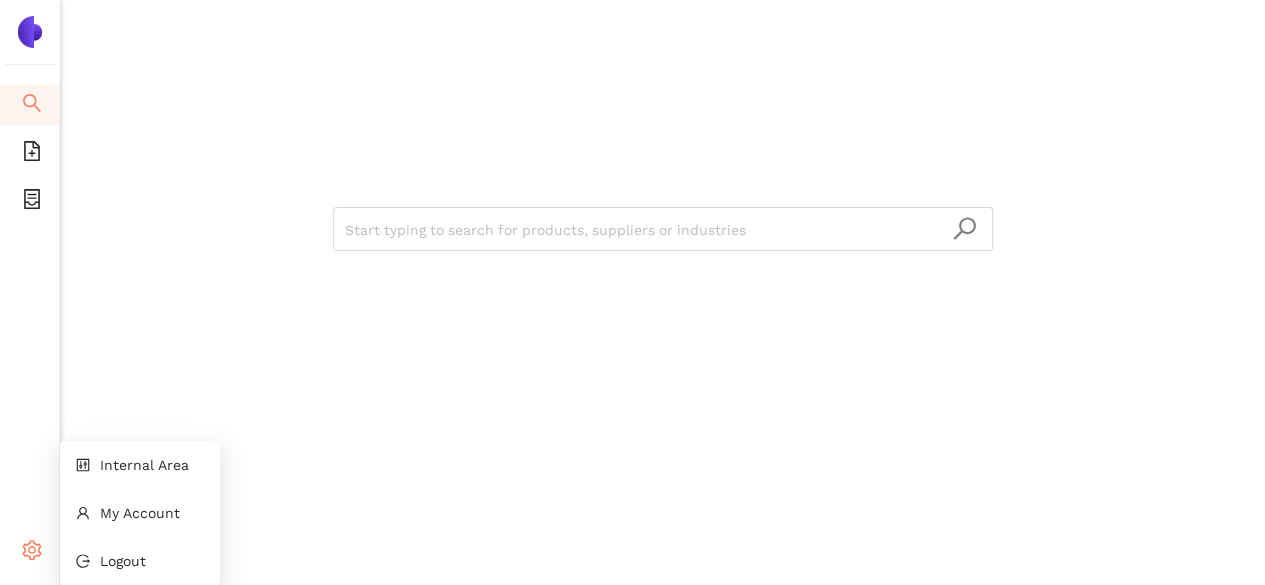 click 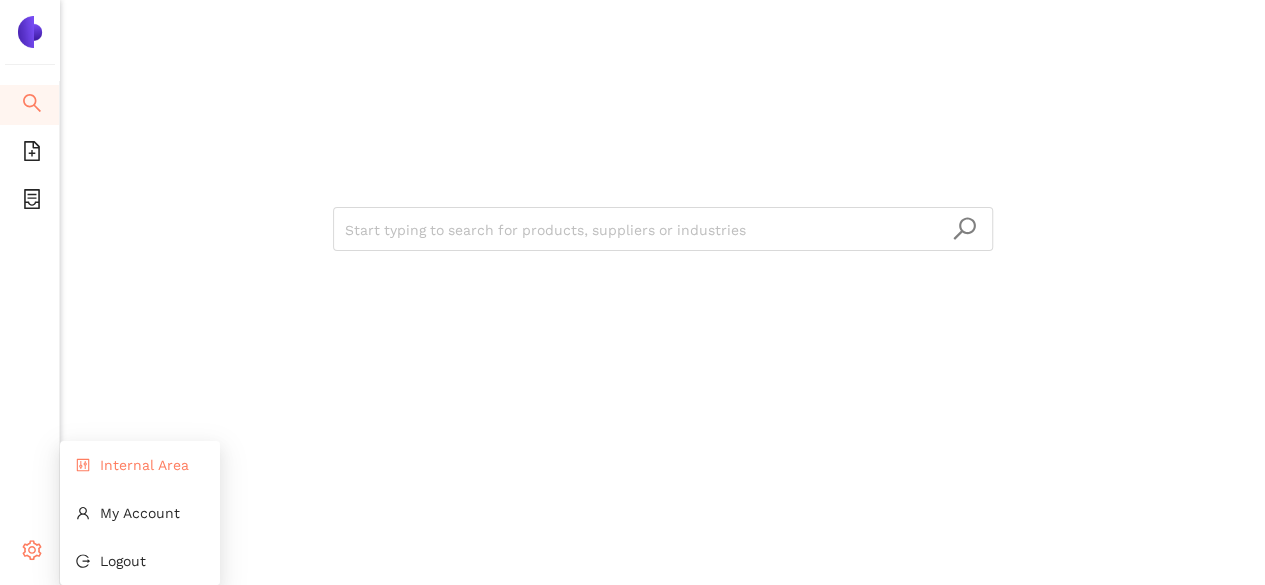 click on "Internal Area" at bounding box center [144, 465] 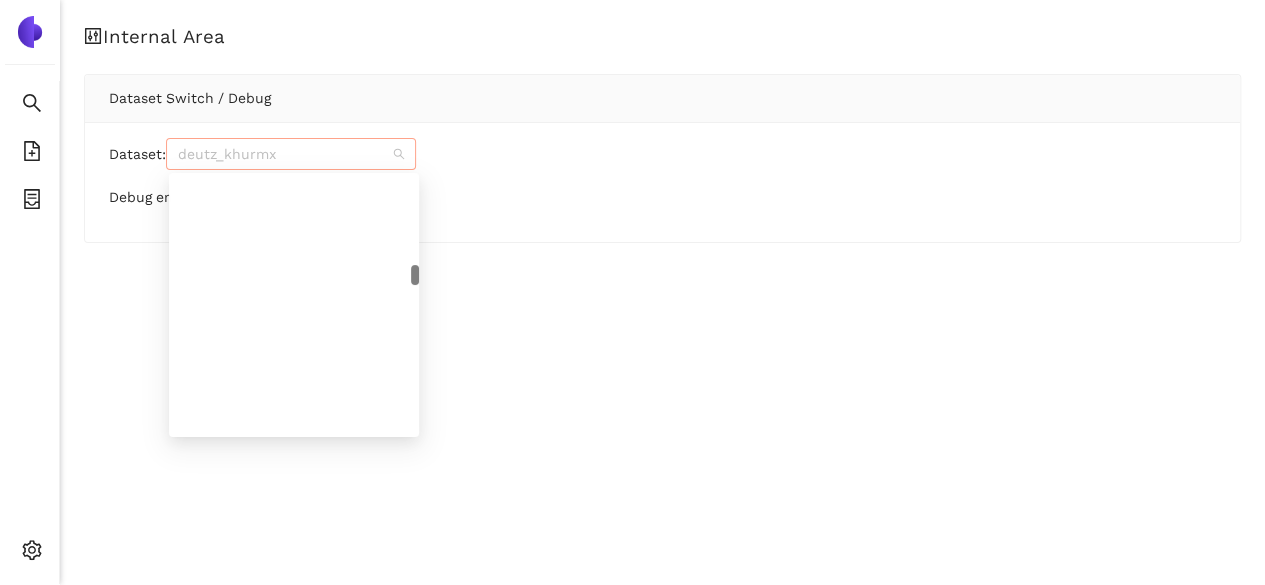click on "deutz_khurmx" at bounding box center (291, 154) 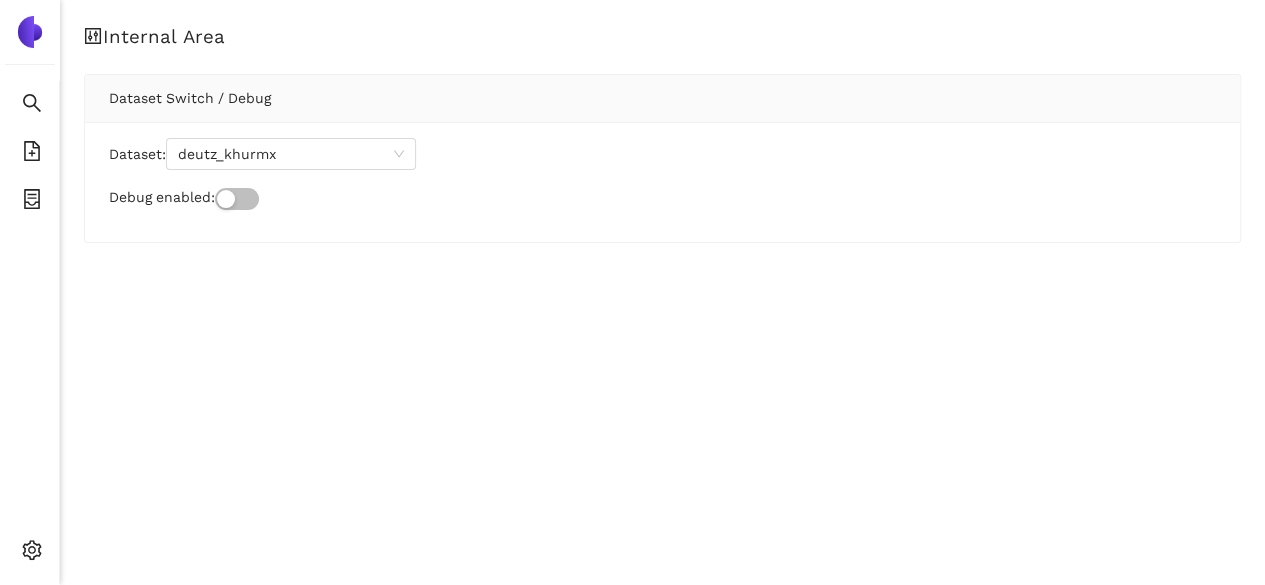 click on "Internal Area Dataset Switch / Debug Dataset:  deutz_khurmx Debug enabled:" at bounding box center [662, 151] 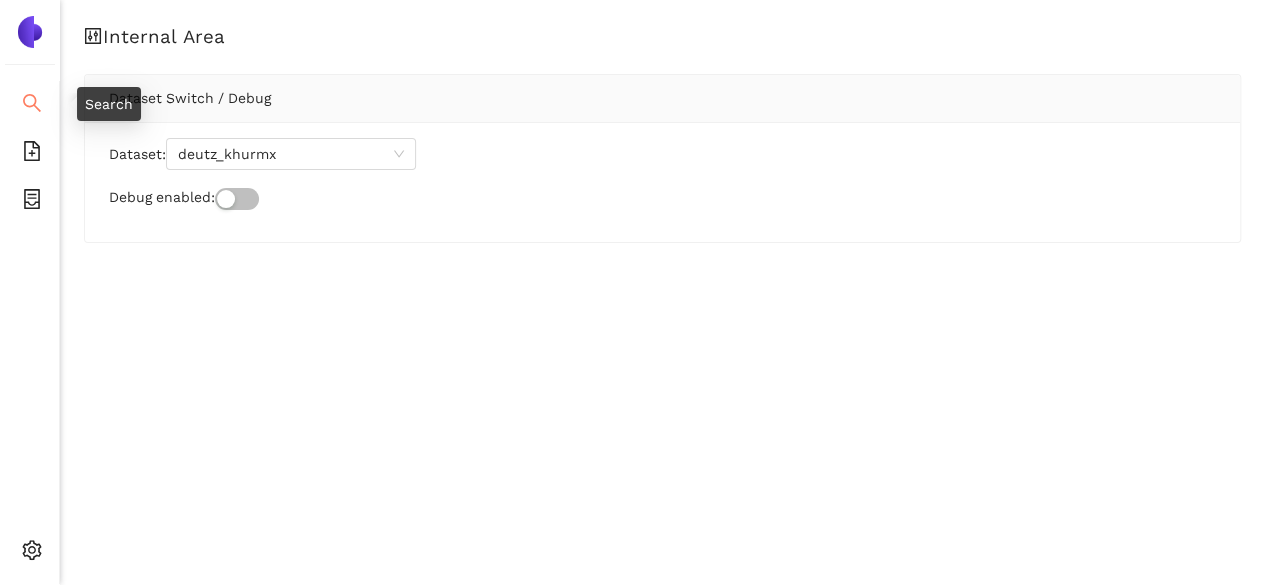 click 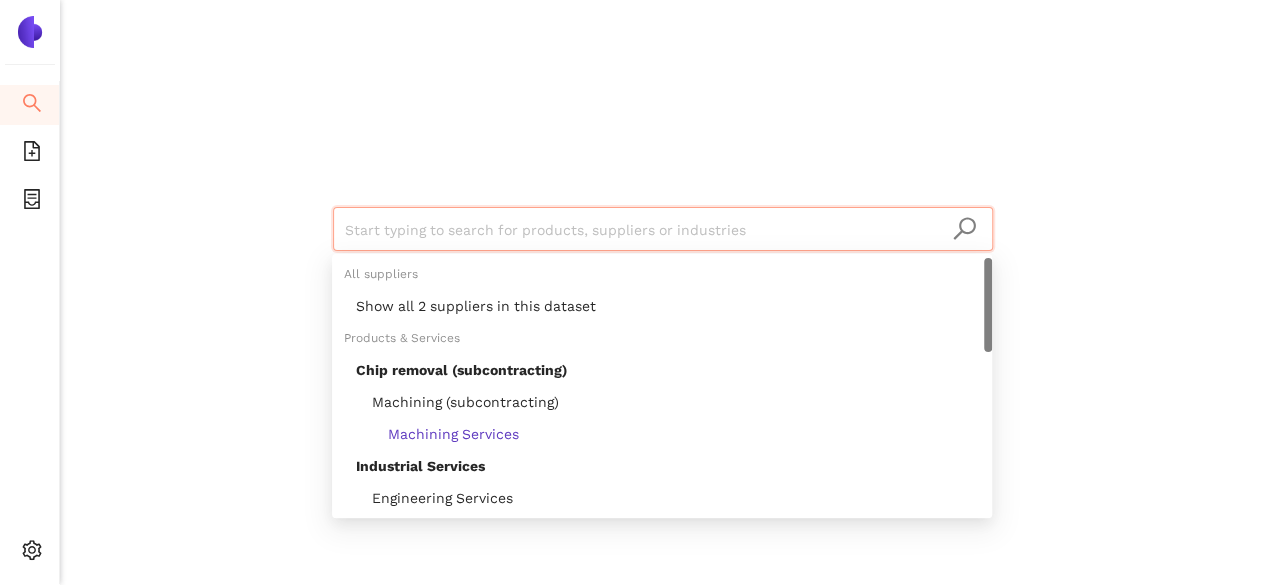 click at bounding box center (663, 230) 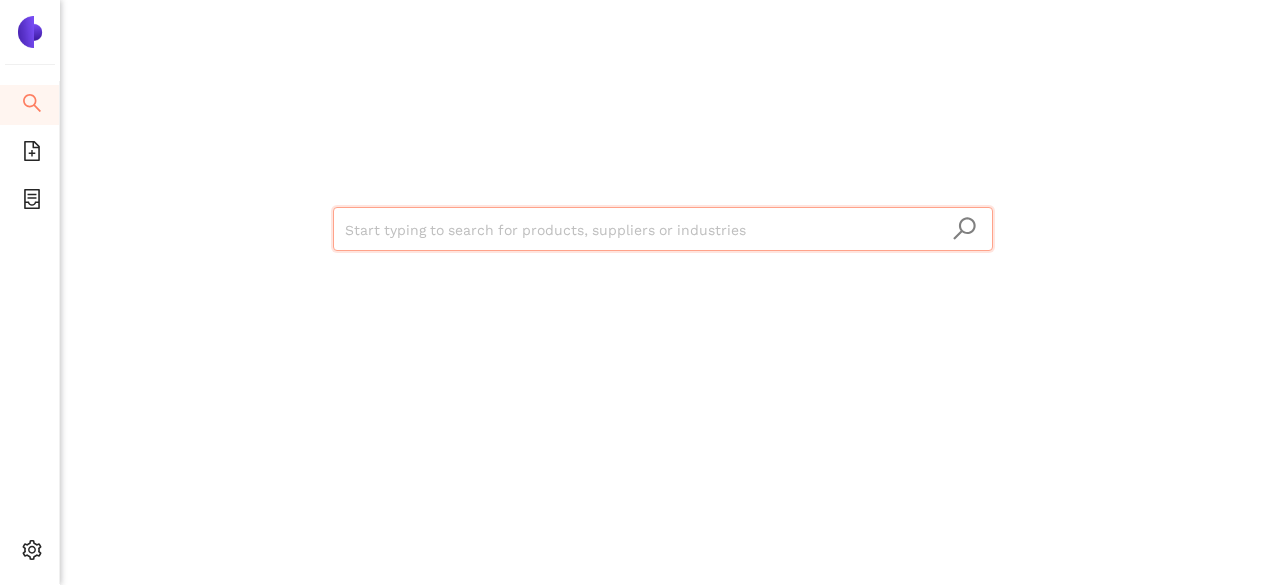 scroll, scrollTop: 0, scrollLeft: 0, axis: both 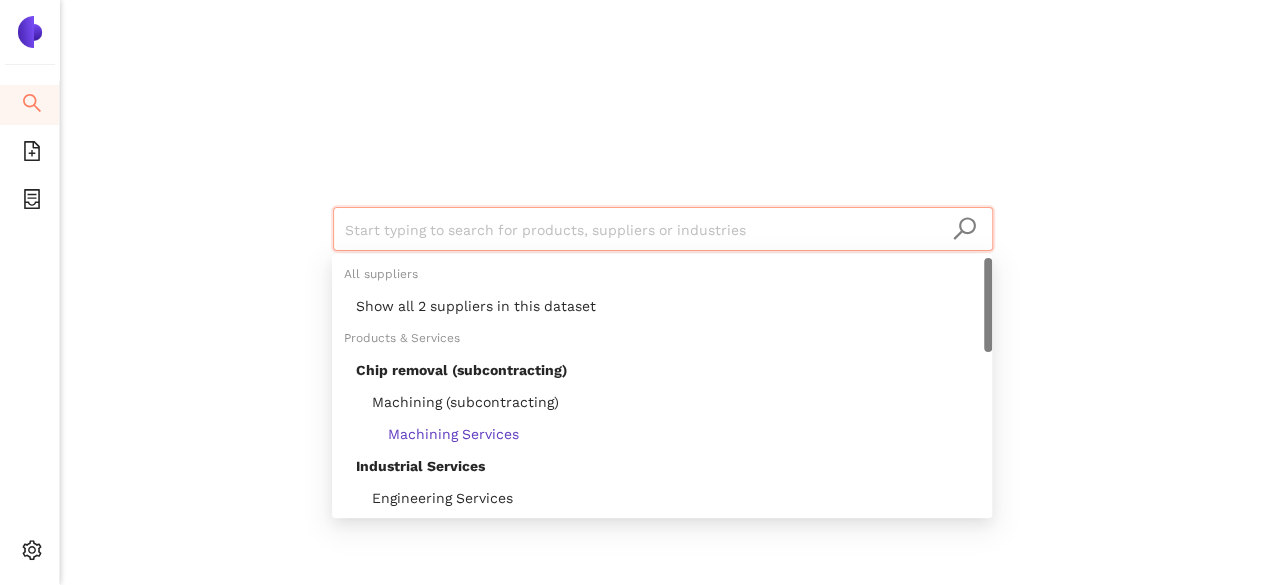 click at bounding box center [663, 230] 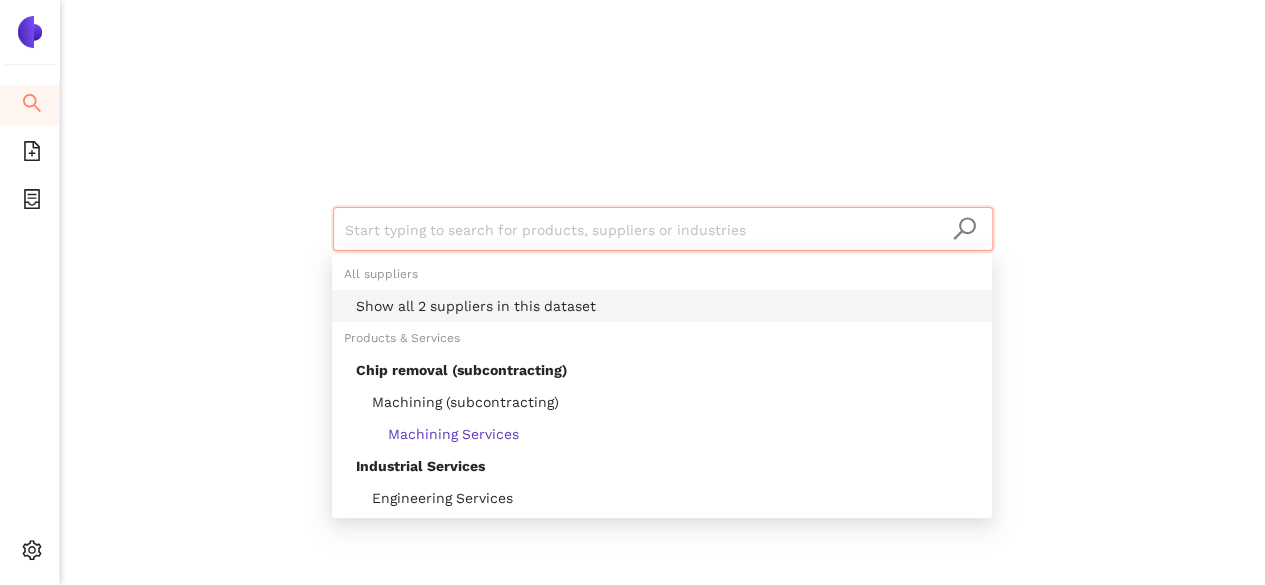 click on "Show all 2 suppliers in this dataset" at bounding box center (662, 306) 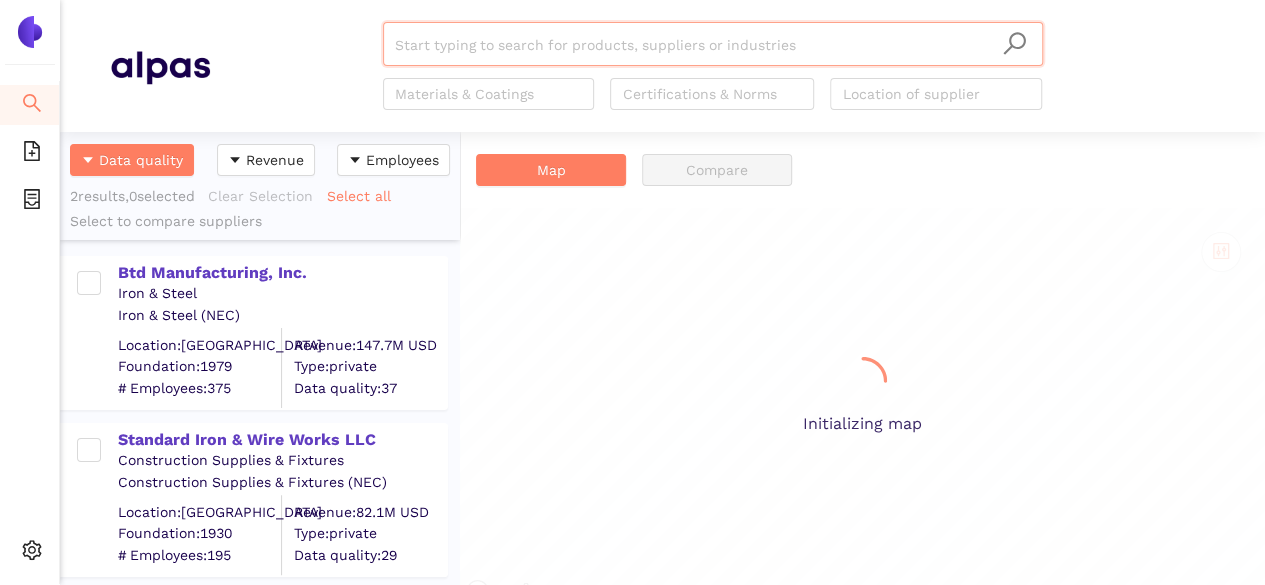 scroll, scrollTop: 16, scrollLeft: 16, axis: both 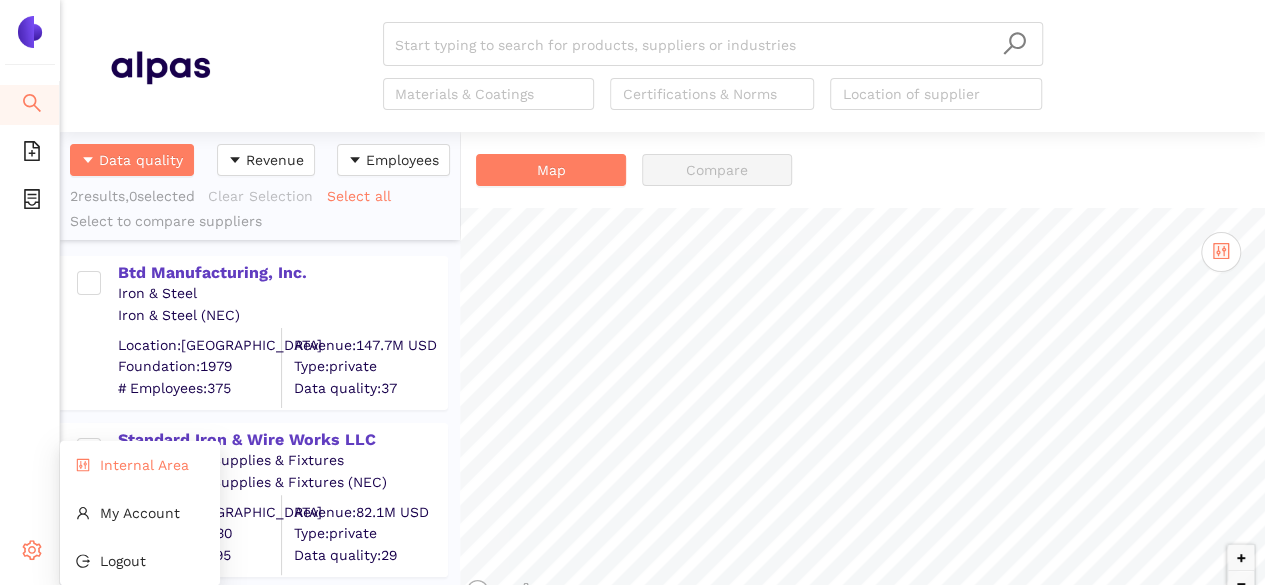 click on "Internal Area" at bounding box center (144, 465) 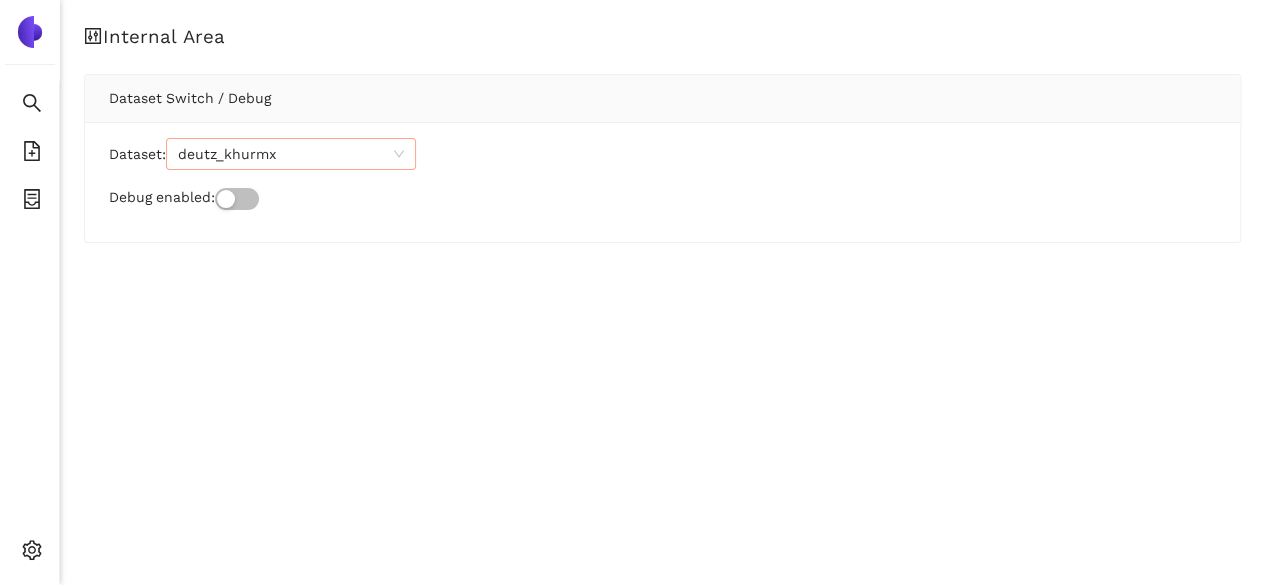 click on "deutz_khurmx" at bounding box center [291, 154] 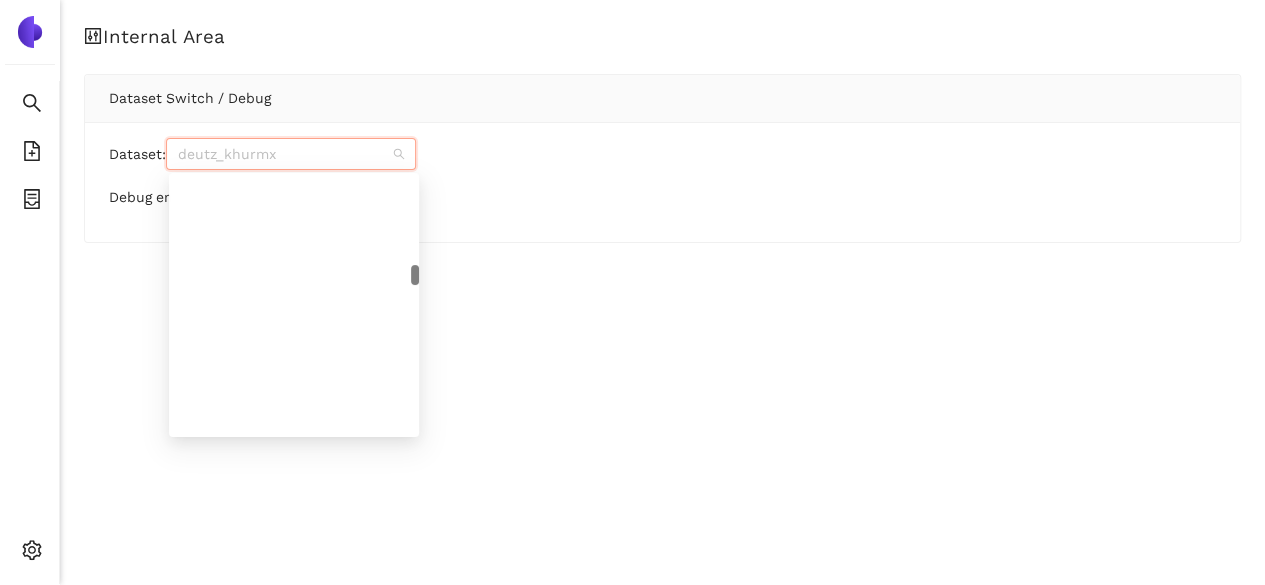 scroll, scrollTop: 4392, scrollLeft: 0, axis: vertical 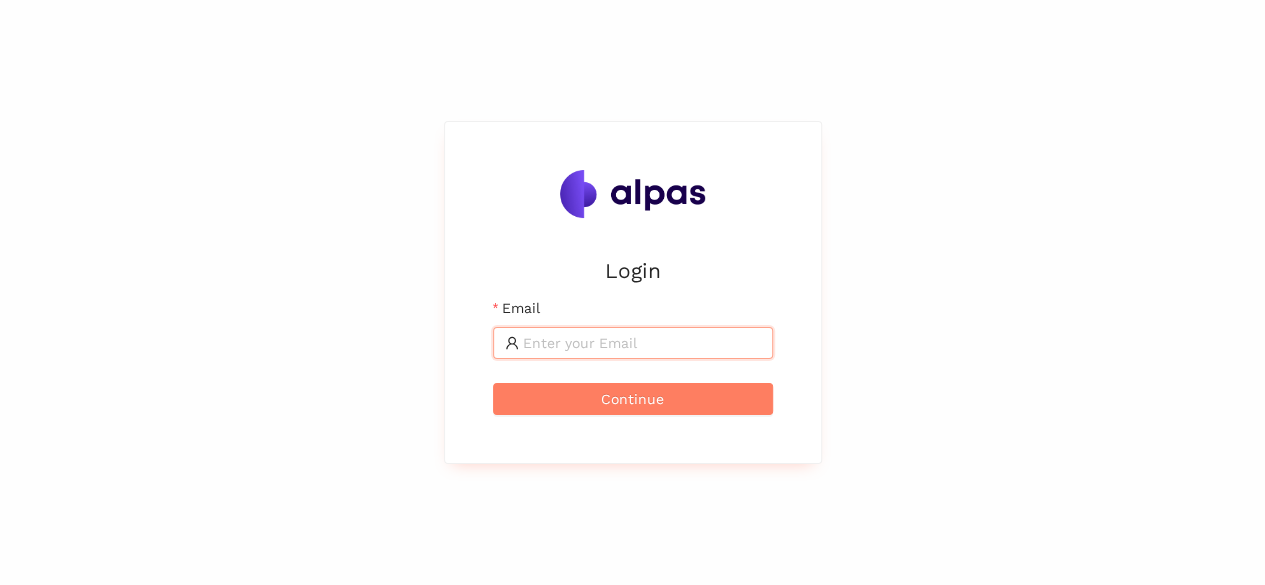click on "Email" at bounding box center [642, 343] 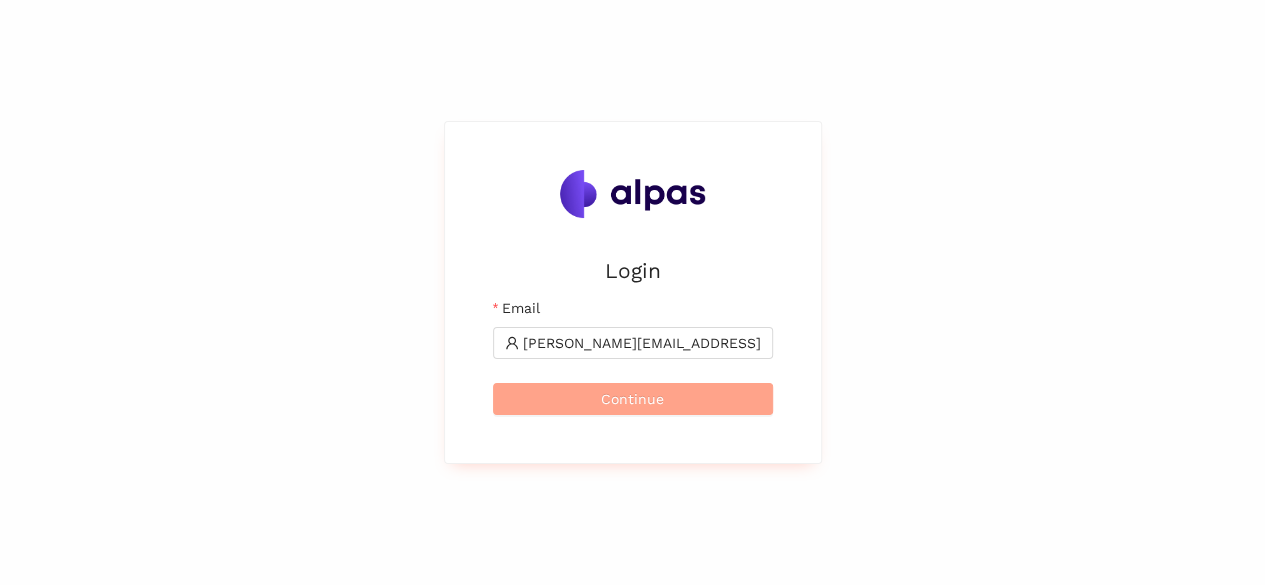 click on "Continue" at bounding box center [632, 399] 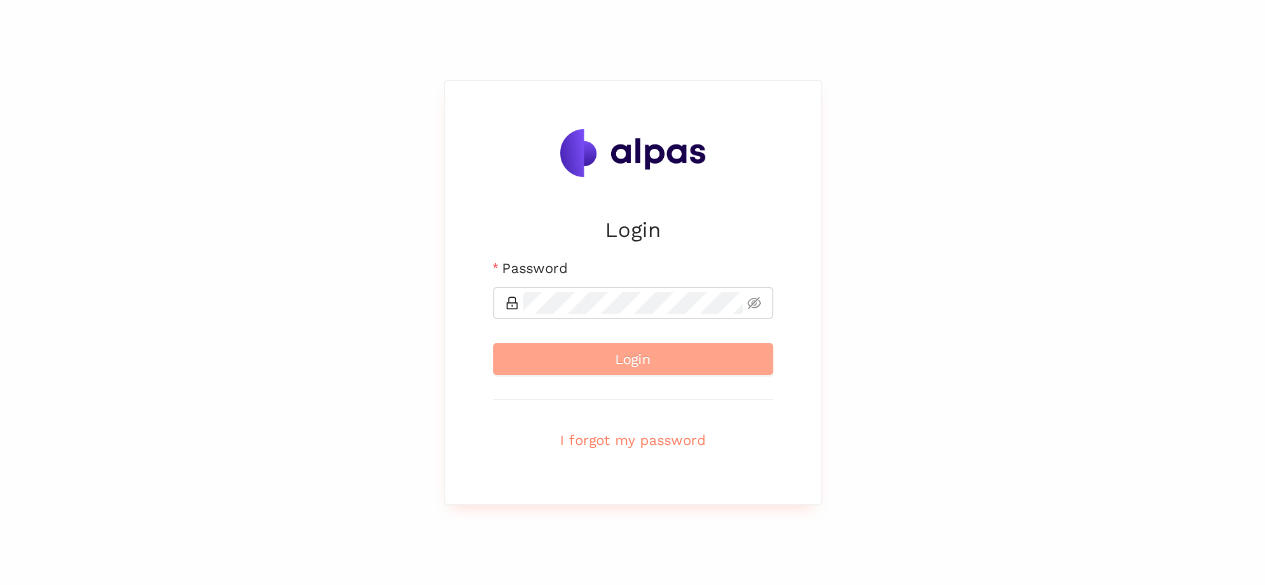 click on "Login" at bounding box center [633, 359] 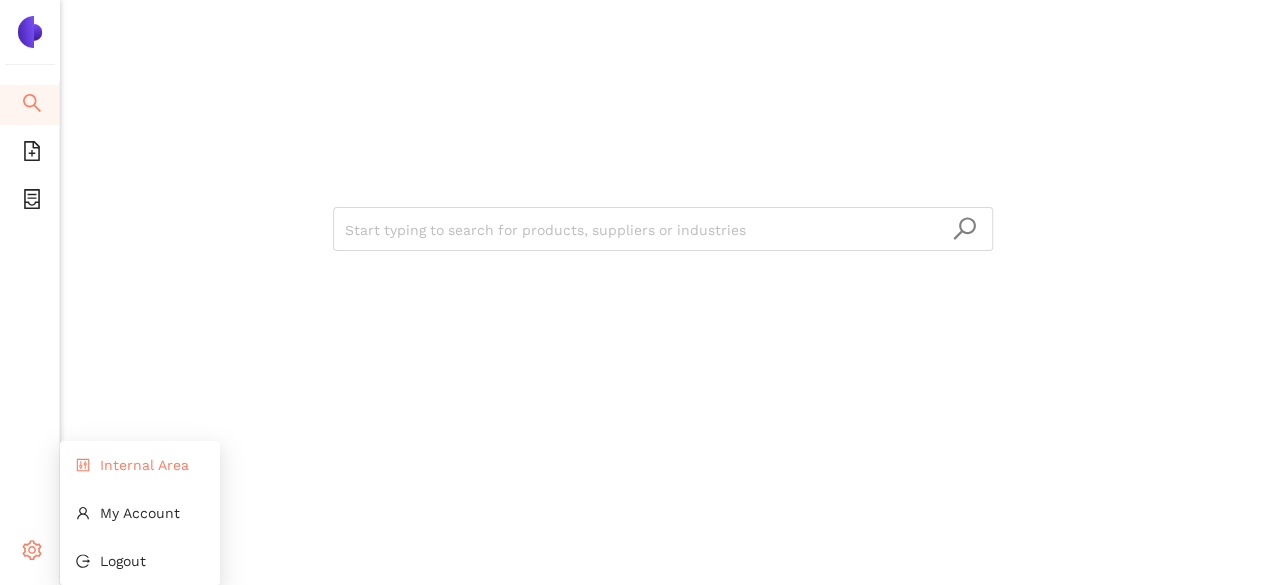 click on "Internal Area" at bounding box center [144, 465] 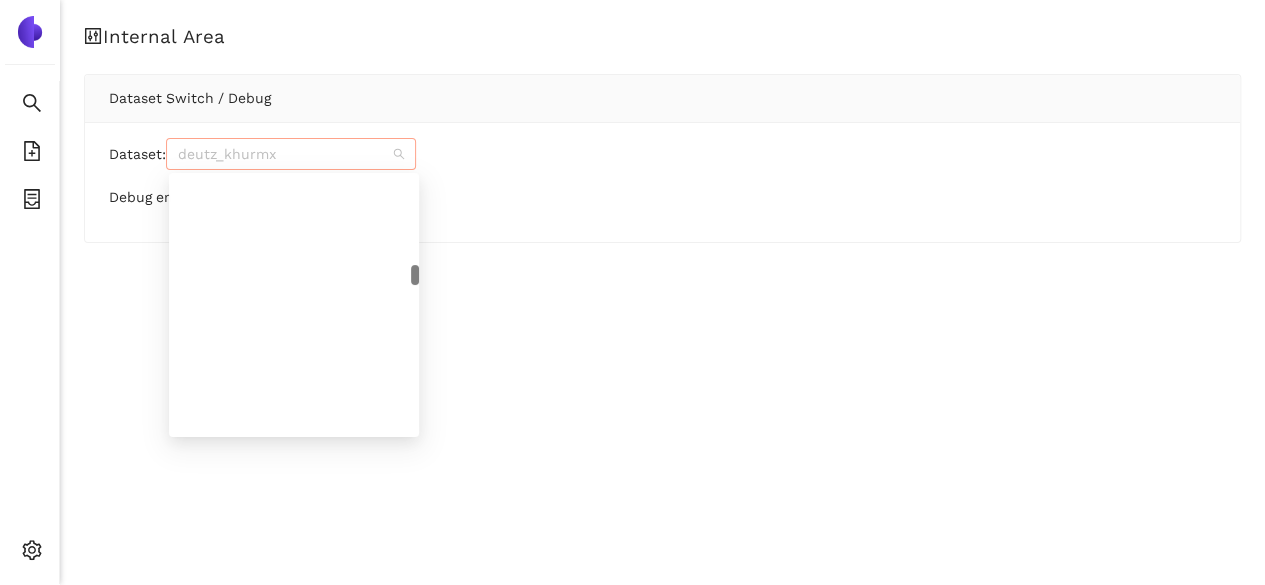 click on "deutz_khurmx" at bounding box center (291, 154) 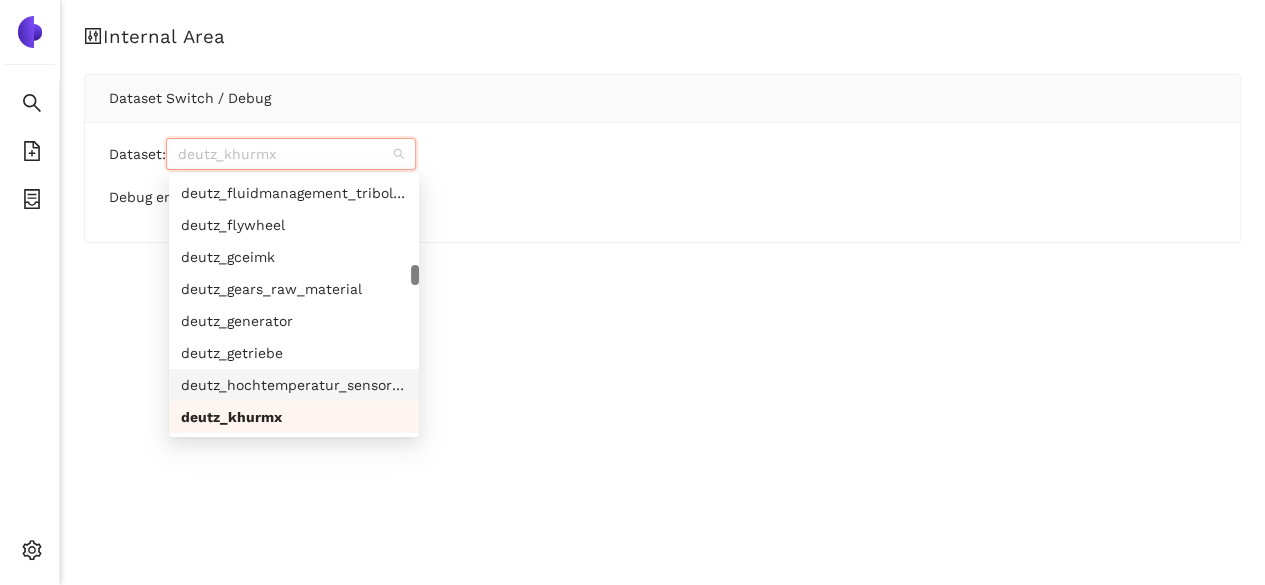 click on "deutz_hochtemperatur_sensoren" at bounding box center [294, 385] 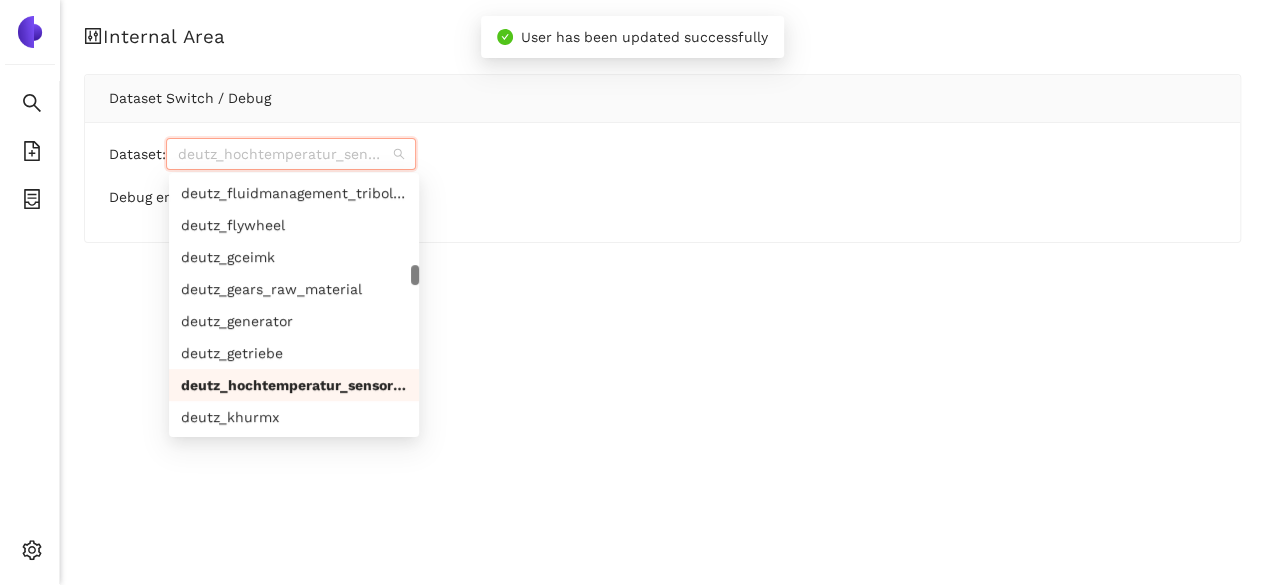 click on "deutz_hochtemperatur_sensoren" at bounding box center (291, 154) 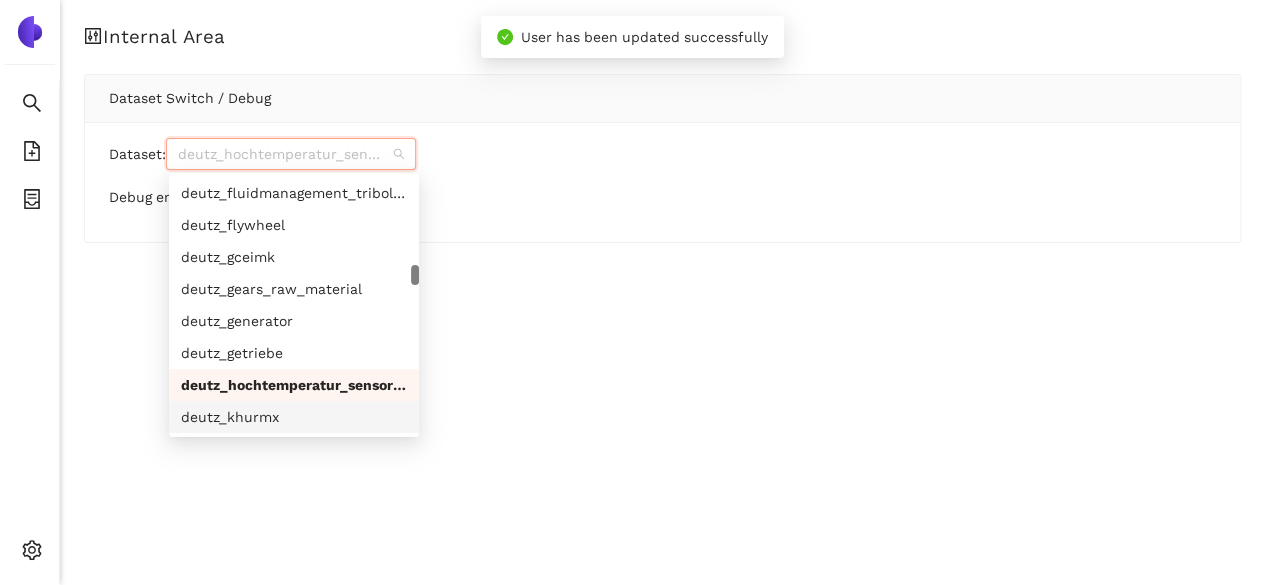 click on "deutz_khurmx" at bounding box center (294, 417) 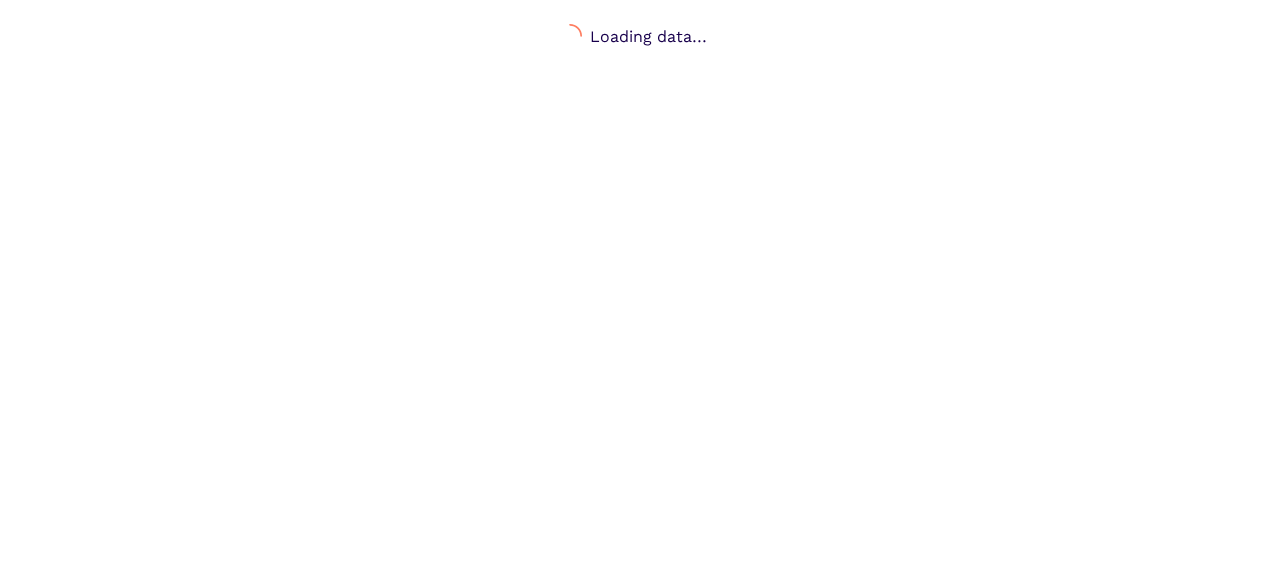 scroll, scrollTop: 0, scrollLeft: 0, axis: both 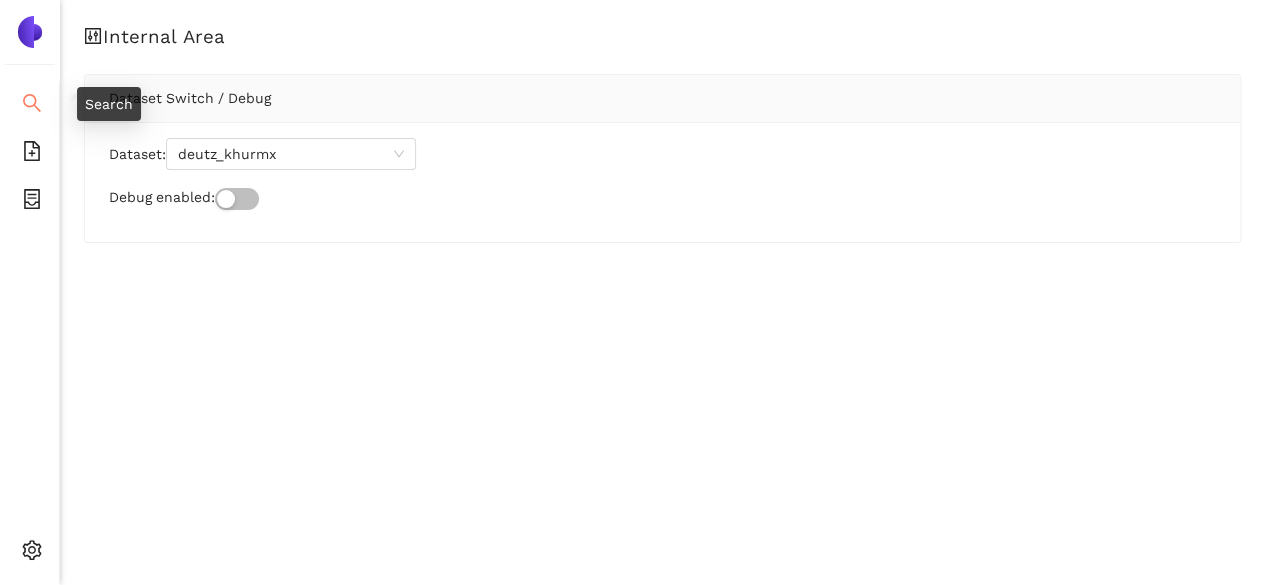 click on "Search" at bounding box center [29, 105] 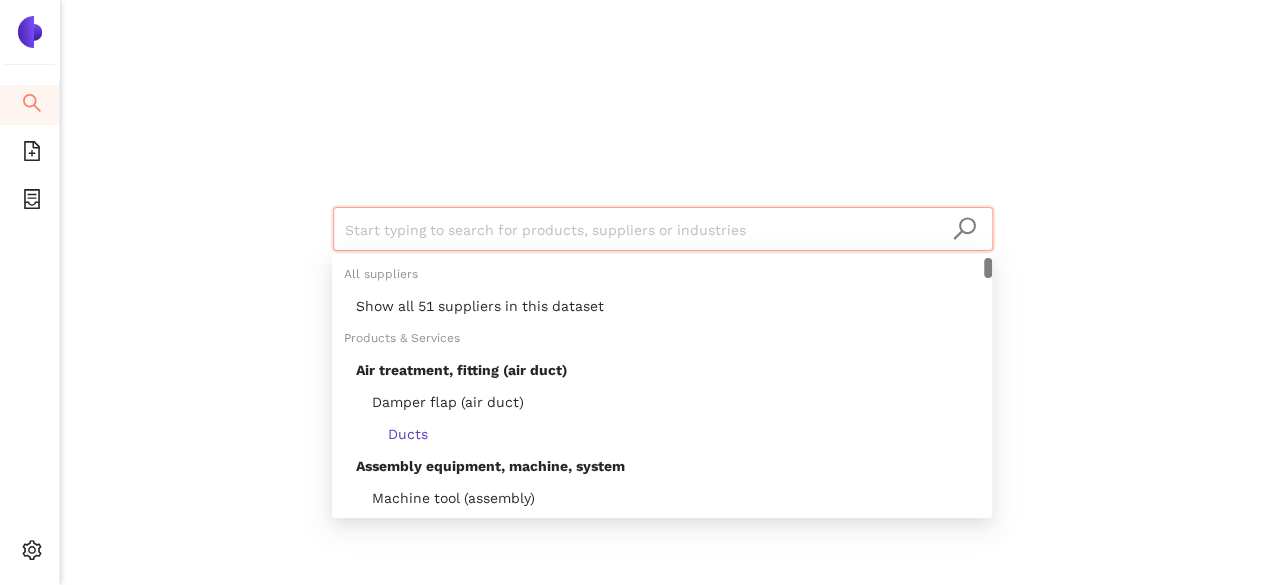 click at bounding box center (663, 230) 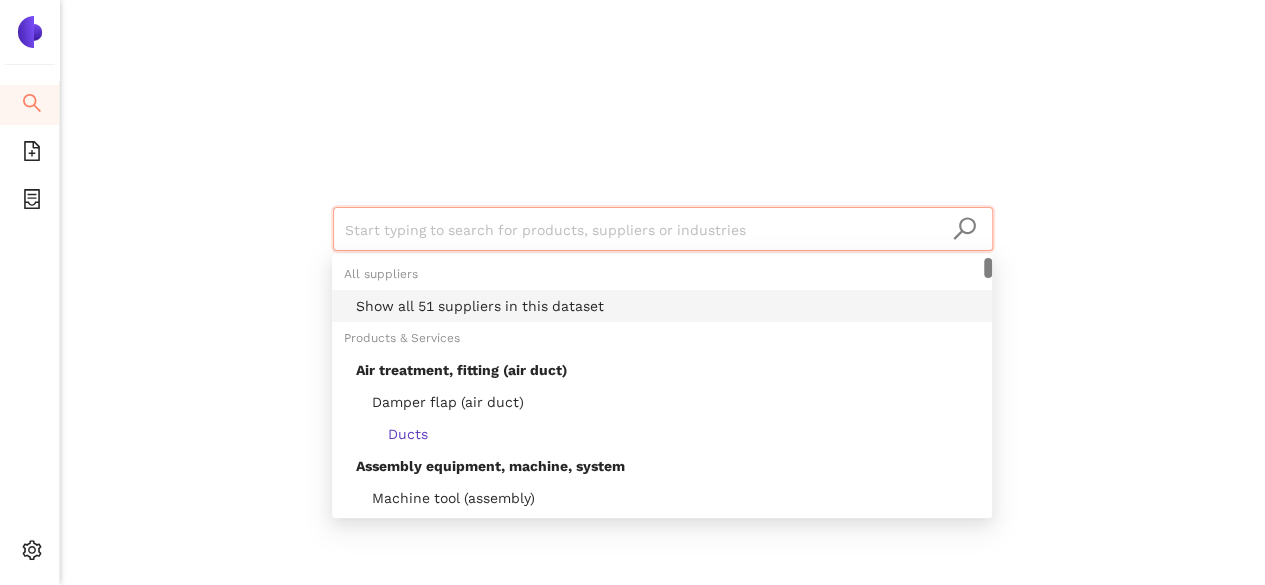 click on "Show all 51 suppliers in this dataset" at bounding box center (668, 306) 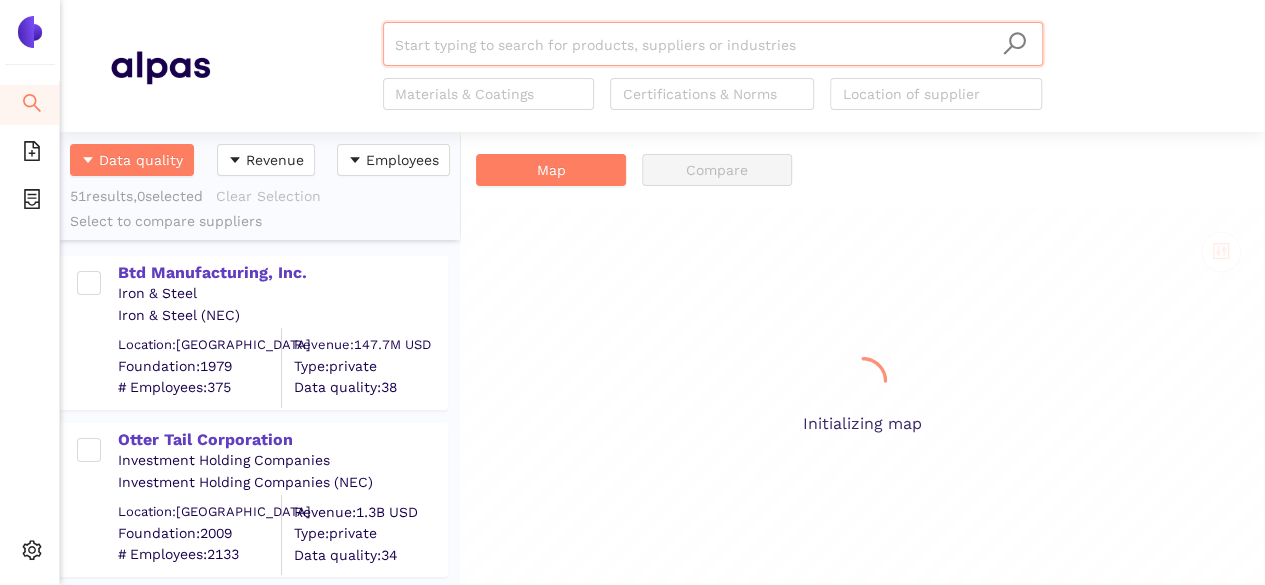 scroll, scrollTop: 16, scrollLeft: 16, axis: both 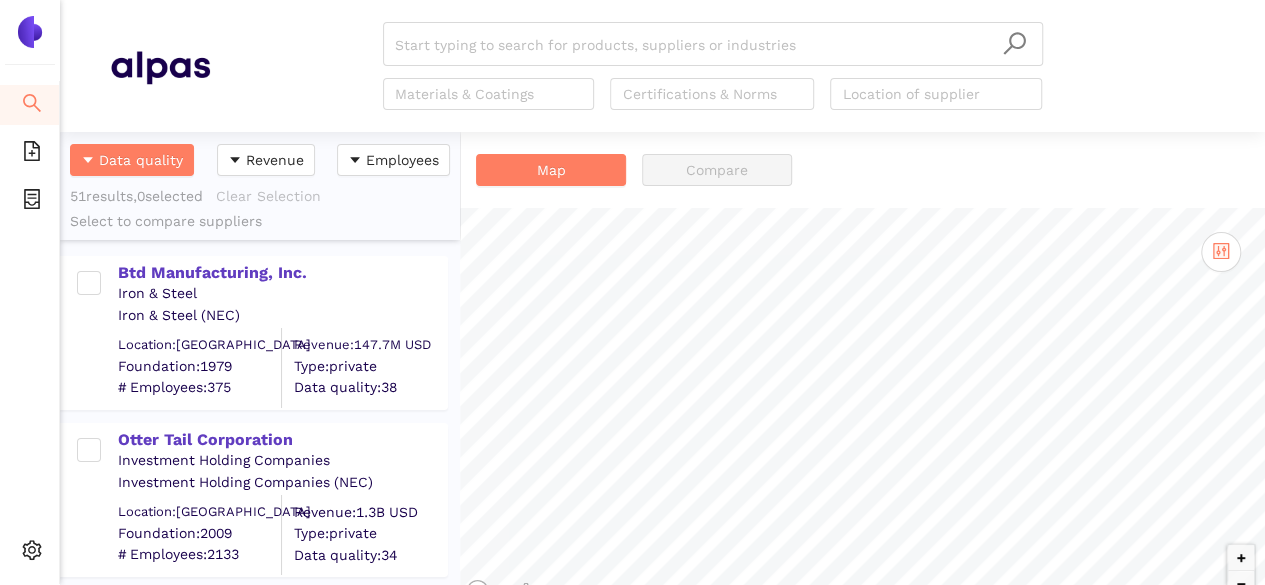 click on "Start typing to search for products, suppliers or industries   Materials & Coatings   Certifications & Norms   Location of supplier" at bounding box center [712, 66] 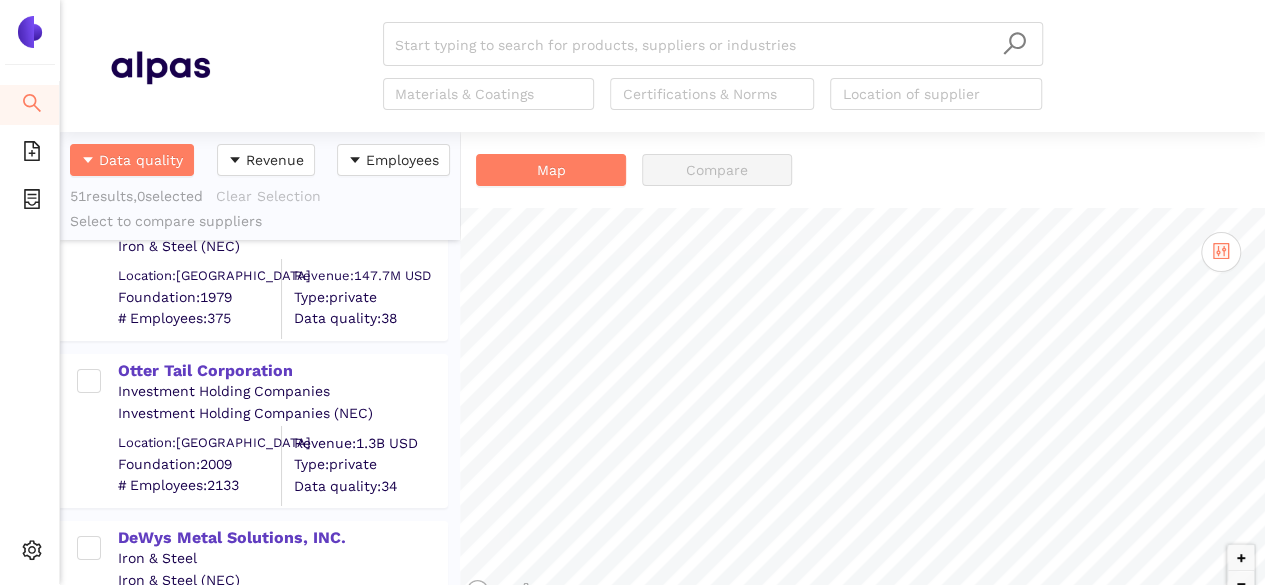 scroll, scrollTop: 0, scrollLeft: 0, axis: both 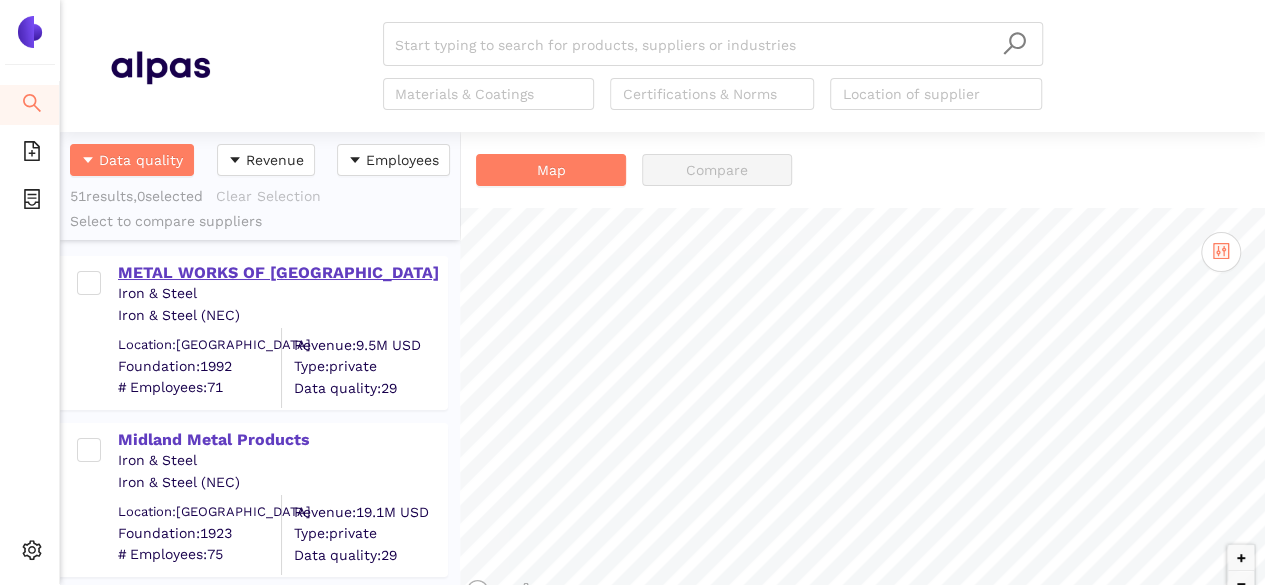 click on "METAL WORKS OF [GEOGRAPHIC_DATA]" at bounding box center (282, 273) 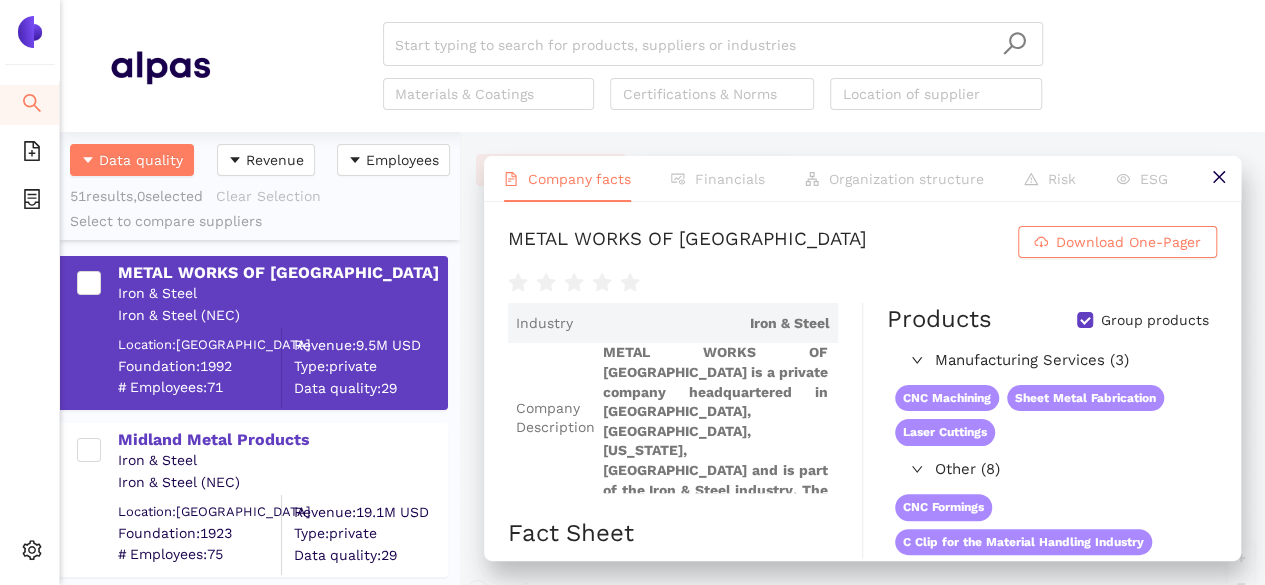scroll, scrollTop: 84, scrollLeft: 0, axis: vertical 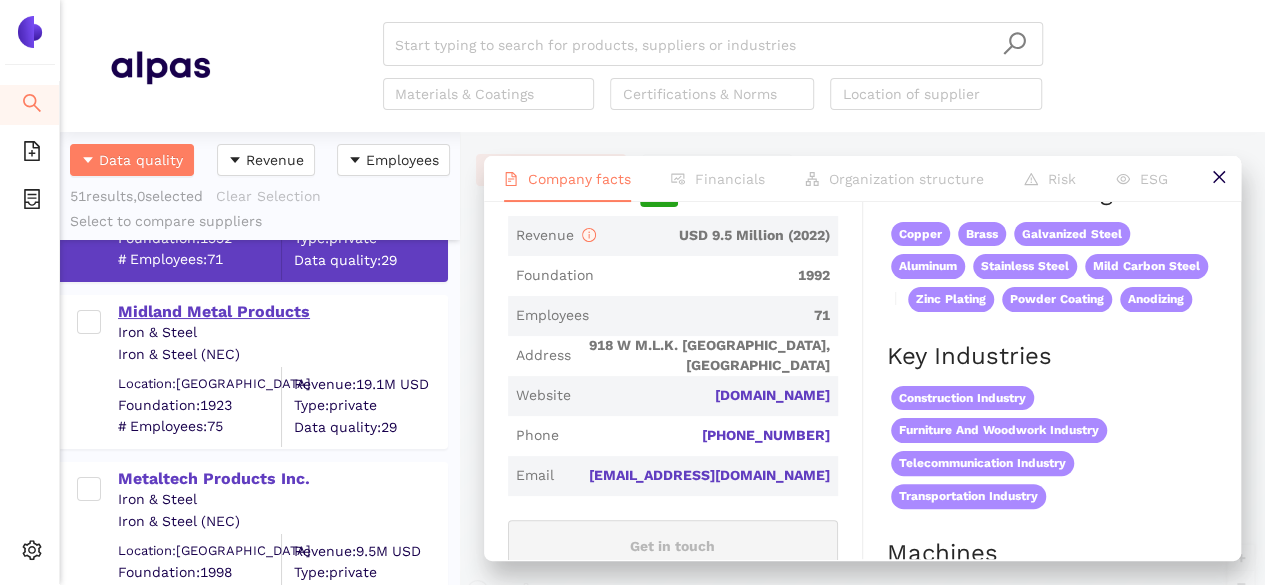 click on "Midland Metal Products" at bounding box center [282, 312] 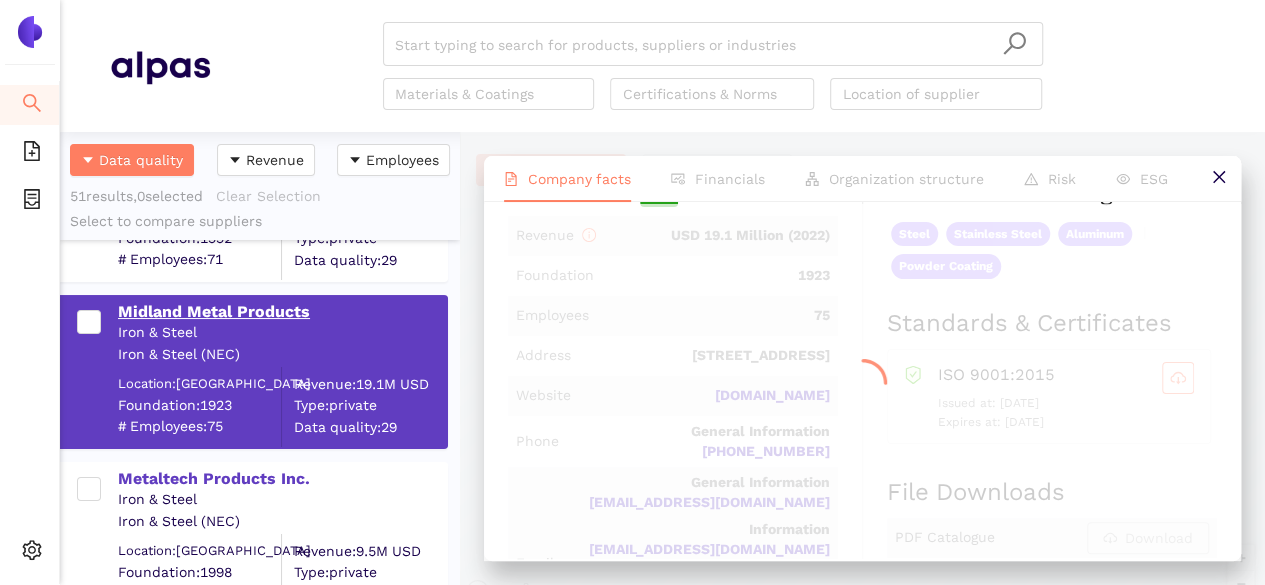scroll, scrollTop: 0, scrollLeft: 0, axis: both 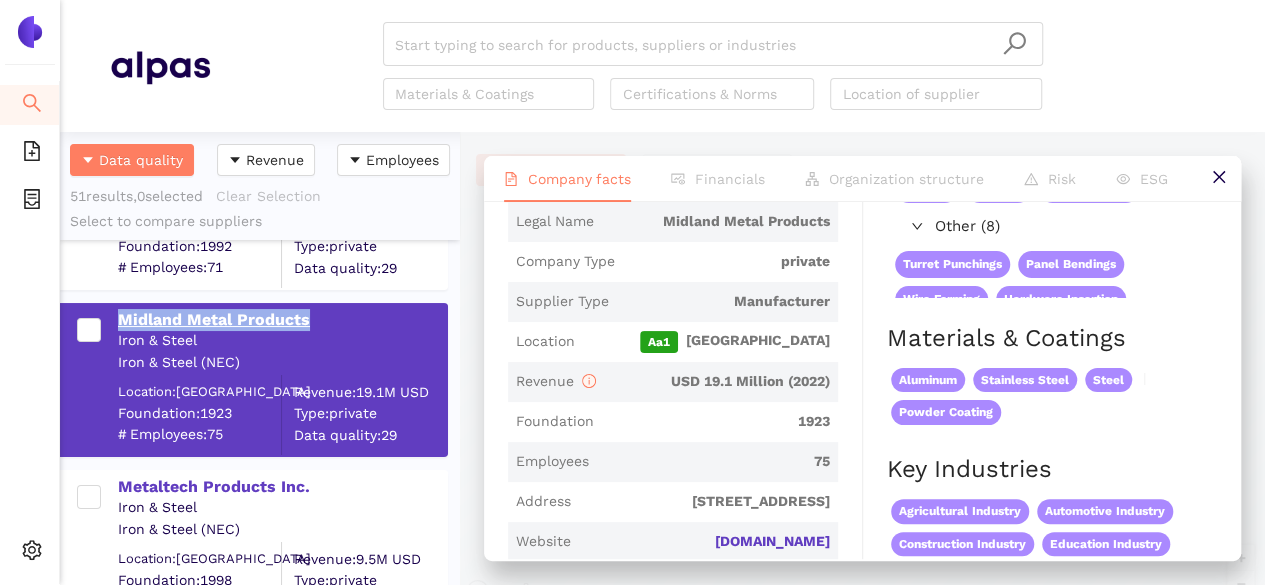 drag, startPoint x: 108, startPoint y: 307, endPoint x: 313, endPoint y: 312, distance: 205.06097 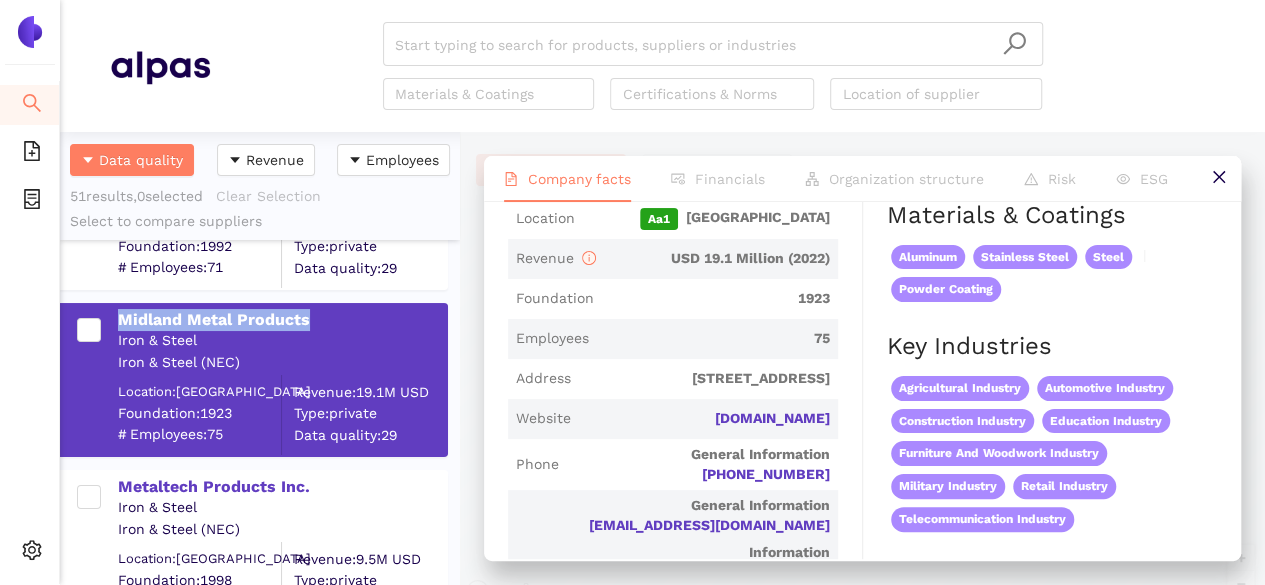 scroll, scrollTop: 481, scrollLeft: 0, axis: vertical 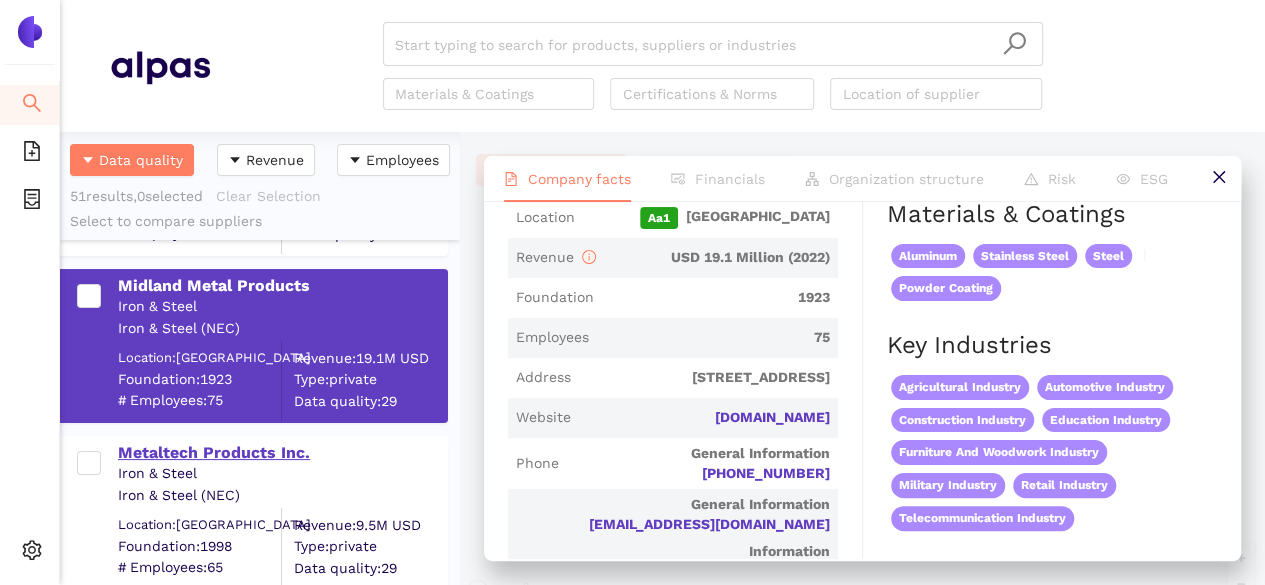 click on "Metaltech Products Inc." at bounding box center [282, 453] 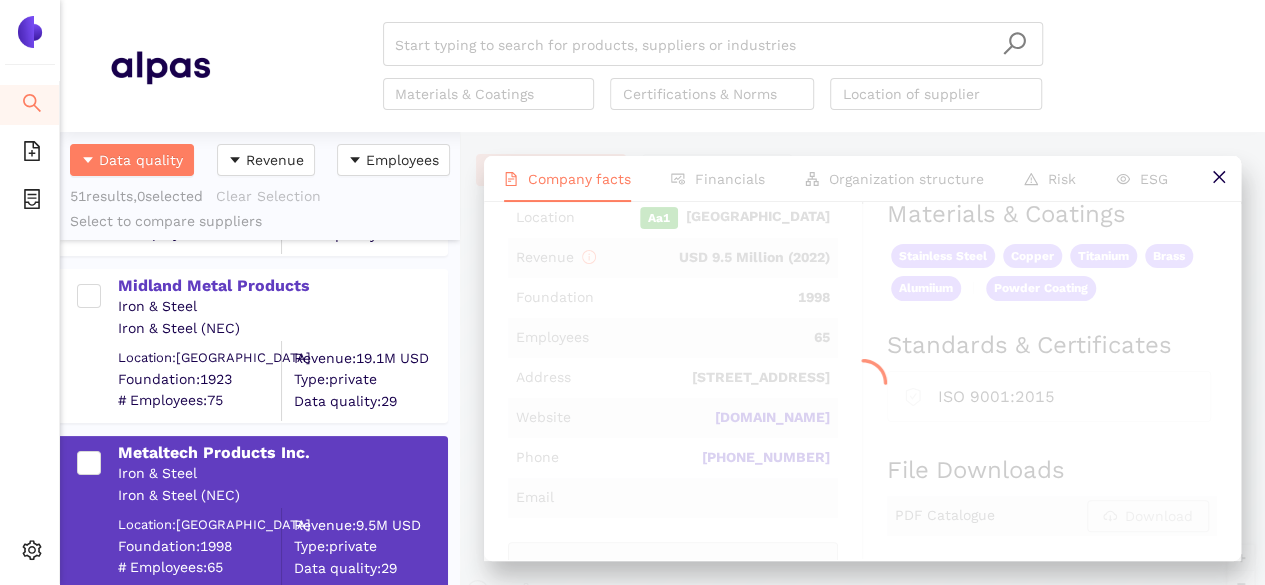 scroll, scrollTop: 0, scrollLeft: 0, axis: both 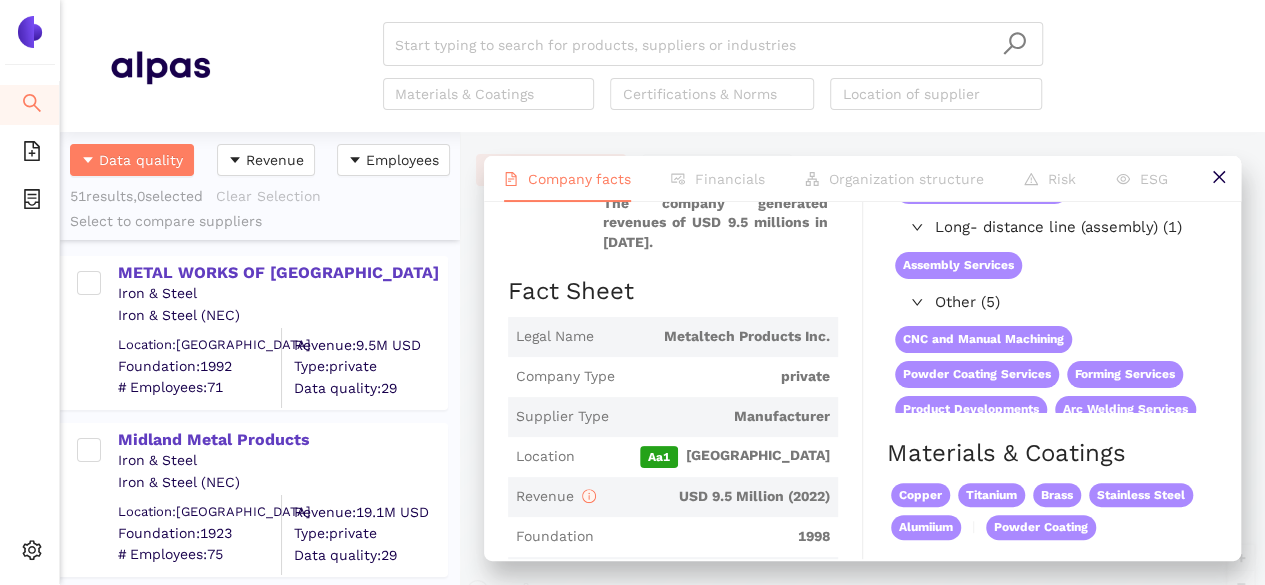 click on "Iron & Steel" at bounding box center [282, 294] 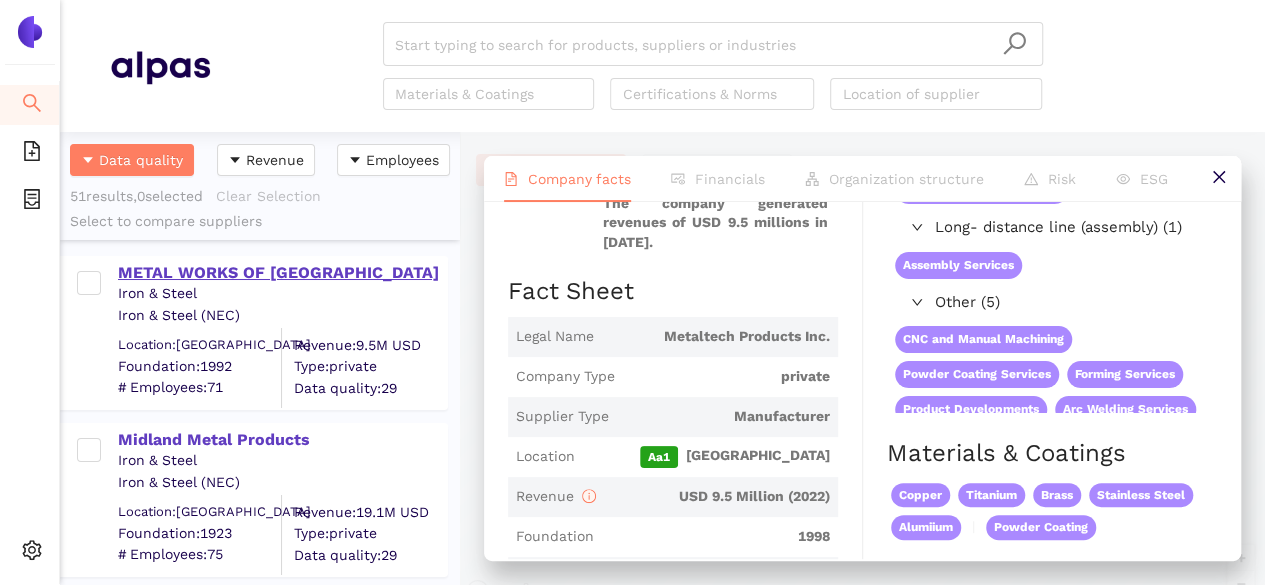 click on "METAL WORKS OF [GEOGRAPHIC_DATA]" at bounding box center [282, 273] 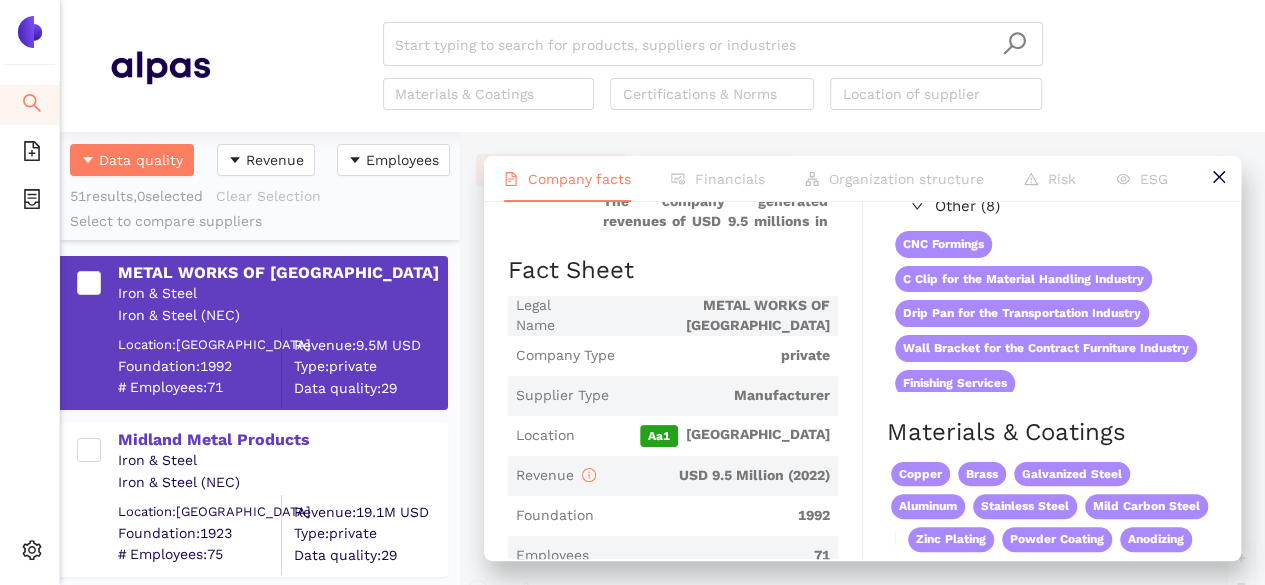 scroll, scrollTop: 280, scrollLeft: 0, axis: vertical 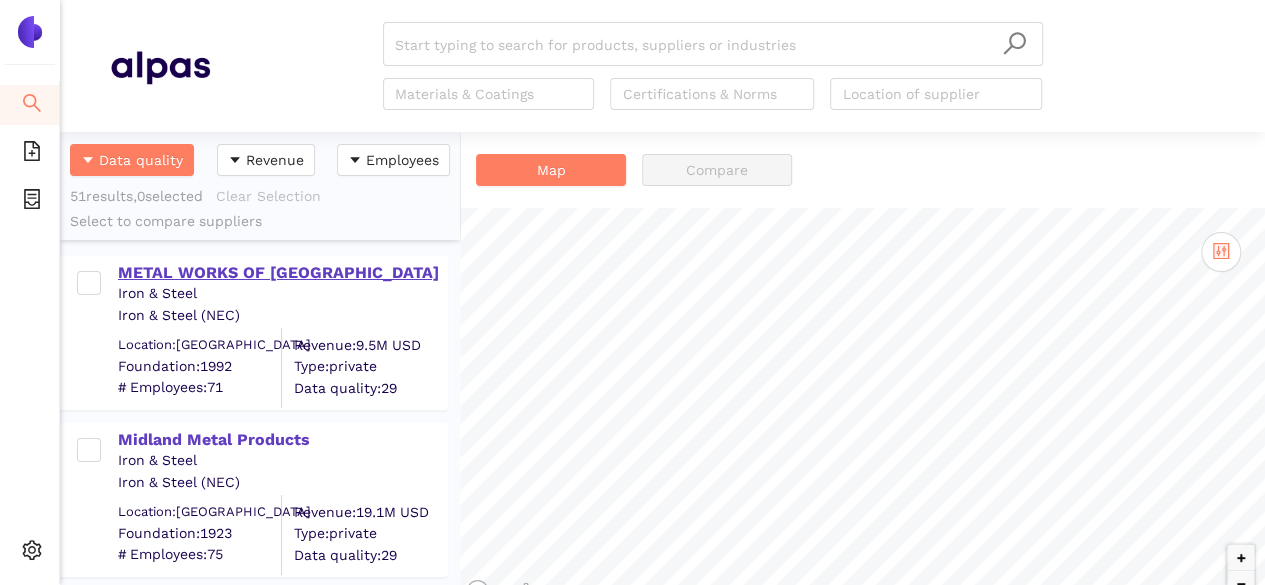 click on "METAL WORKS OF [GEOGRAPHIC_DATA]" at bounding box center (282, 273) 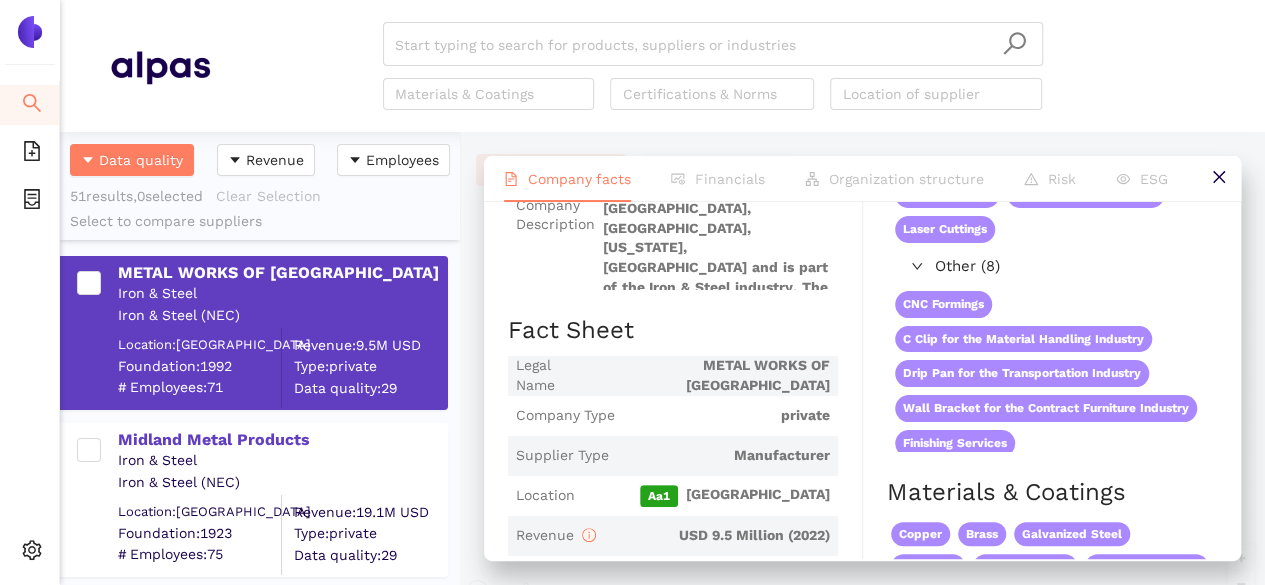 scroll, scrollTop: 0, scrollLeft: 0, axis: both 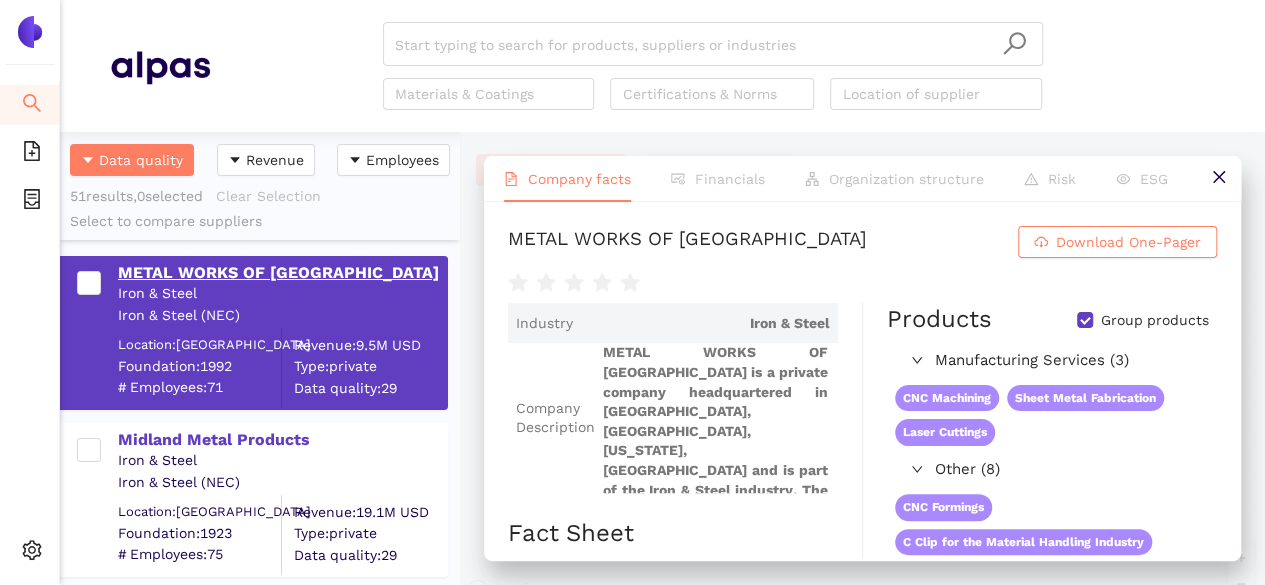 click on "METAL WORKS OF [GEOGRAPHIC_DATA]" at bounding box center [282, 273] 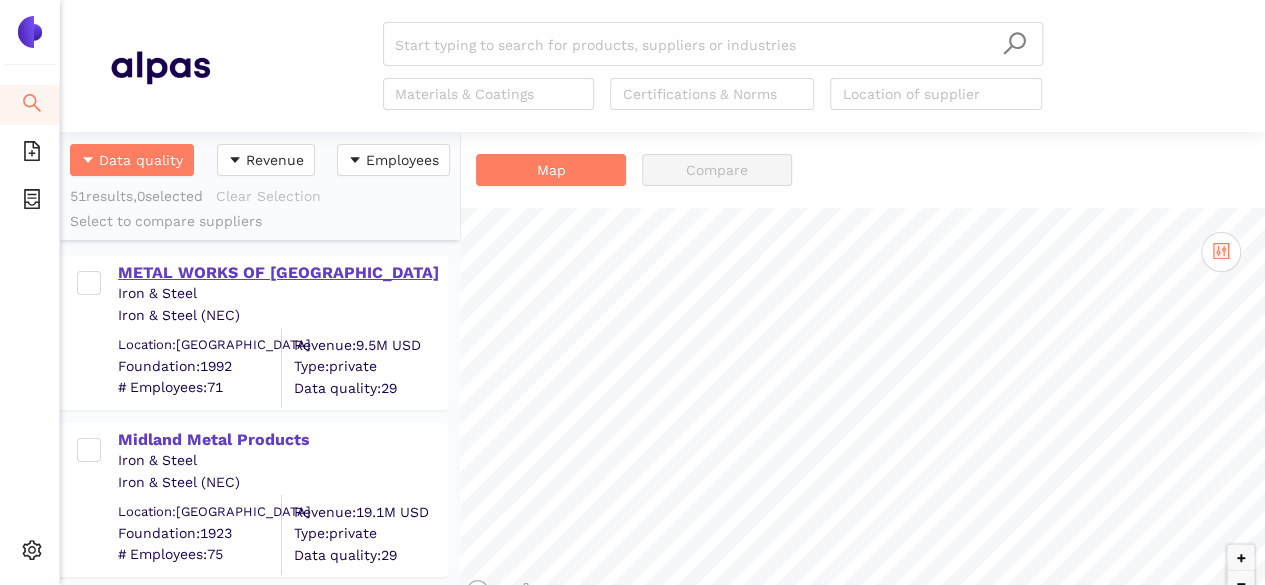click on "METAL WORKS OF [GEOGRAPHIC_DATA]" at bounding box center (282, 273) 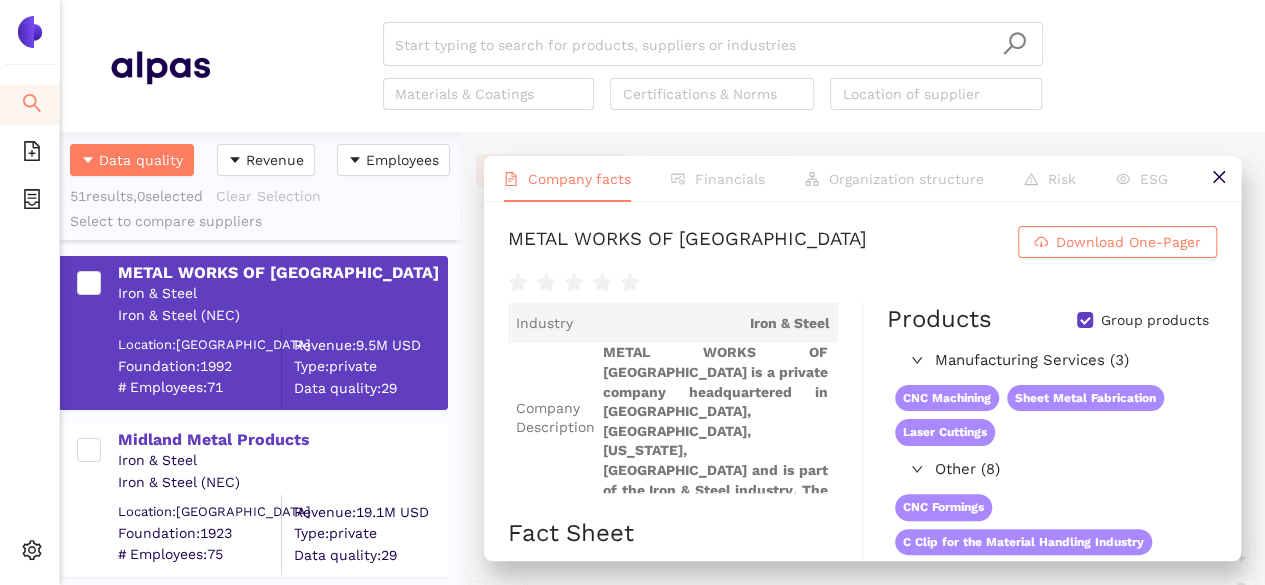 scroll, scrollTop: 84, scrollLeft: 0, axis: vertical 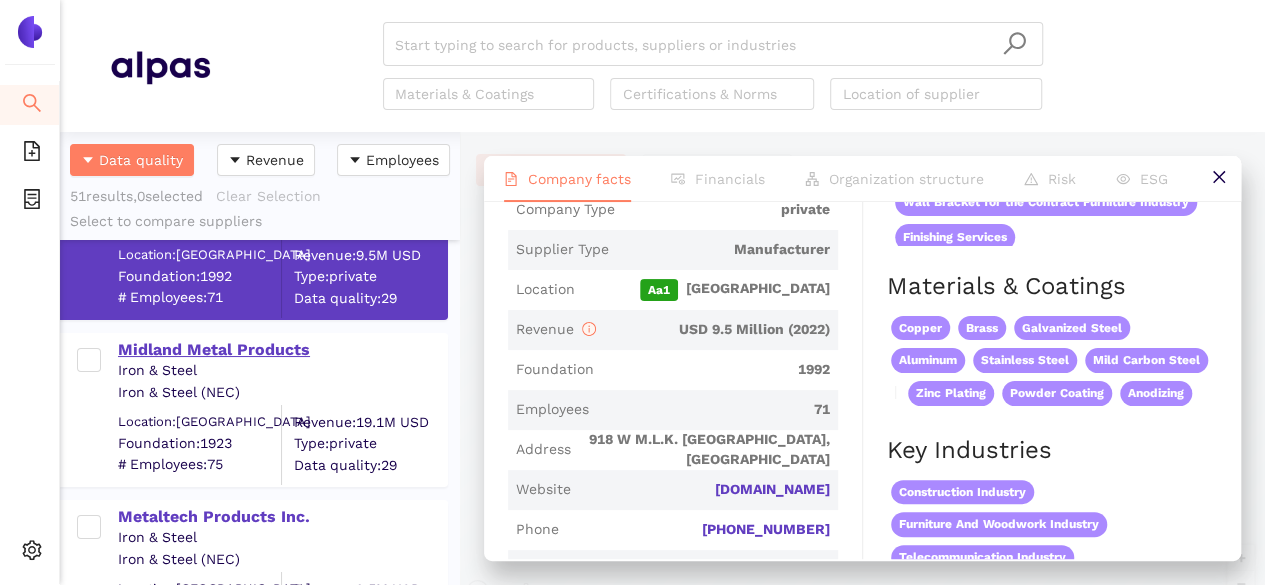 click on "Midland Metal Products" at bounding box center (282, 350) 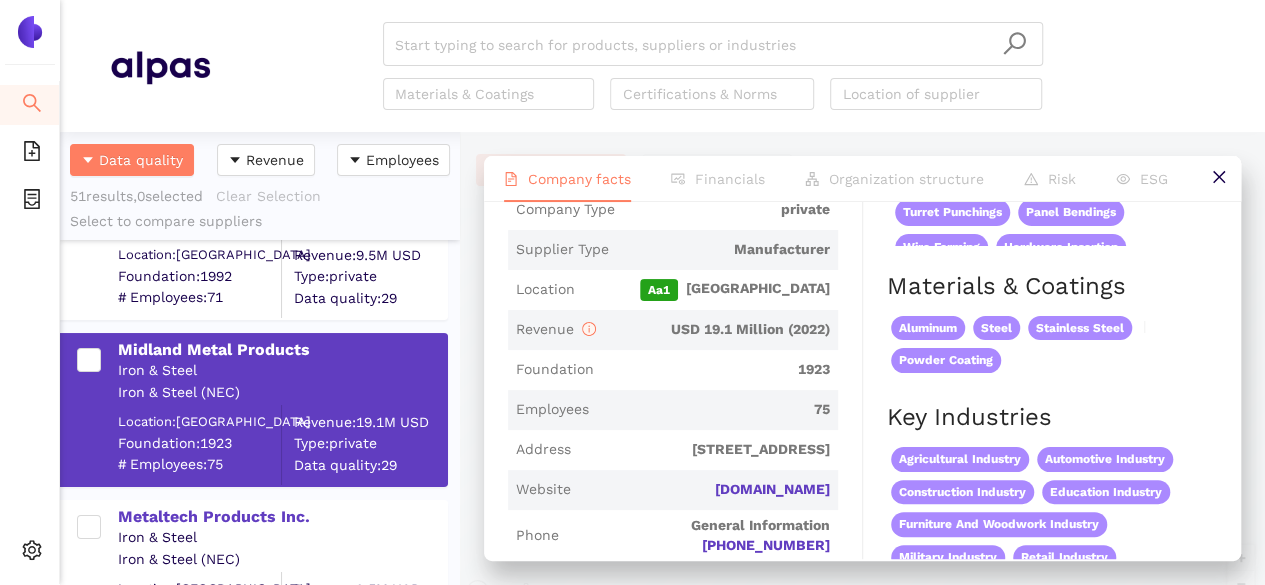 scroll, scrollTop: 0, scrollLeft: 0, axis: both 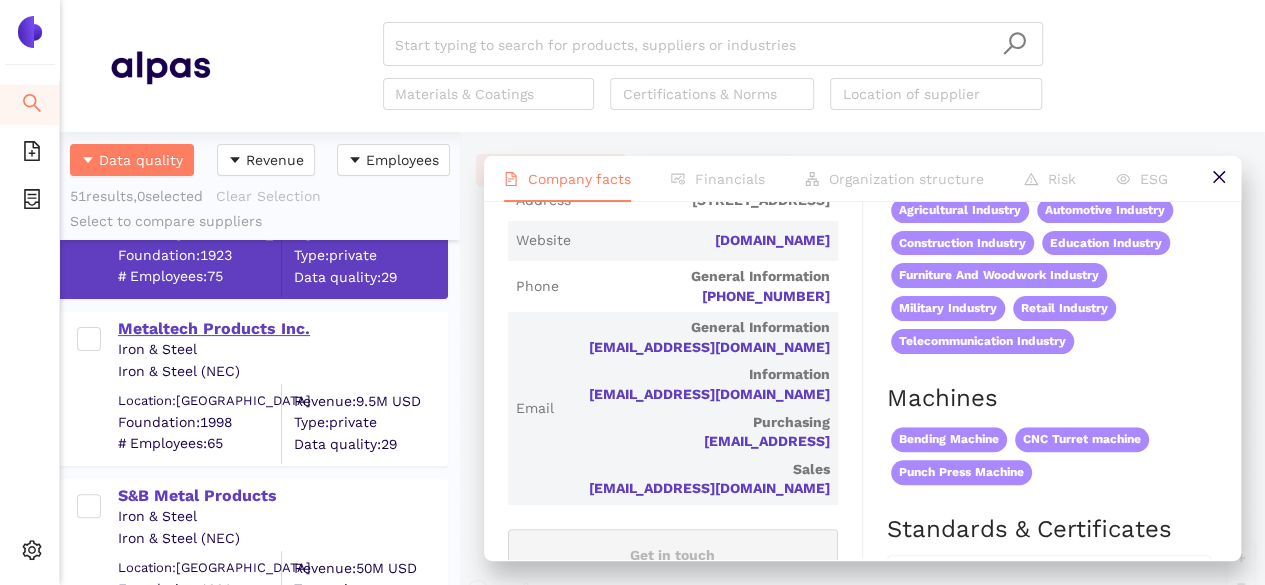 click on "Metaltech Products Inc." at bounding box center [282, 329] 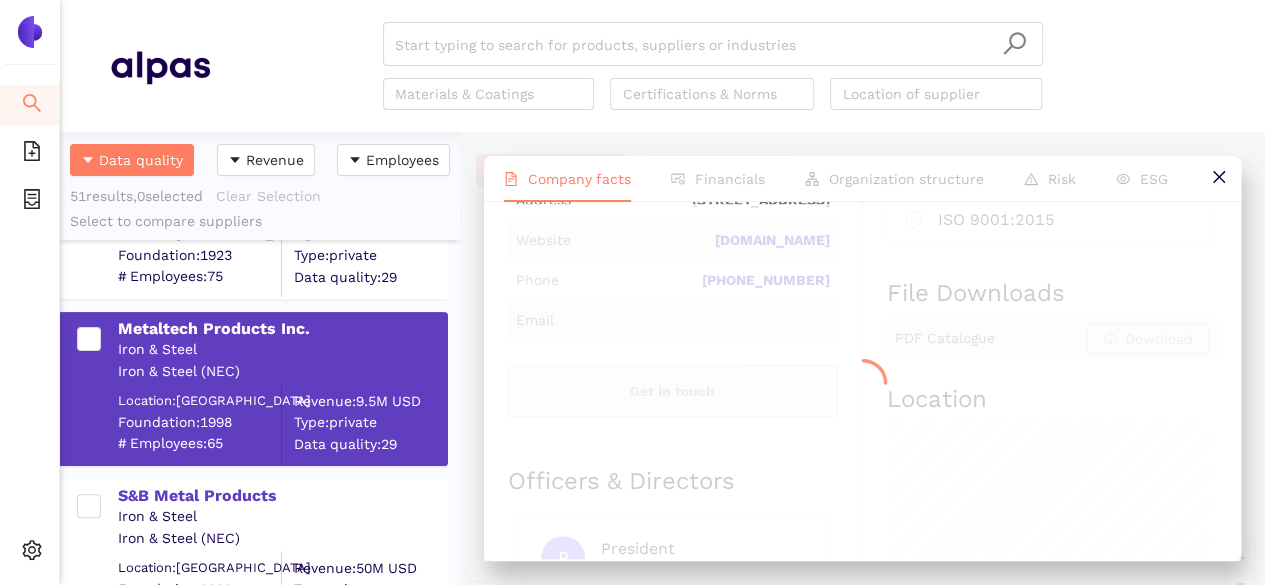scroll, scrollTop: 0, scrollLeft: 0, axis: both 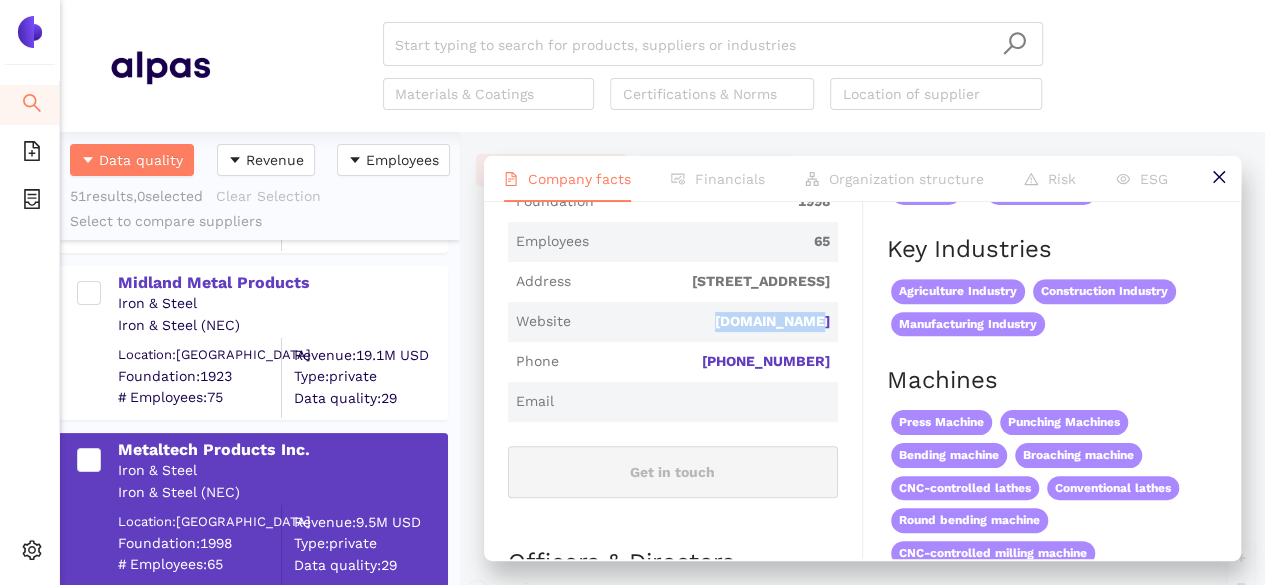 drag, startPoint x: 716, startPoint y: 321, endPoint x: 827, endPoint y: 324, distance: 111.040535 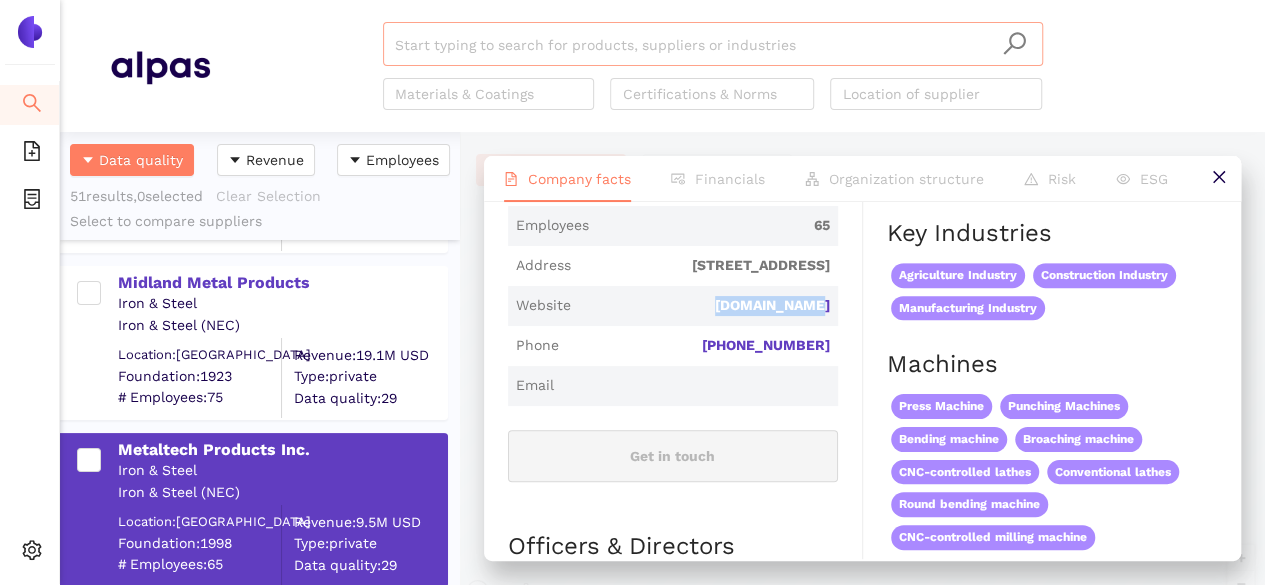 scroll, scrollTop: 592, scrollLeft: 0, axis: vertical 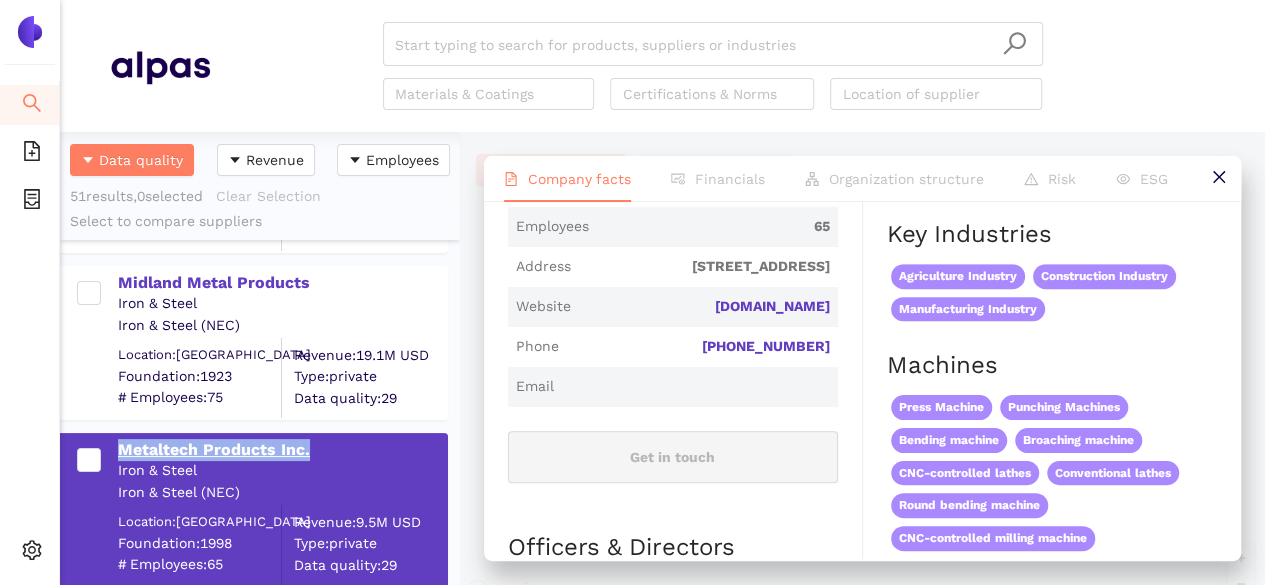 drag, startPoint x: 117, startPoint y: 444, endPoint x: 312, endPoint y: 445, distance: 195.00256 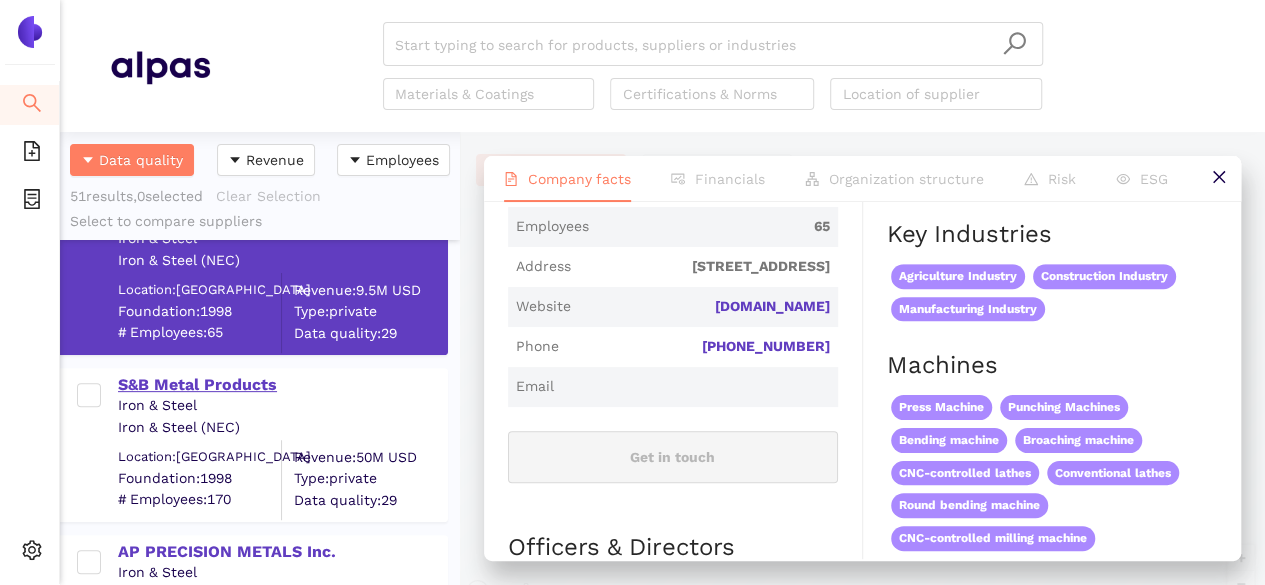 scroll, scrollTop: 394, scrollLeft: 0, axis: vertical 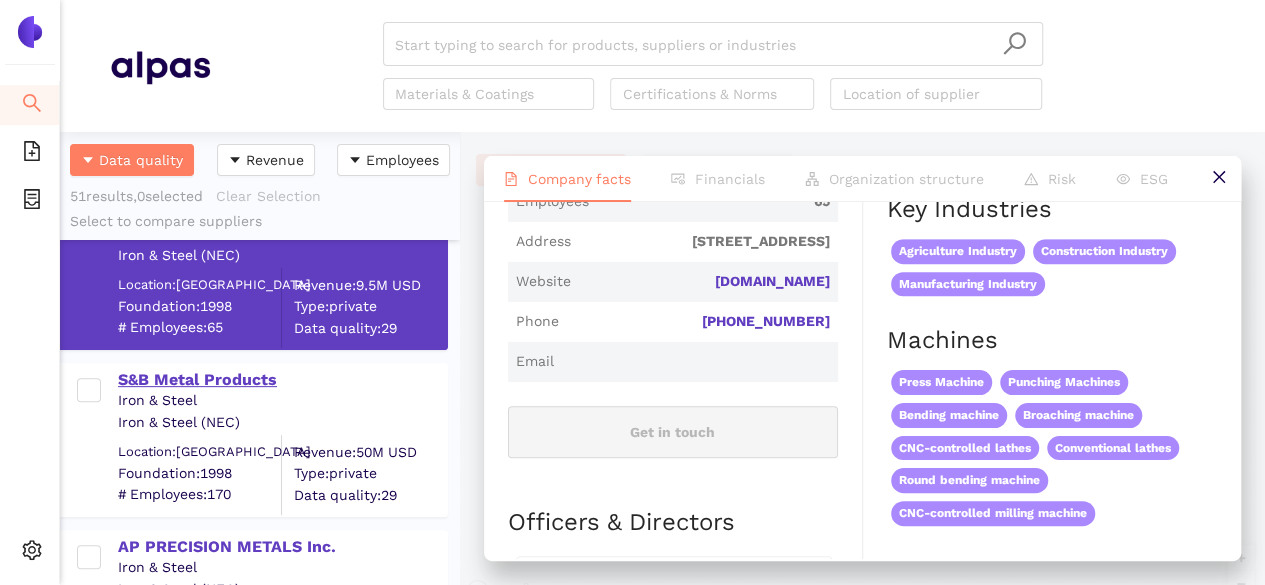 click on "S&B Metal Products" at bounding box center (282, 380) 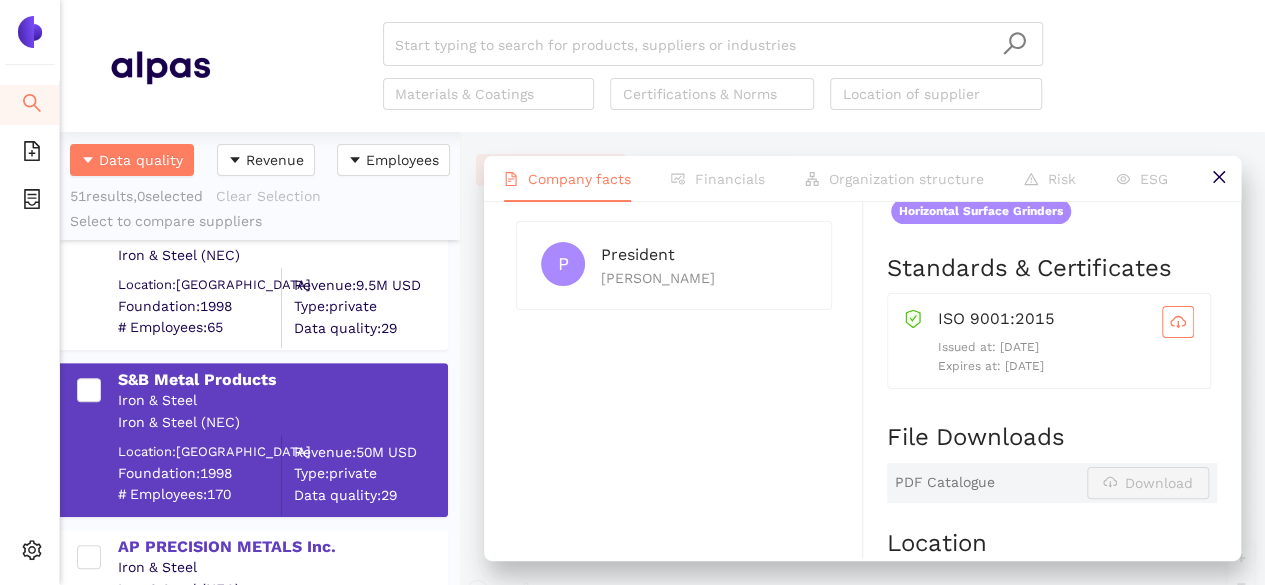 scroll, scrollTop: 953, scrollLeft: 0, axis: vertical 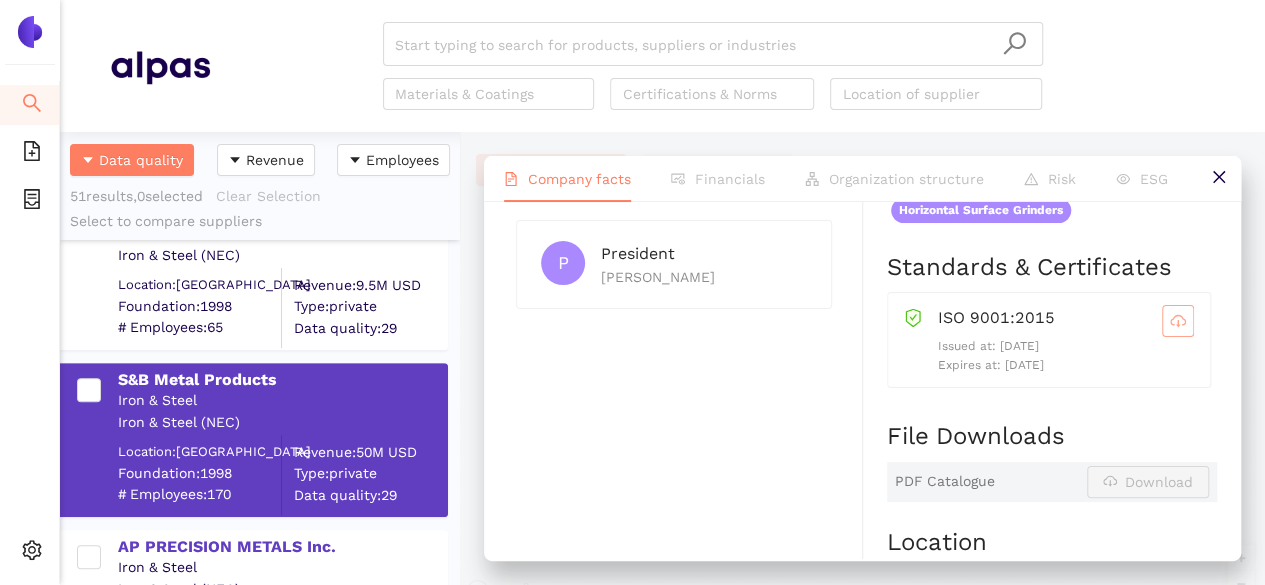 click 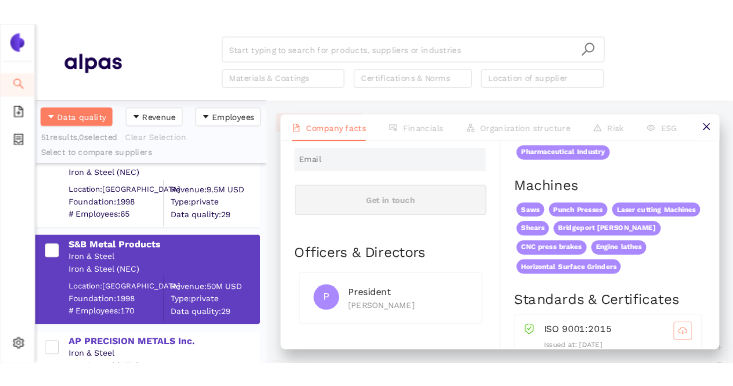 scroll, scrollTop: 495, scrollLeft: 0, axis: vertical 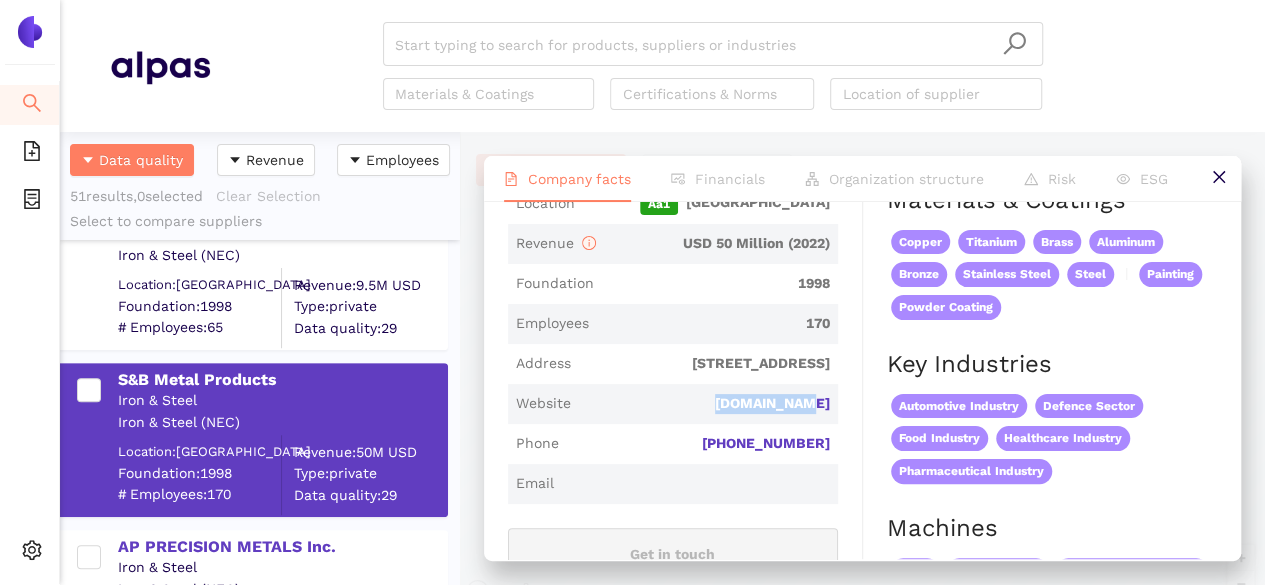 drag, startPoint x: 714, startPoint y: 405, endPoint x: 831, endPoint y: 405, distance: 117 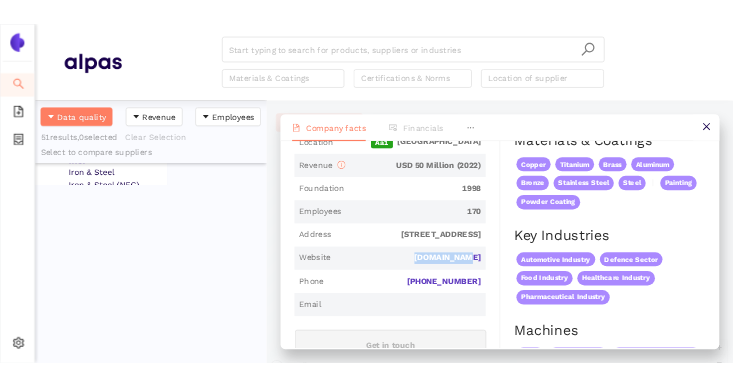 scroll, scrollTop: 238, scrollLeft: 224, axis: both 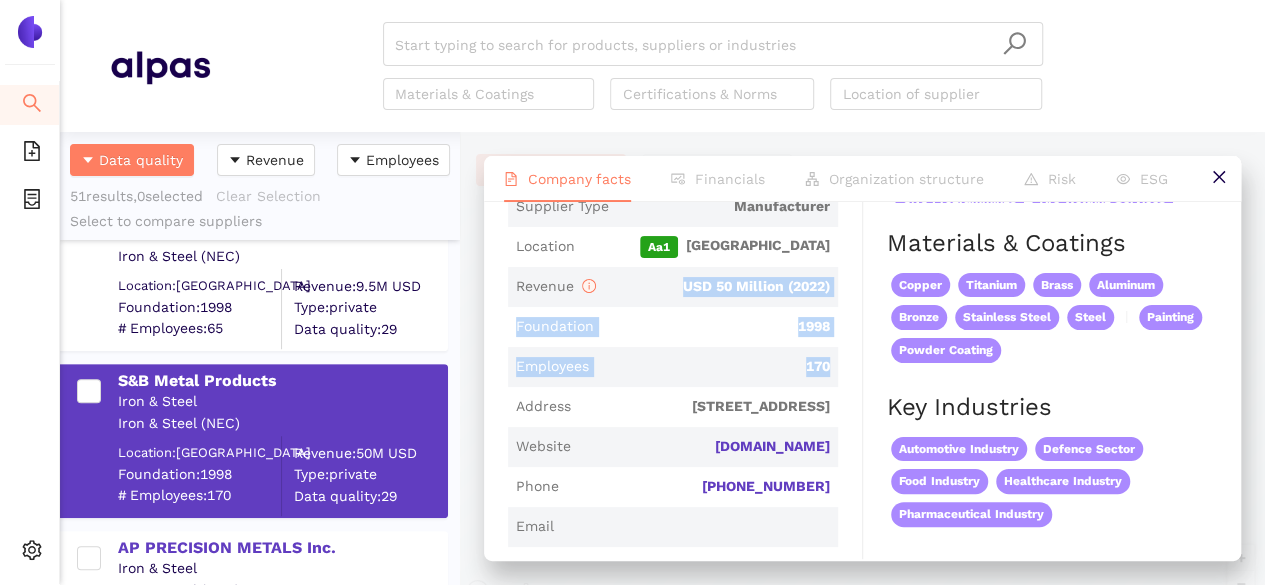 drag, startPoint x: 674, startPoint y: 285, endPoint x: 820, endPoint y: 366, distance: 166.96407 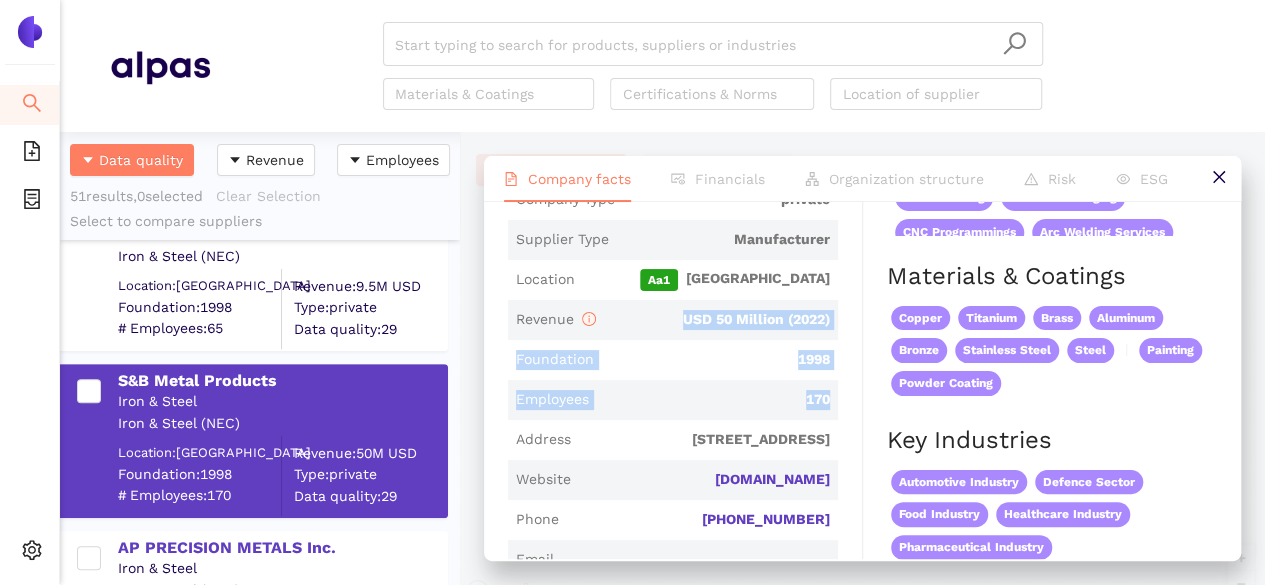 click on "USD 50 Million  (2022)" at bounding box center (717, 320) 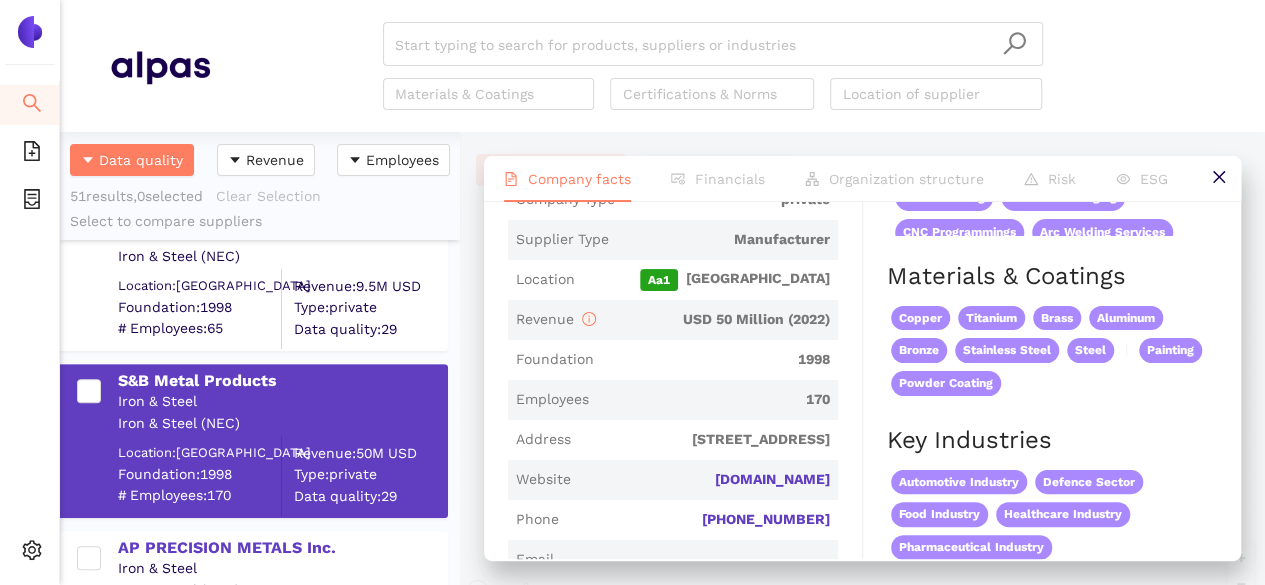 scroll, scrollTop: 446, scrollLeft: 0, axis: vertical 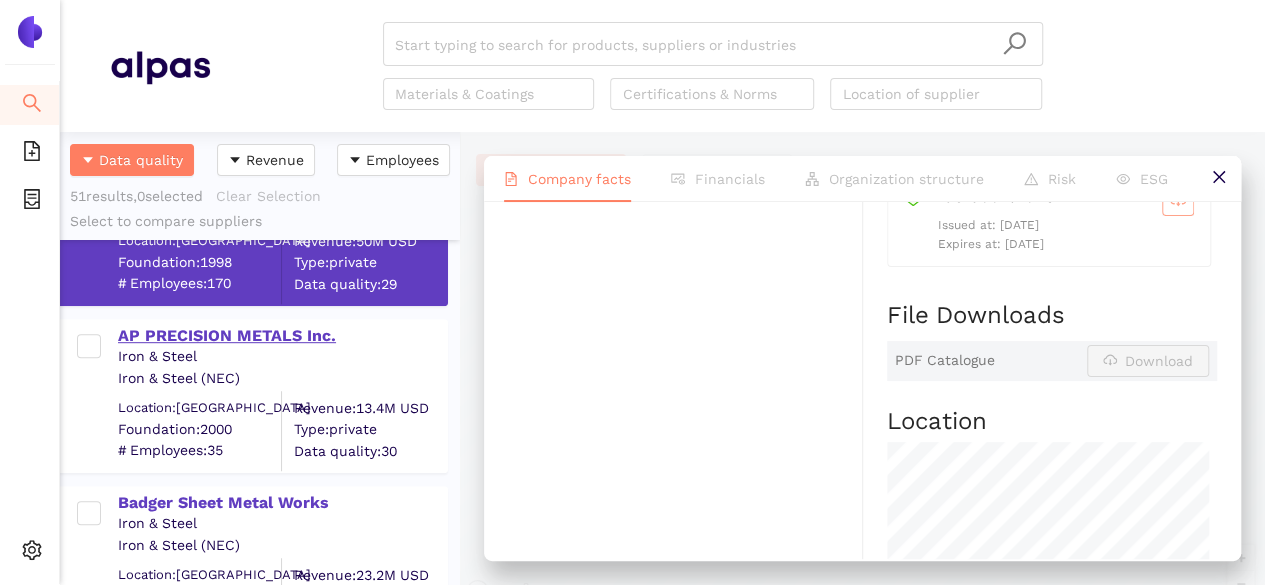 click on "AP PRECISION METALS Inc." at bounding box center (282, 336) 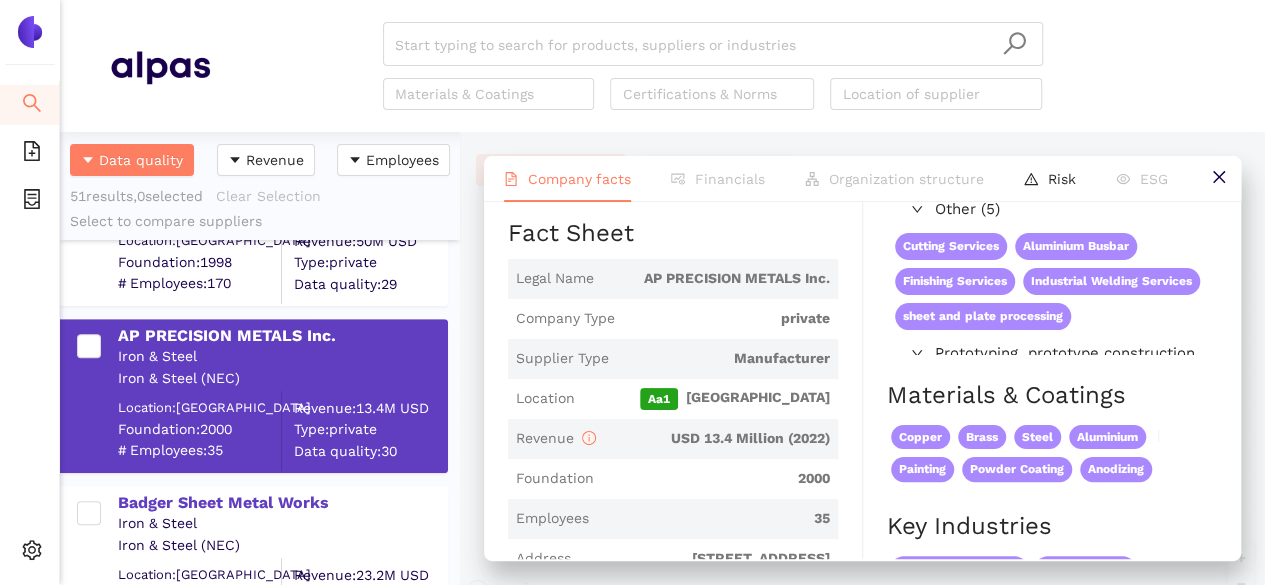 scroll, scrollTop: 295, scrollLeft: 0, axis: vertical 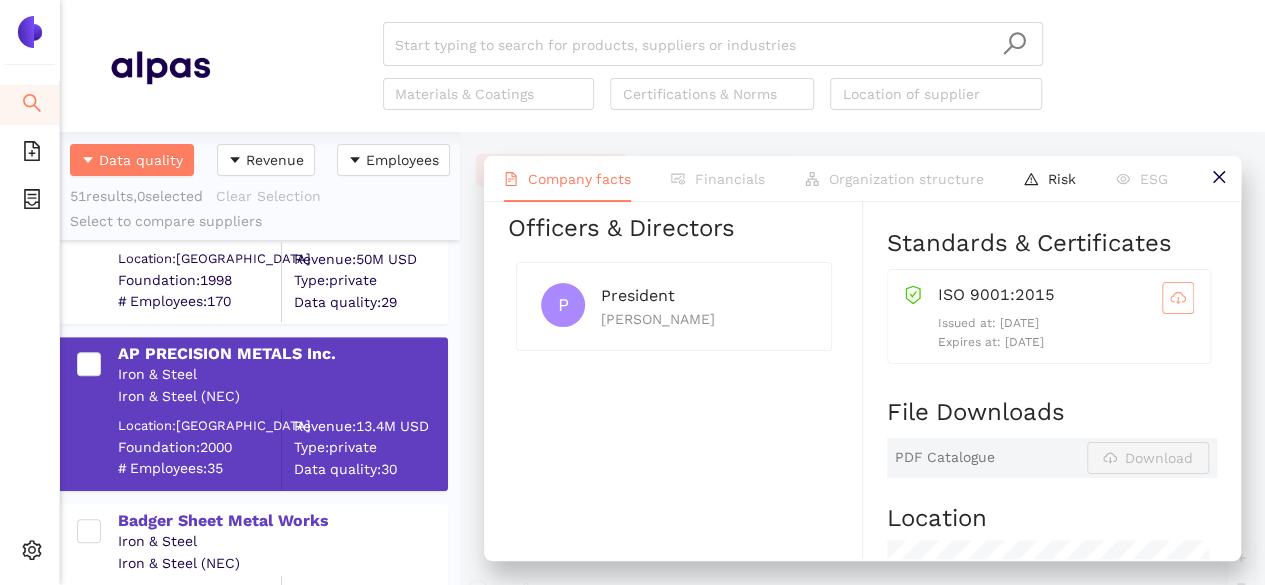 click 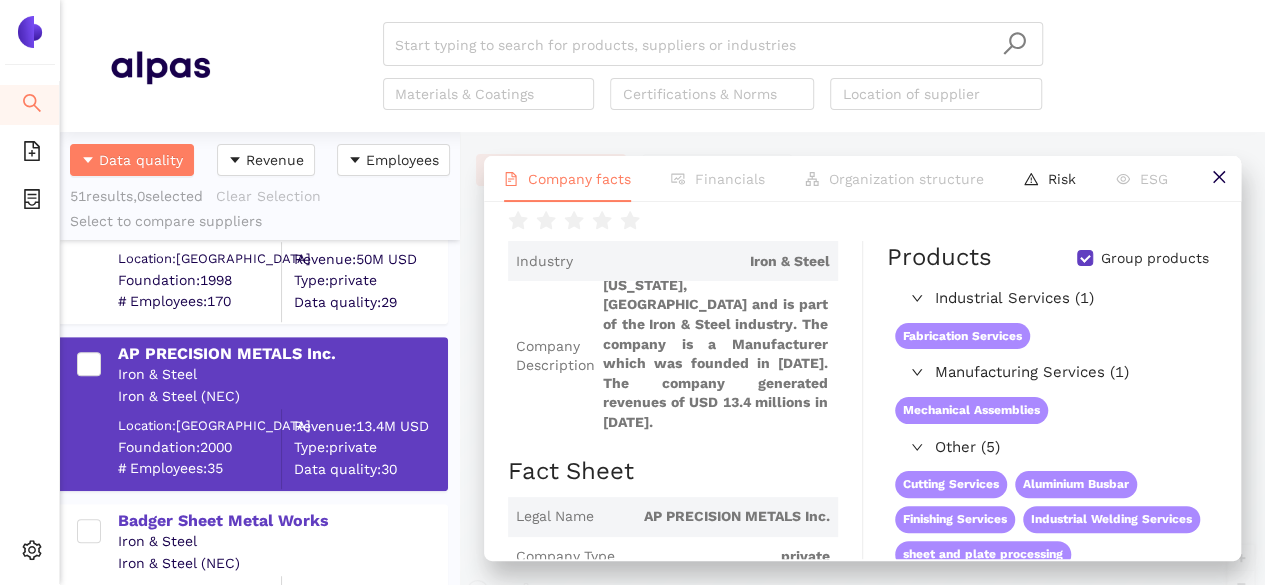 scroll, scrollTop: 0, scrollLeft: 0, axis: both 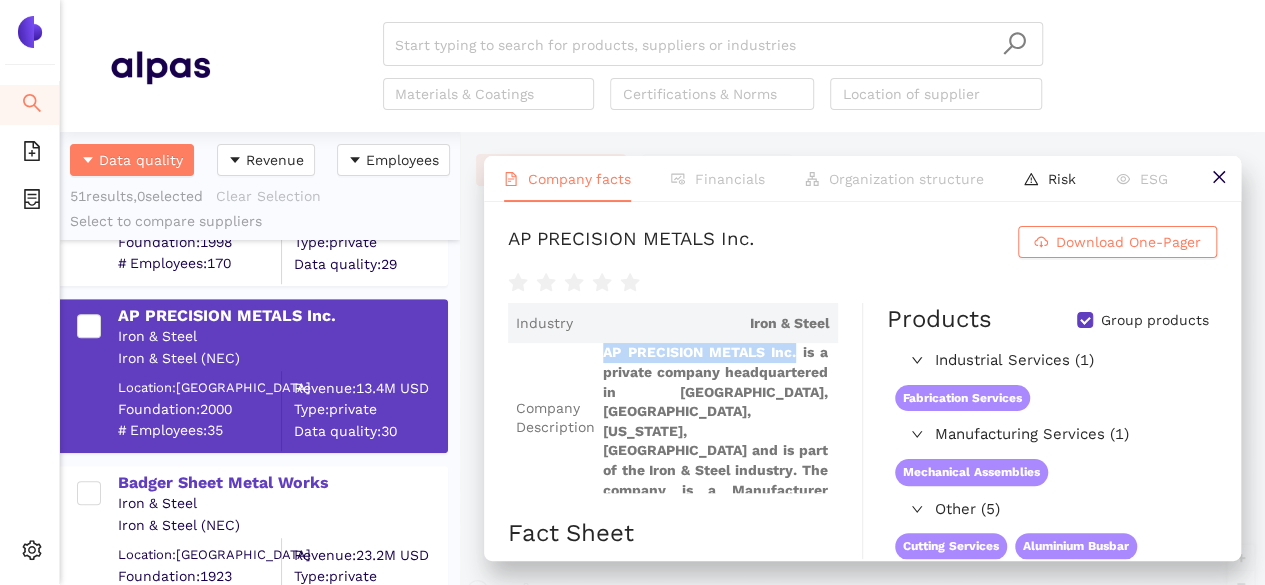 drag, startPoint x: 601, startPoint y: 355, endPoint x: 804, endPoint y: 357, distance: 203.00986 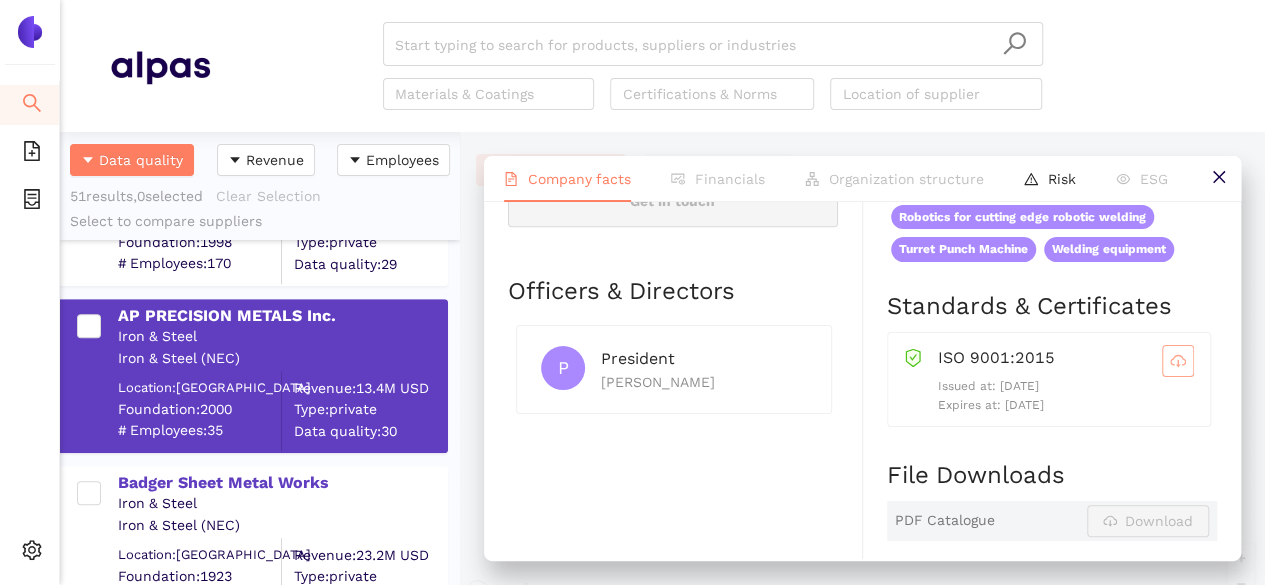 scroll, scrollTop: 849, scrollLeft: 0, axis: vertical 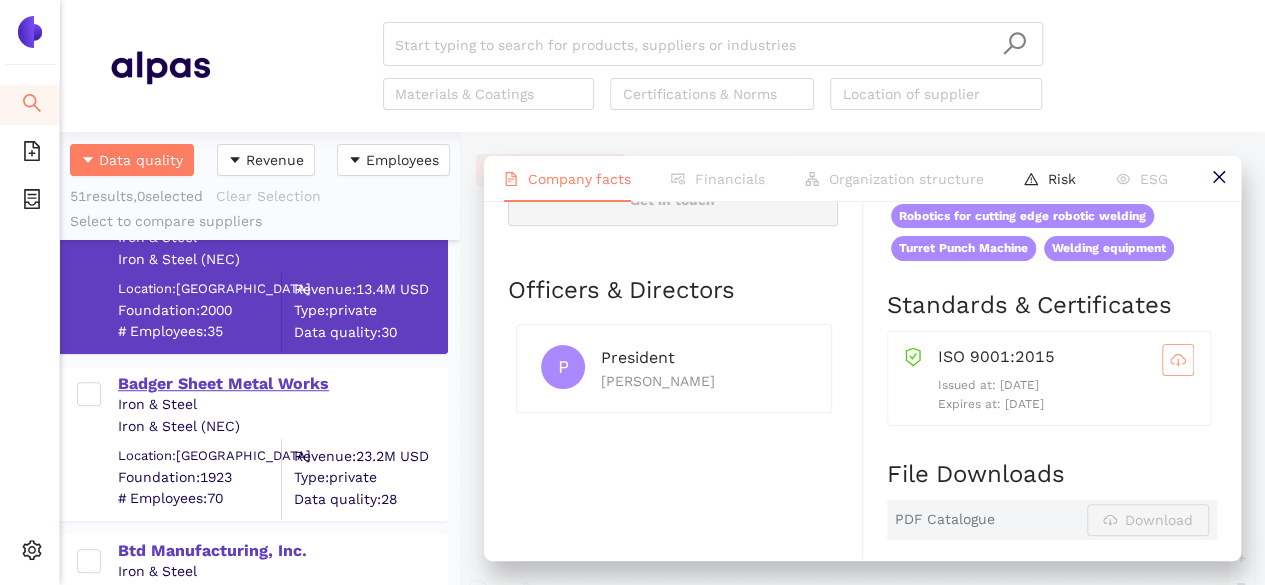 click on "Badger Sheet Metal Works" at bounding box center (282, 384) 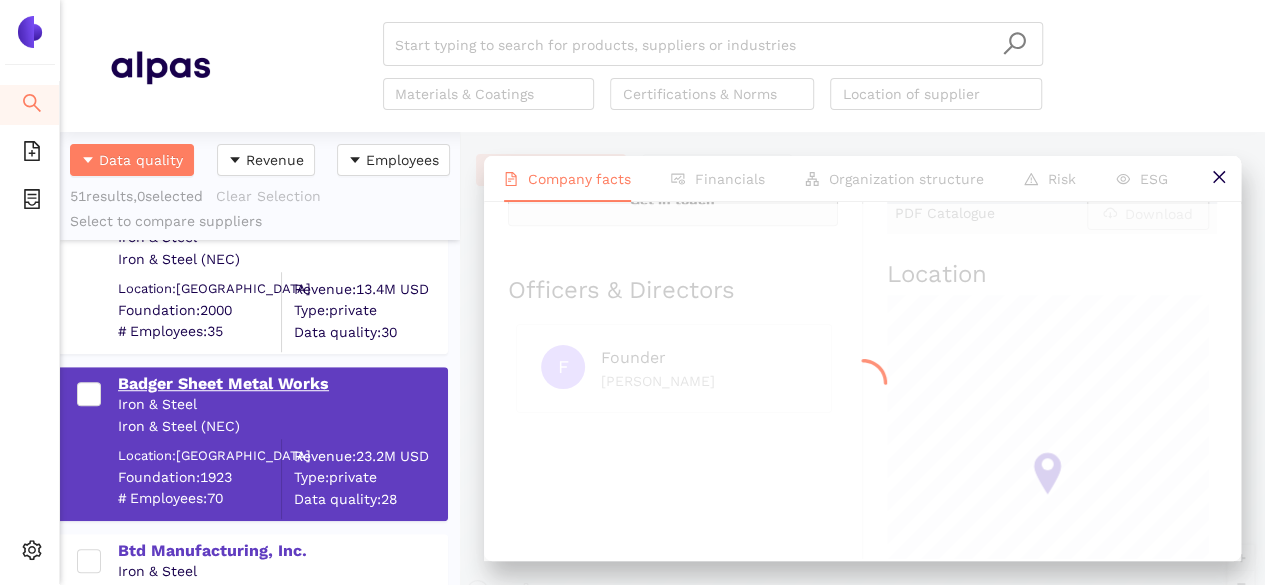 scroll, scrollTop: 0, scrollLeft: 0, axis: both 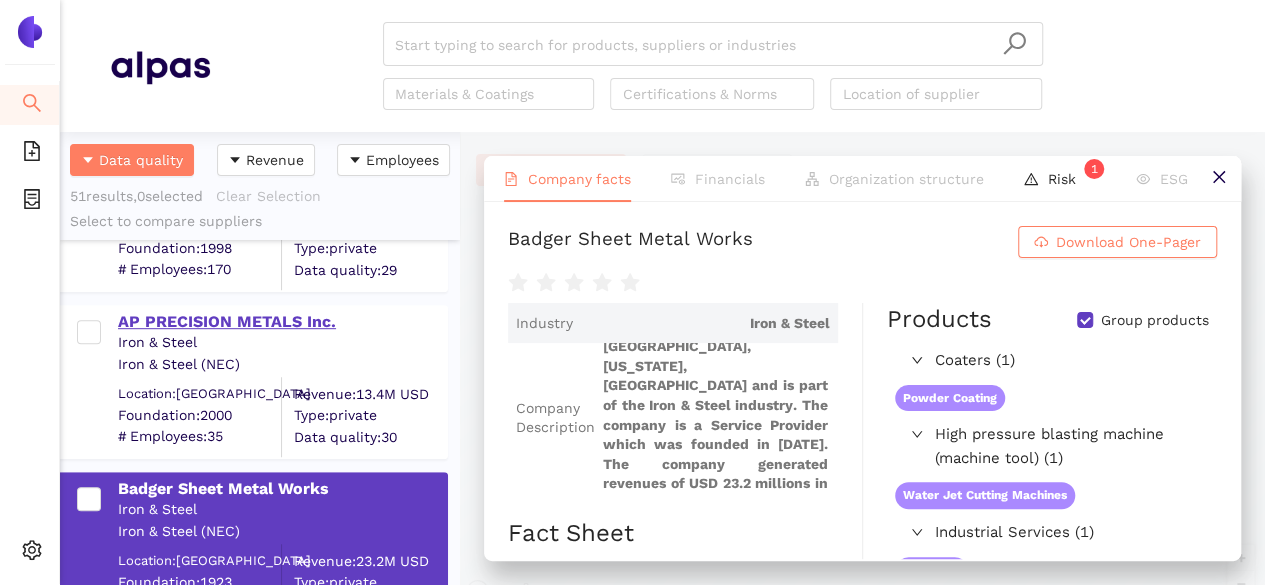 click on "AP PRECISION METALS Inc." at bounding box center [282, 322] 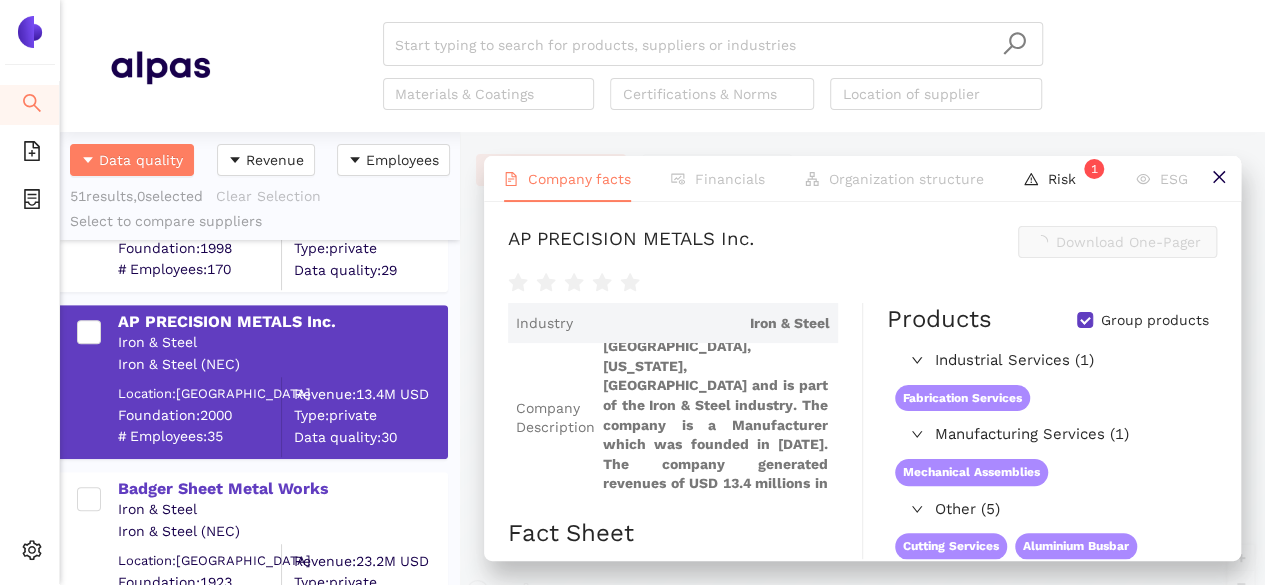 scroll, scrollTop: 0, scrollLeft: 0, axis: both 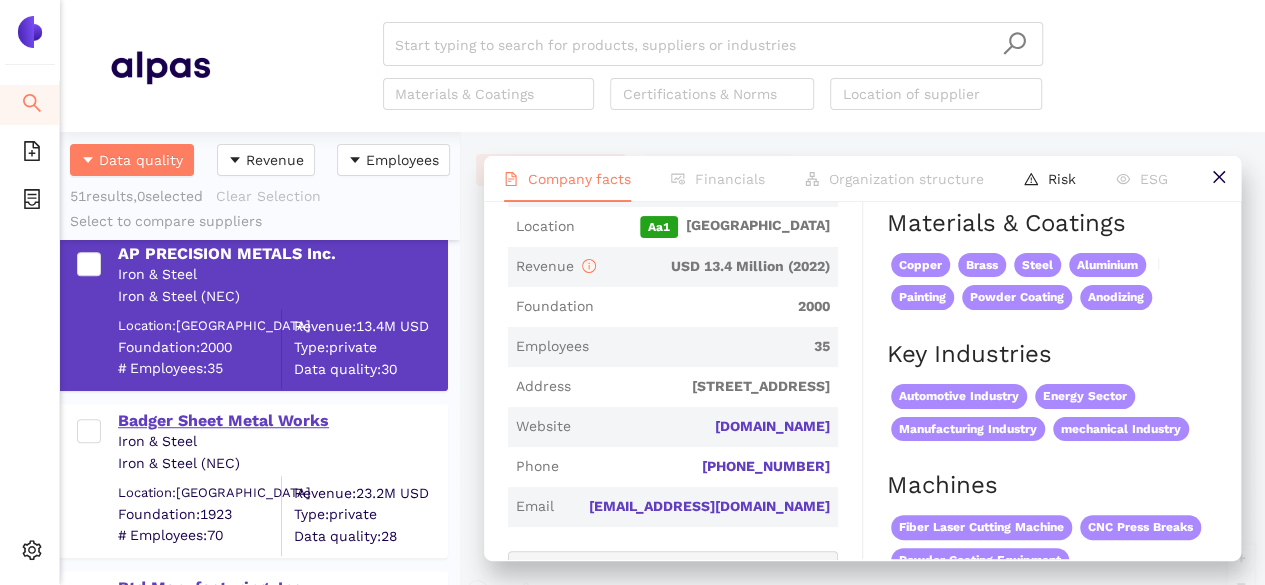 click on "Badger Sheet Metal Works" at bounding box center [282, 421] 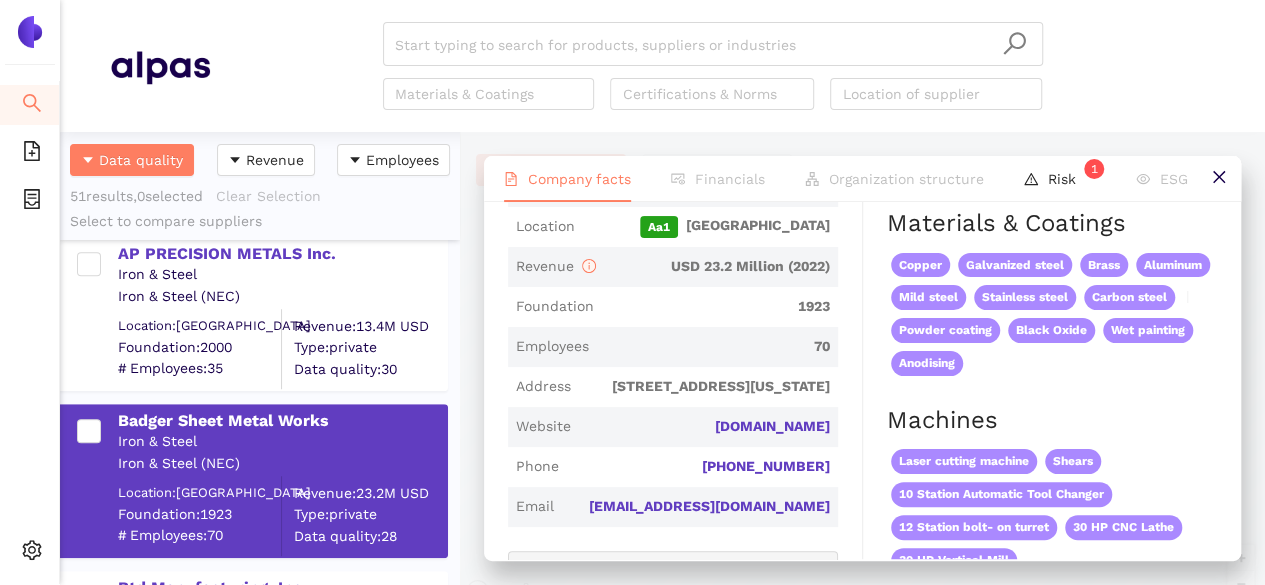 scroll, scrollTop: 0, scrollLeft: 0, axis: both 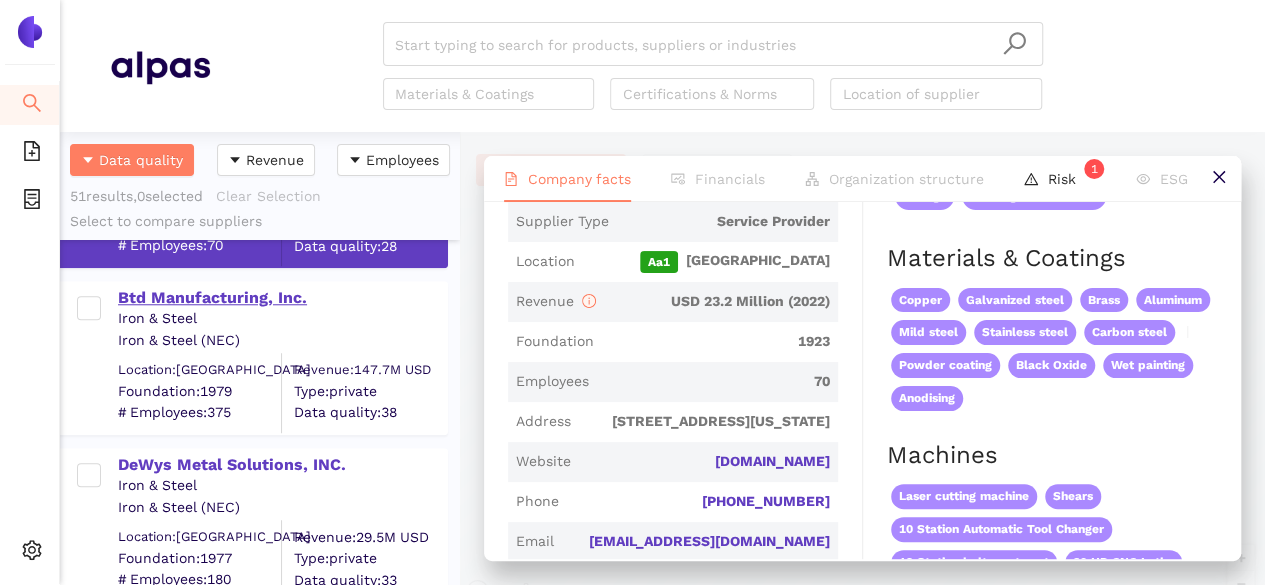 click on "Btd Manufacturing, Inc." at bounding box center [282, 298] 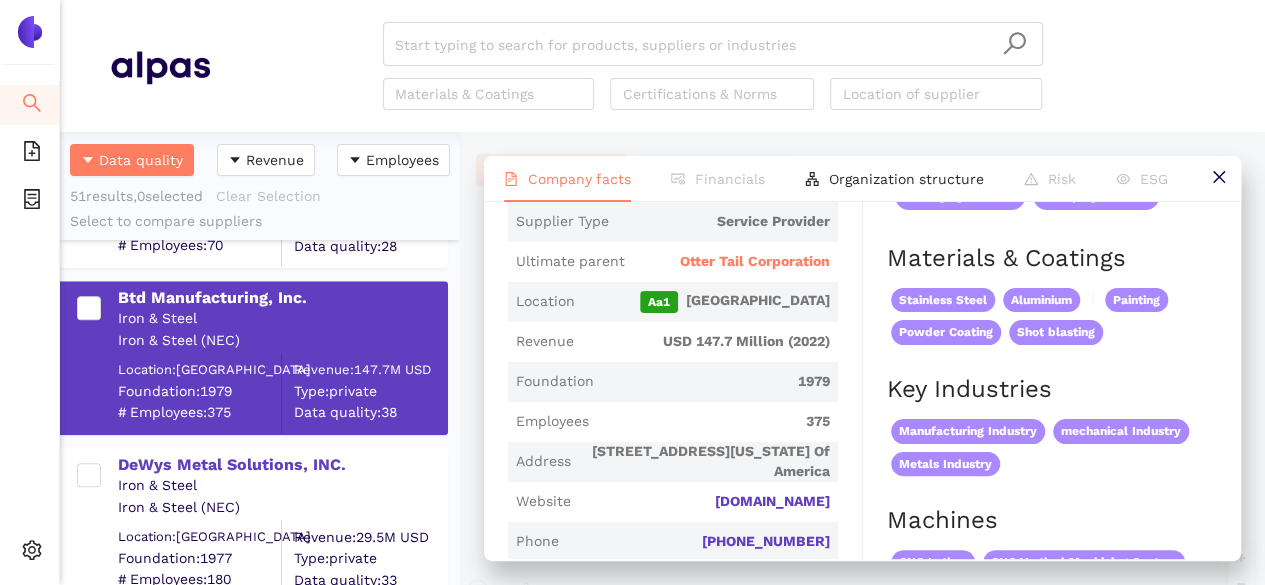 scroll, scrollTop: 0, scrollLeft: 0, axis: both 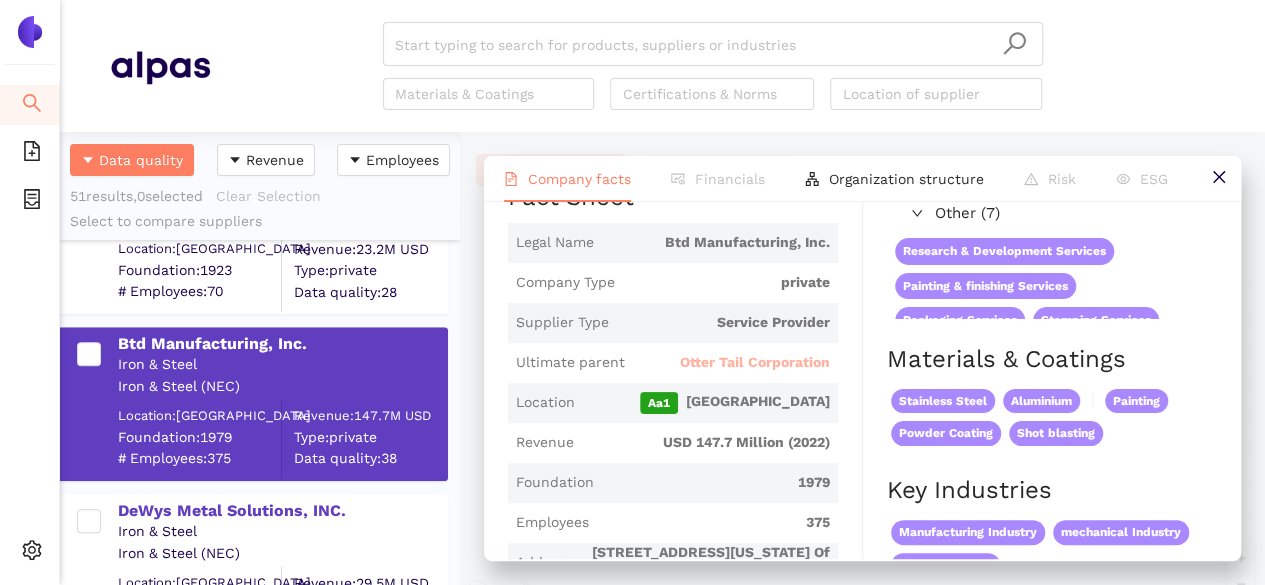 click on "Otter Tail Corporation" at bounding box center (755, 363) 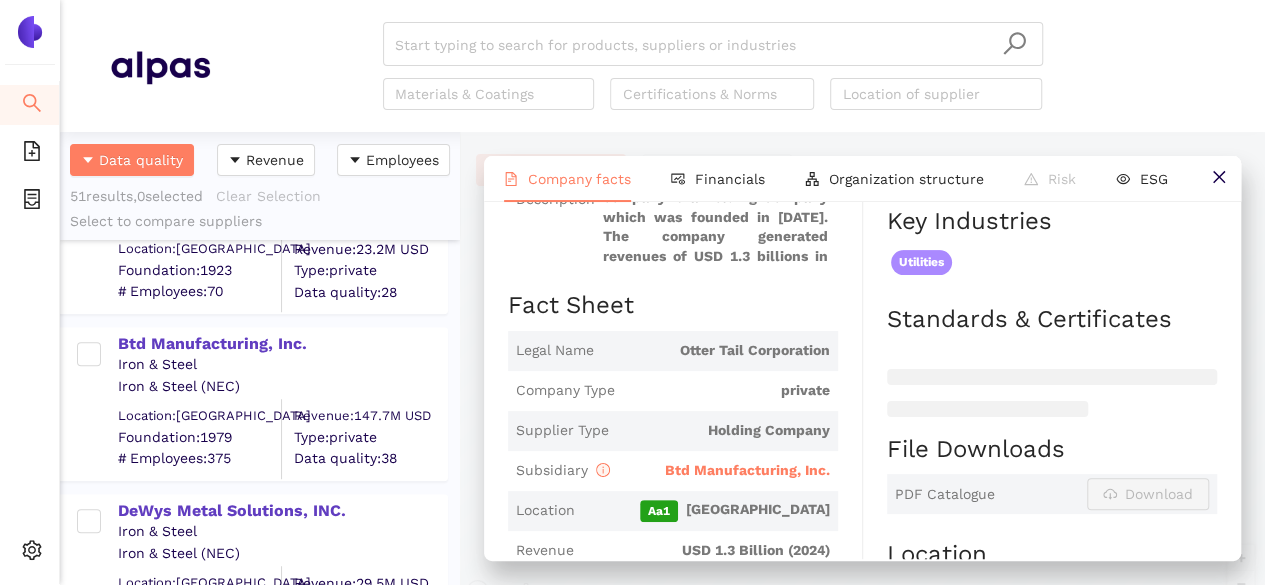 scroll, scrollTop: 0, scrollLeft: 0, axis: both 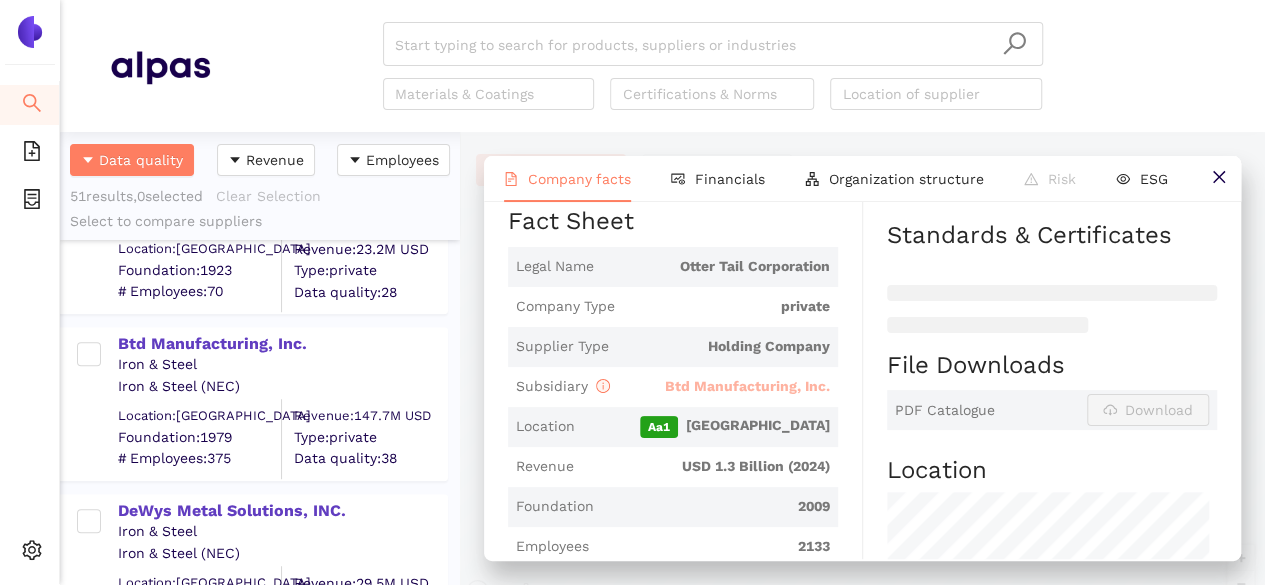 click on "Btd Manufacturing, Inc." at bounding box center (747, 386) 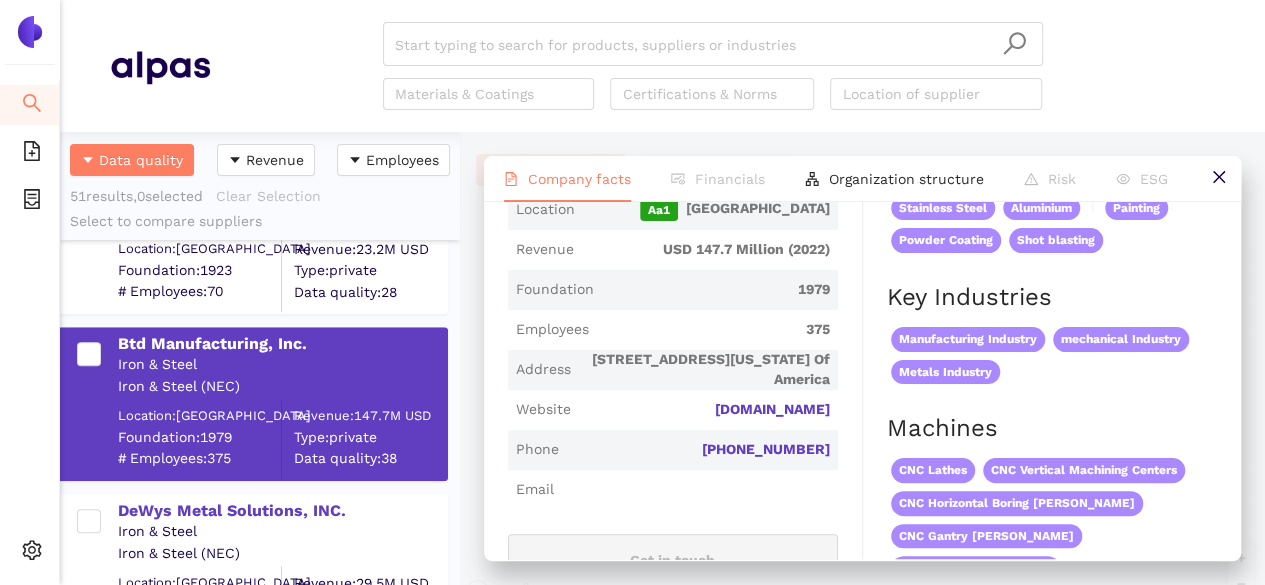 scroll, scrollTop: 417, scrollLeft: 0, axis: vertical 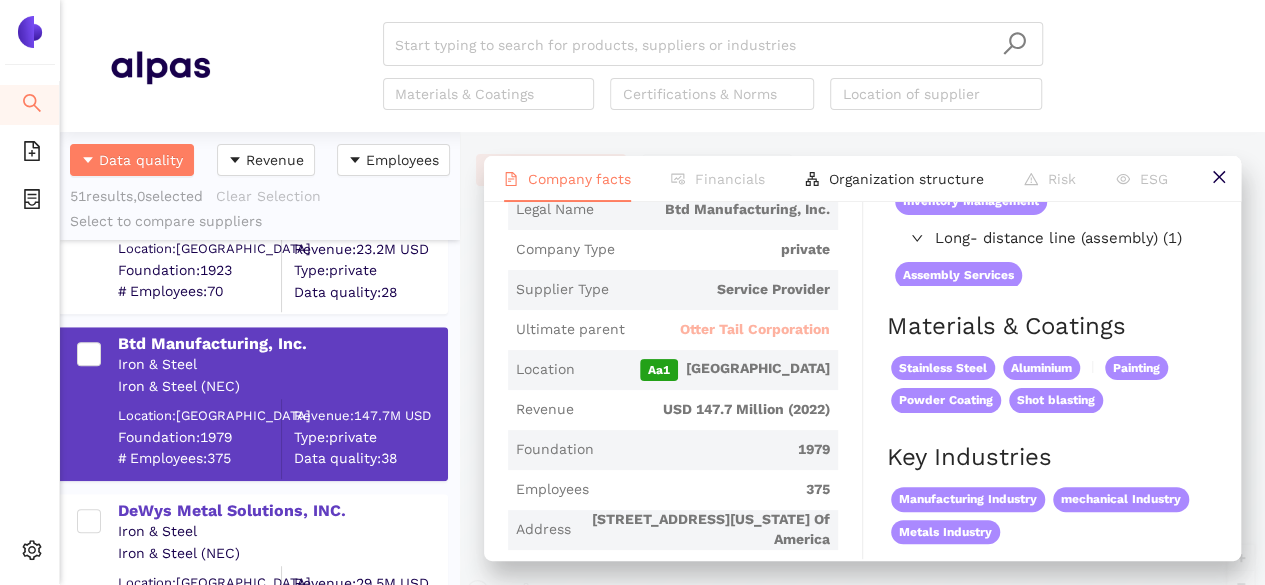click on "Otter Tail Corporation" at bounding box center (755, 330) 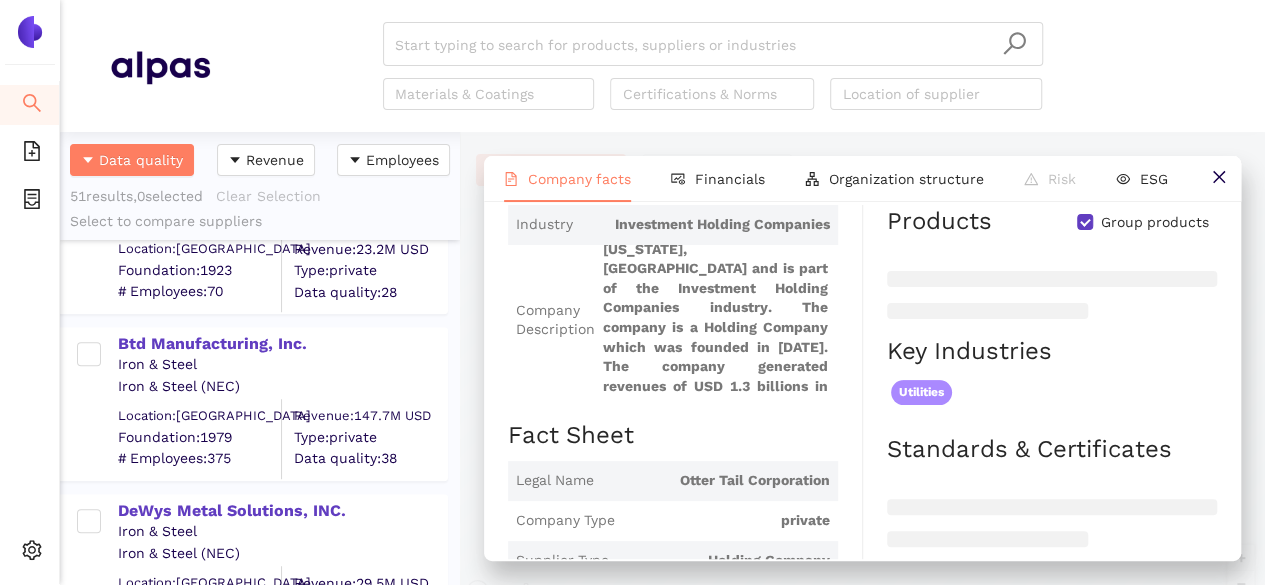 scroll, scrollTop: 224, scrollLeft: 0, axis: vertical 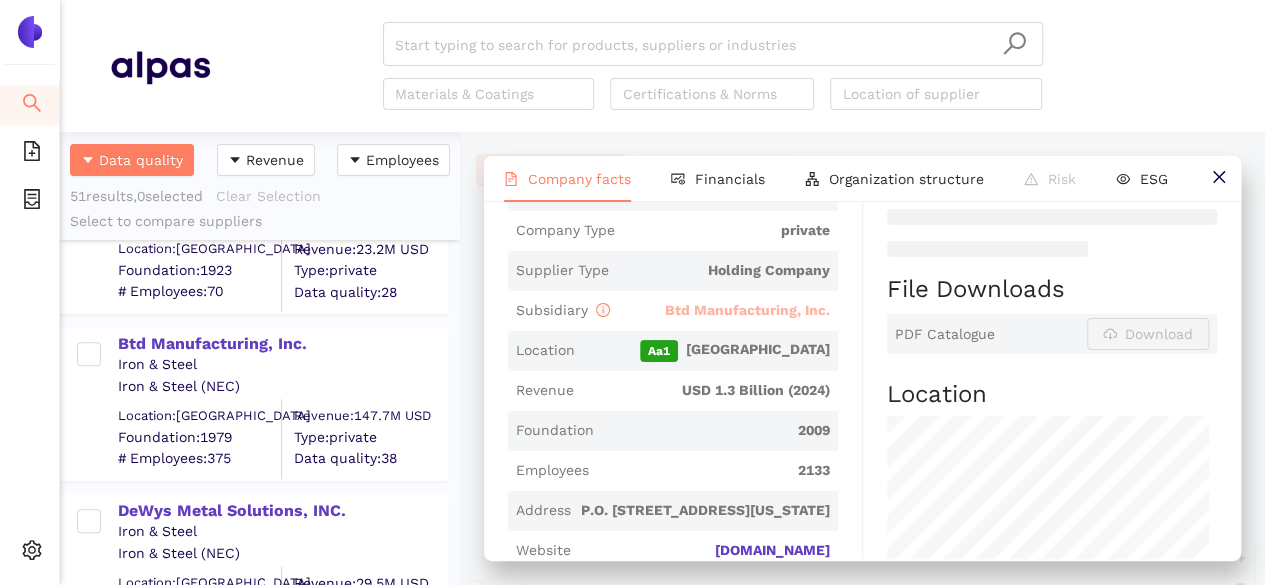 click on "Btd Manufacturing, Inc." at bounding box center [747, 310] 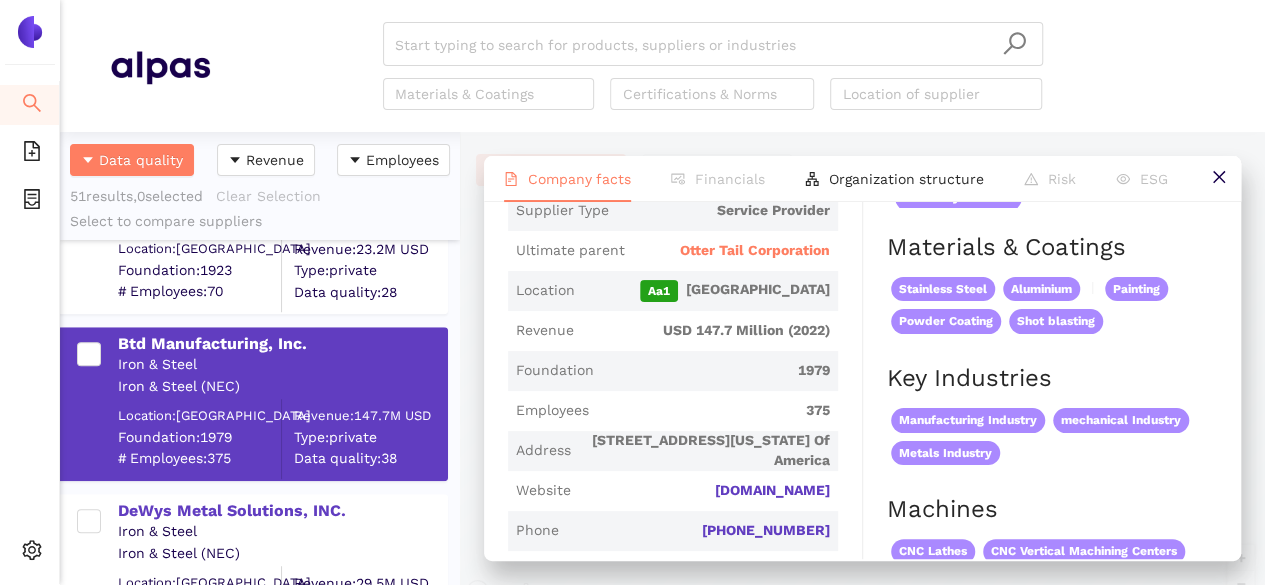 scroll, scrollTop: 0, scrollLeft: 0, axis: both 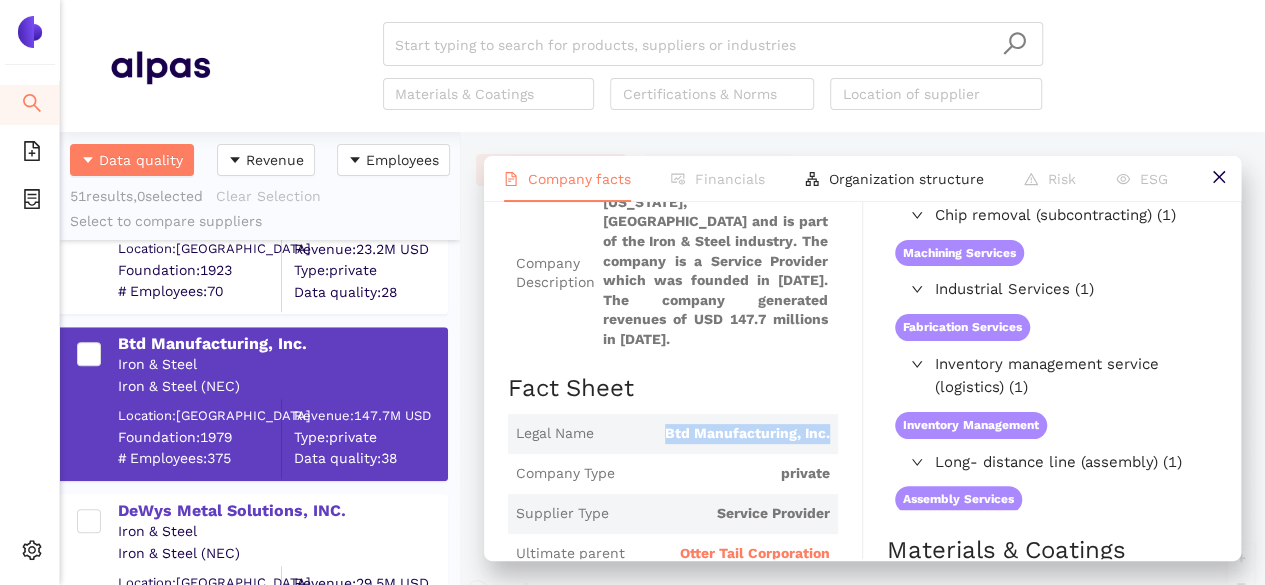 drag, startPoint x: 655, startPoint y: 435, endPoint x: 835, endPoint y: 434, distance: 180.00278 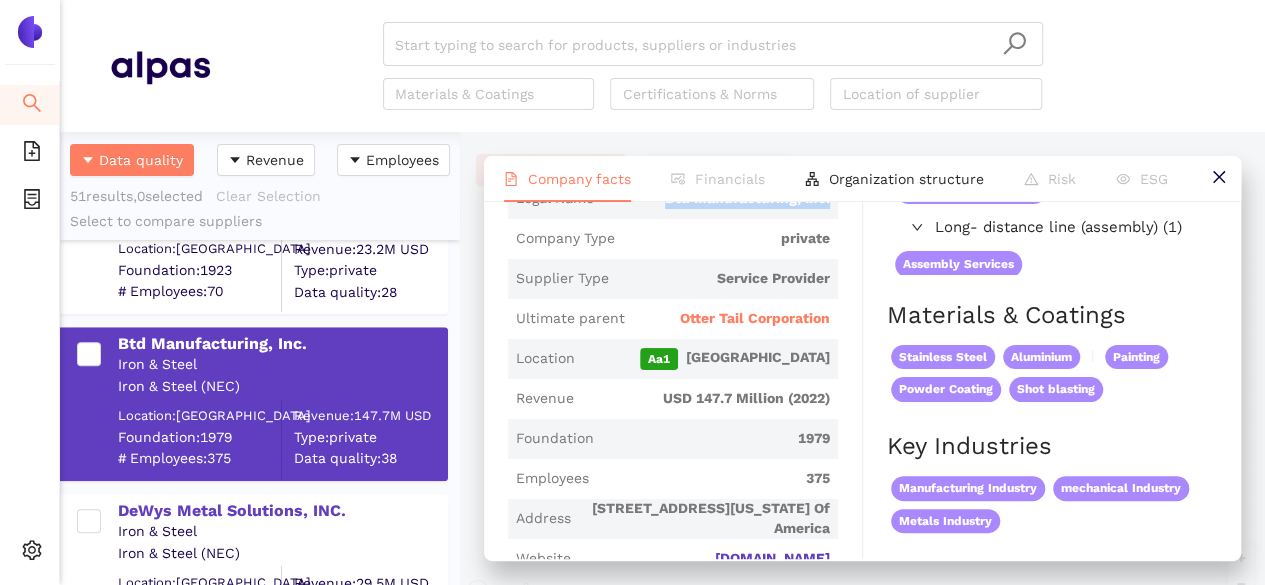 scroll, scrollTop: 427, scrollLeft: 0, axis: vertical 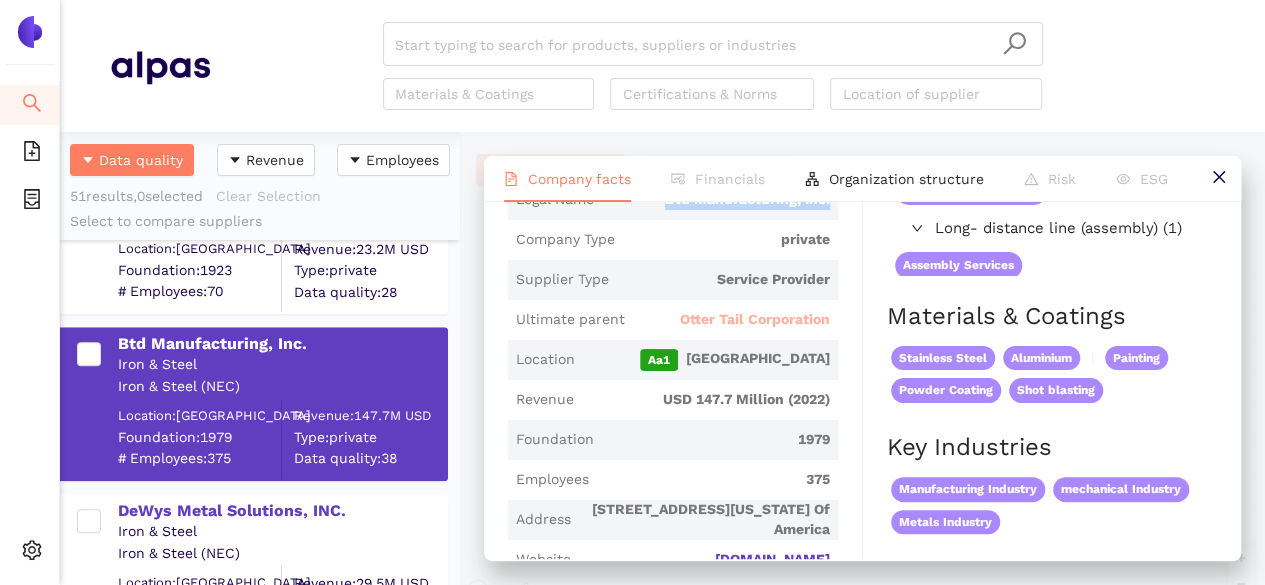 click on "Otter Tail Corporation" at bounding box center (755, 320) 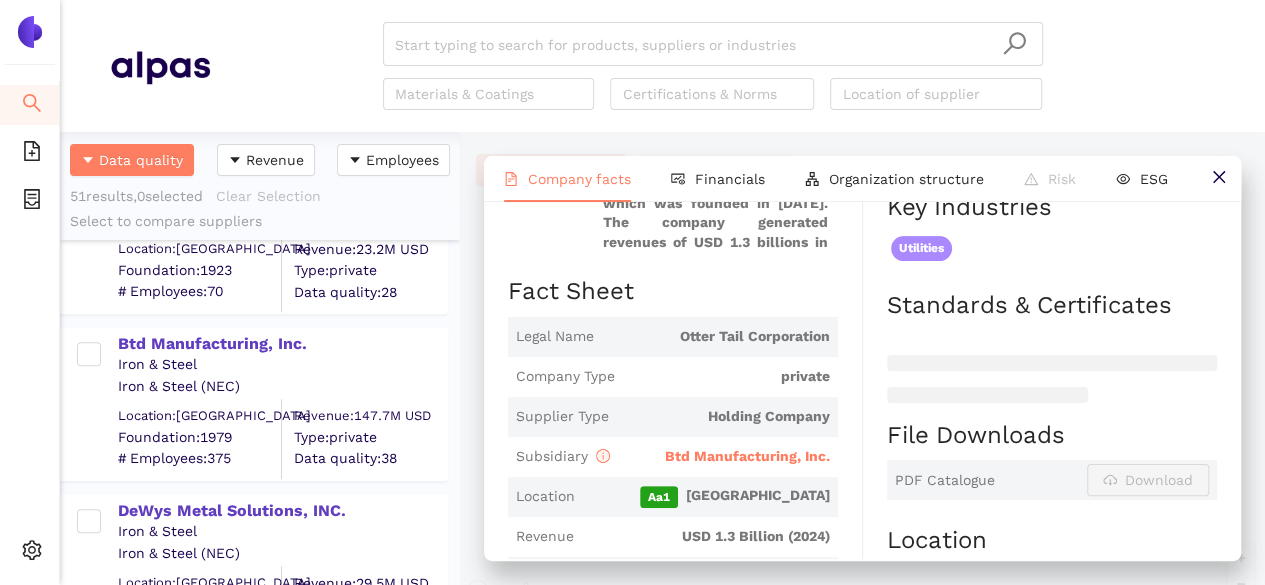 scroll, scrollTop: 392, scrollLeft: 0, axis: vertical 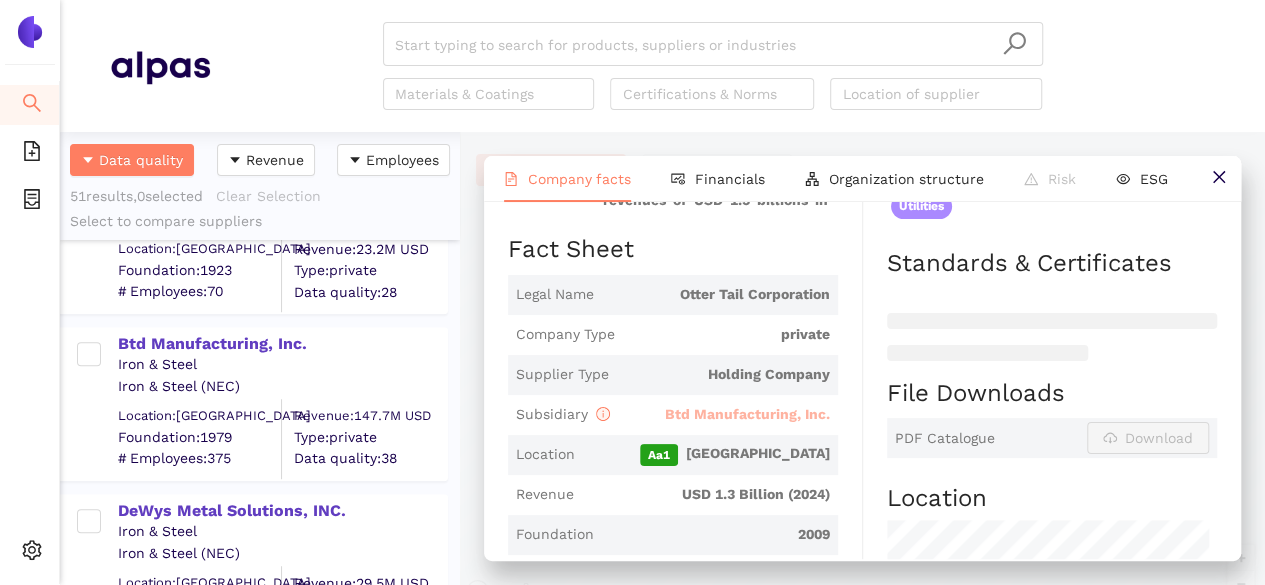 click on "Btd Manufacturing, Inc." at bounding box center [747, 414] 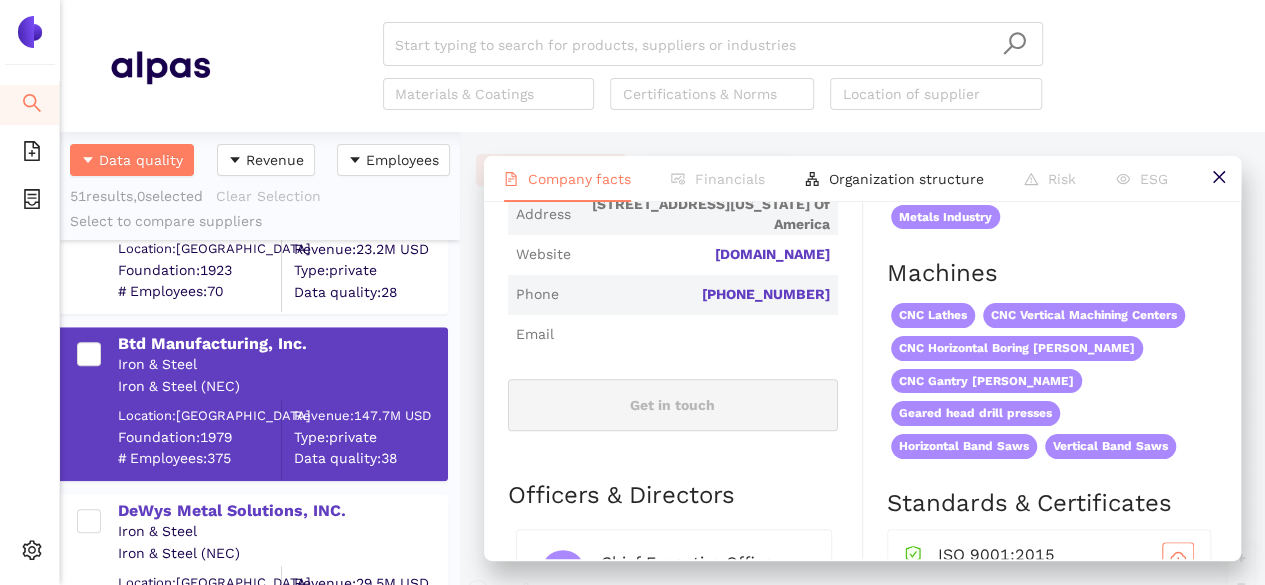 scroll, scrollTop: 932, scrollLeft: 0, axis: vertical 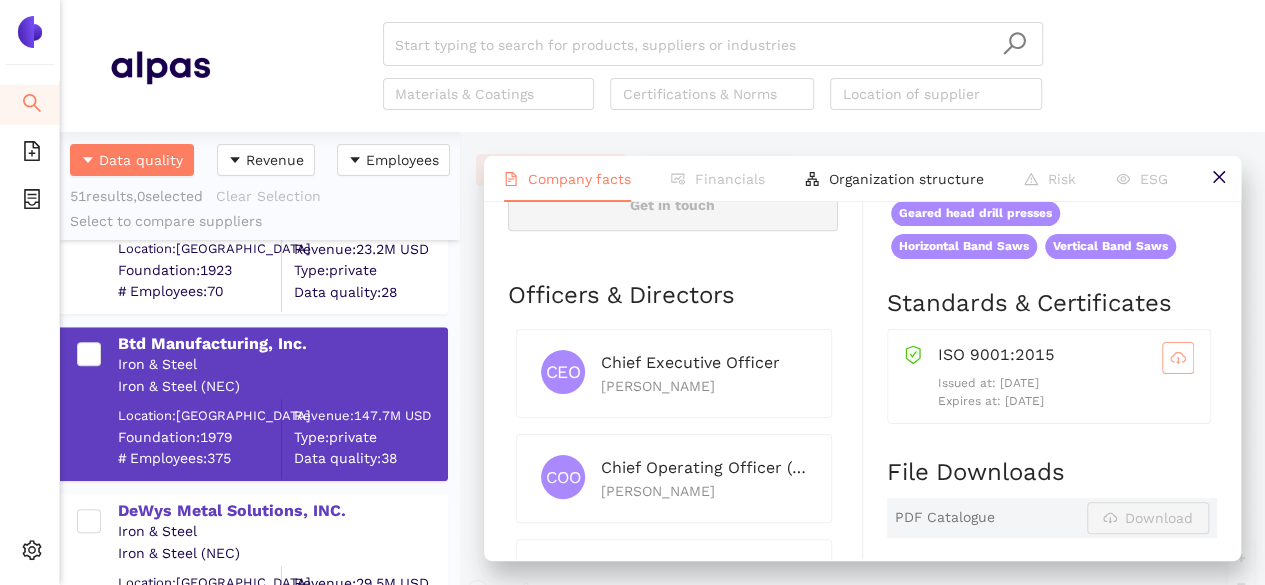 click at bounding box center (1178, 358) 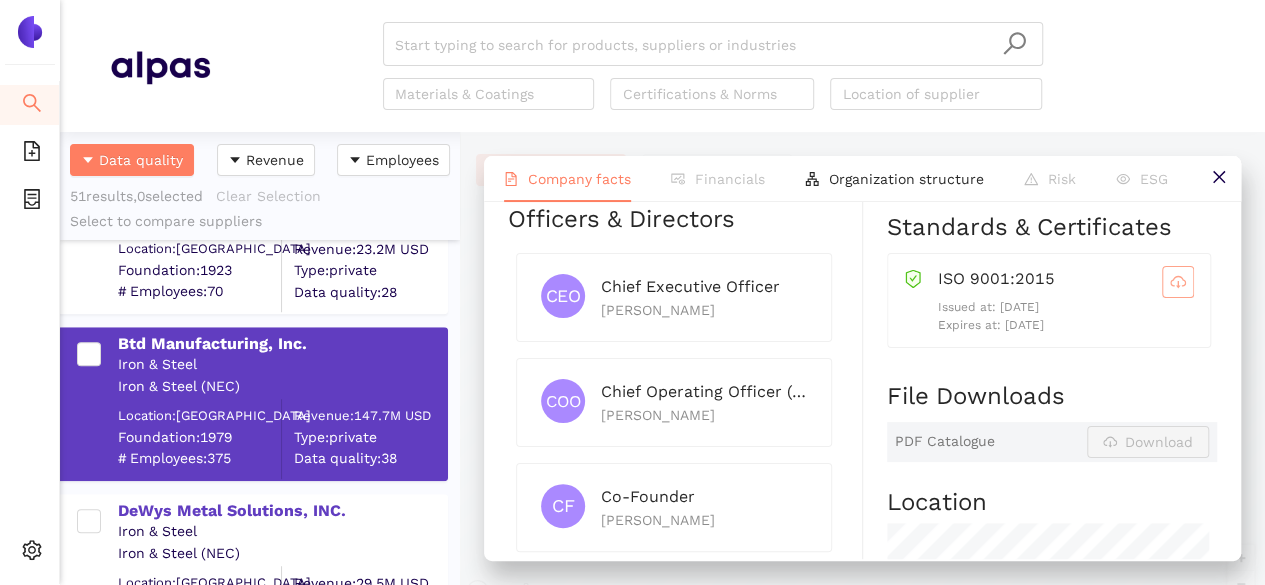 scroll, scrollTop: 1015, scrollLeft: 0, axis: vertical 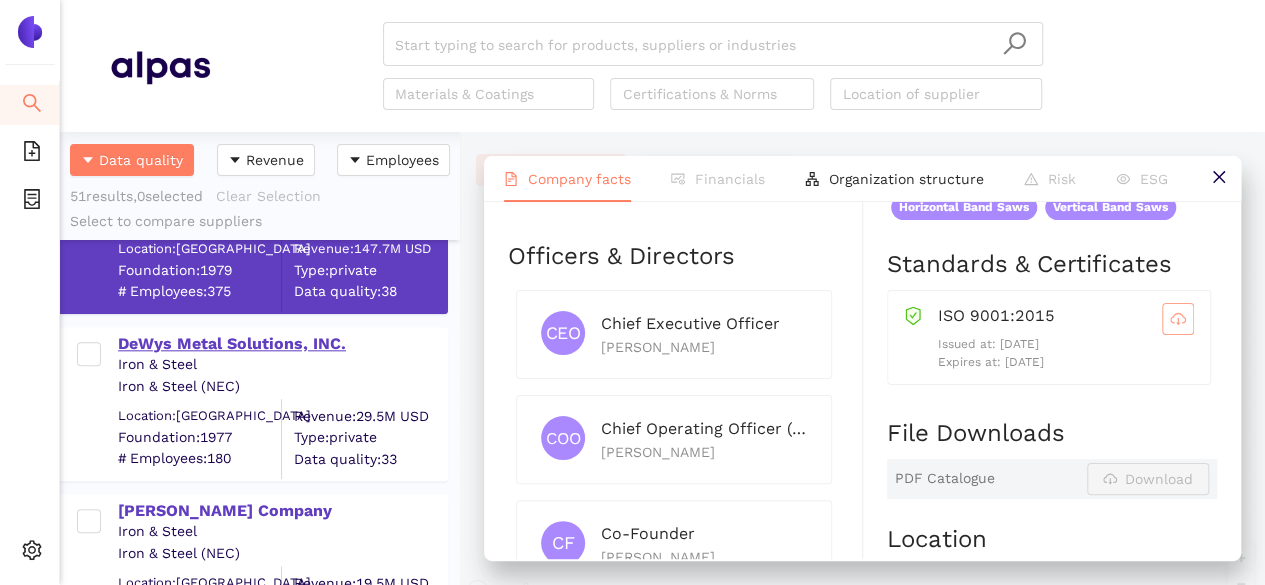 click on "DeWys Metal Solutions, INC." at bounding box center (282, 344) 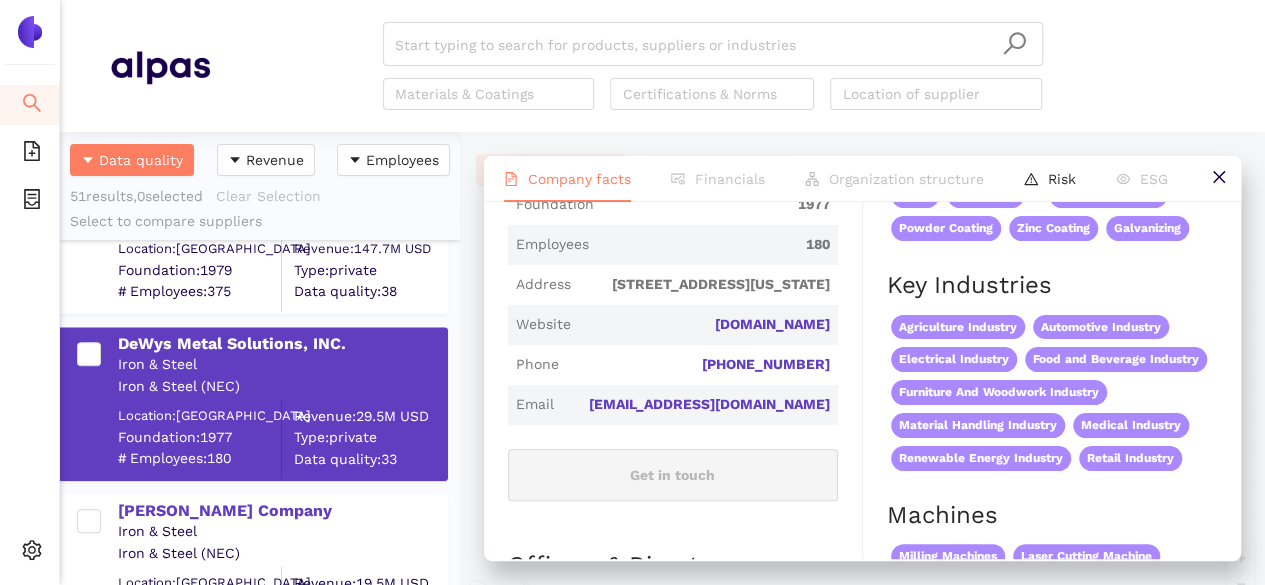 scroll, scrollTop: 421, scrollLeft: 0, axis: vertical 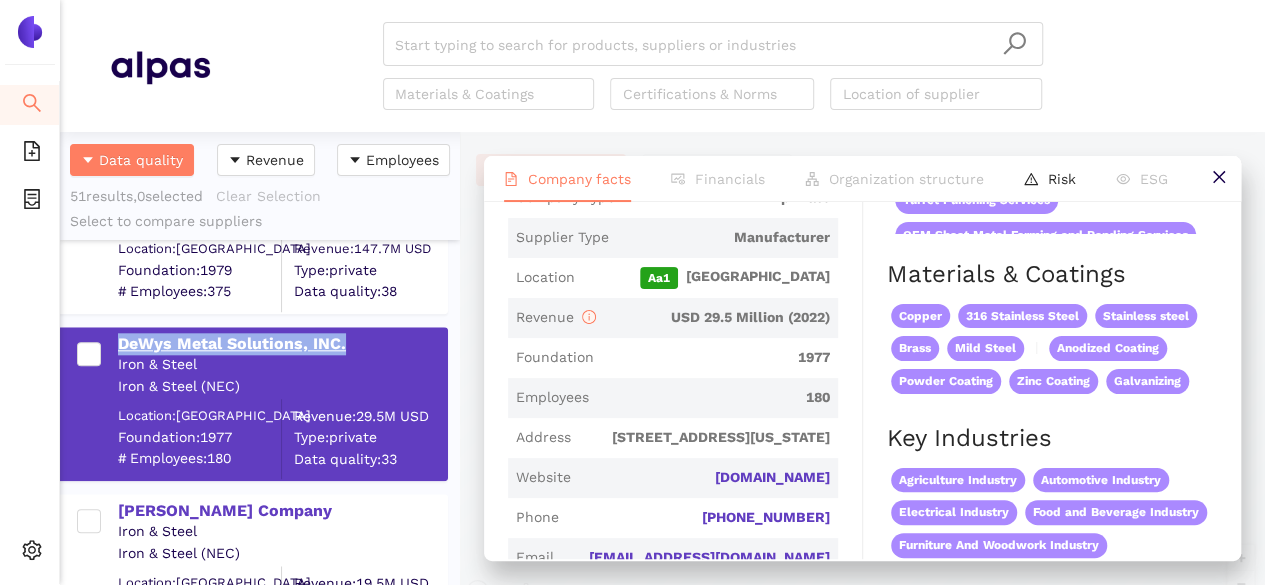 drag, startPoint x: 106, startPoint y: 341, endPoint x: 350, endPoint y: 337, distance: 244.03279 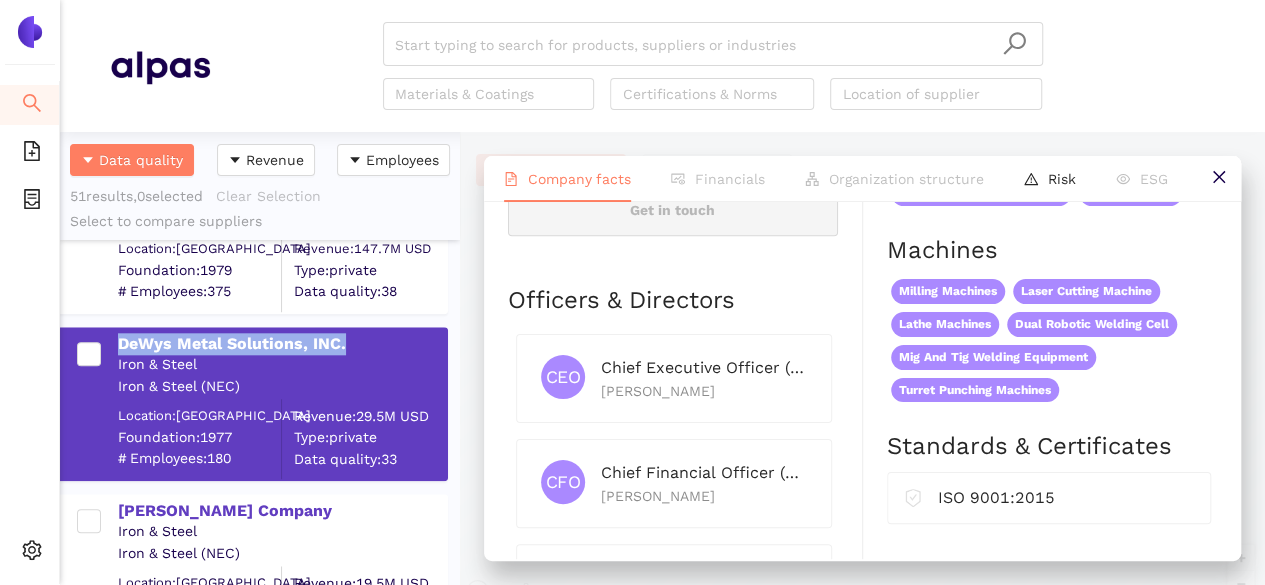 scroll, scrollTop: 845, scrollLeft: 0, axis: vertical 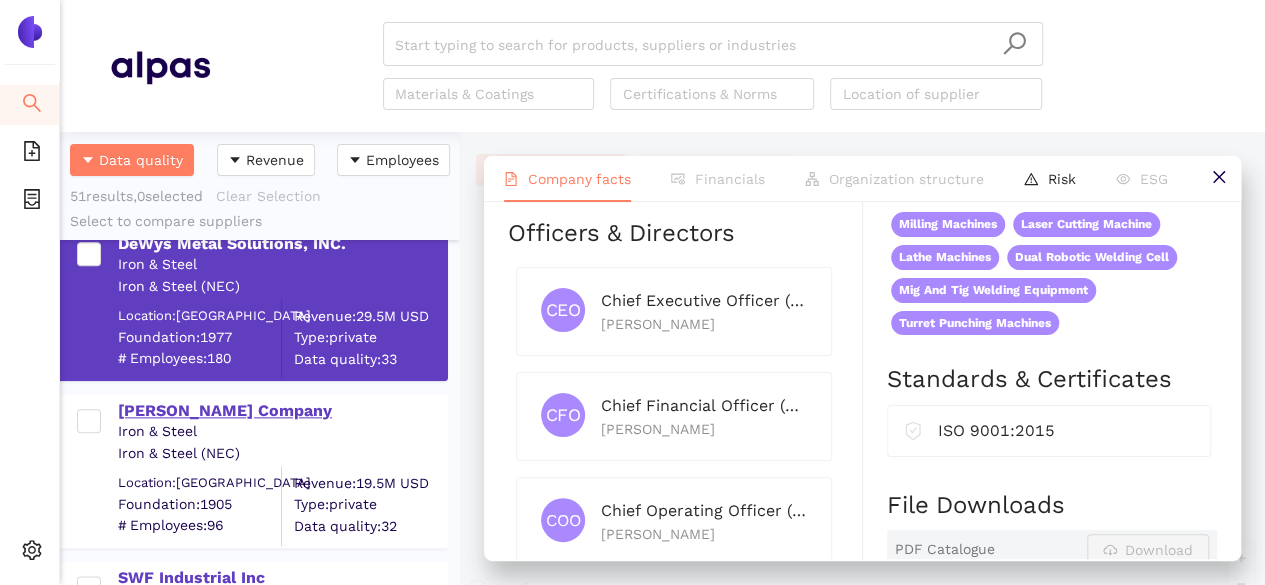 click on "[PERSON_NAME] Company" at bounding box center [282, 411] 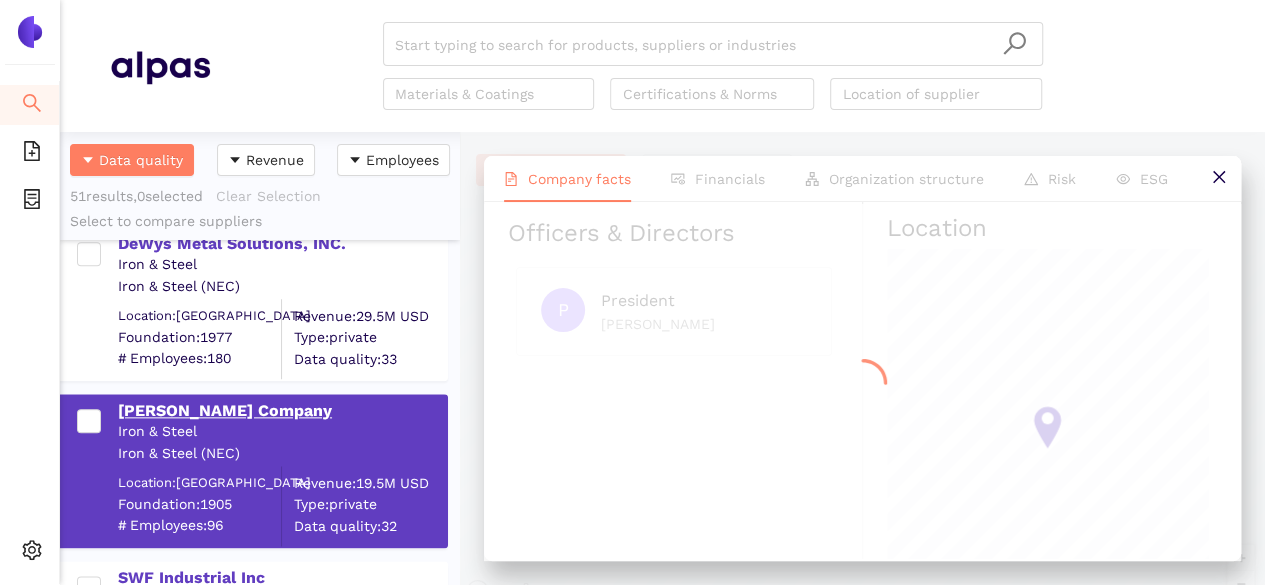 scroll, scrollTop: 0, scrollLeft: 0, axis: both 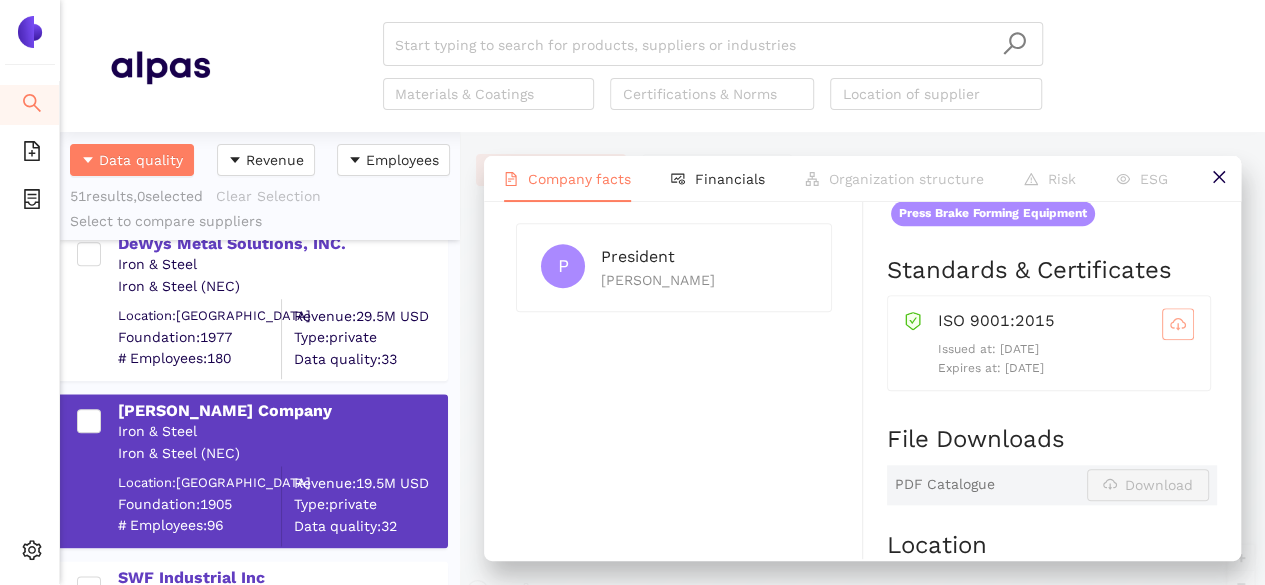 click 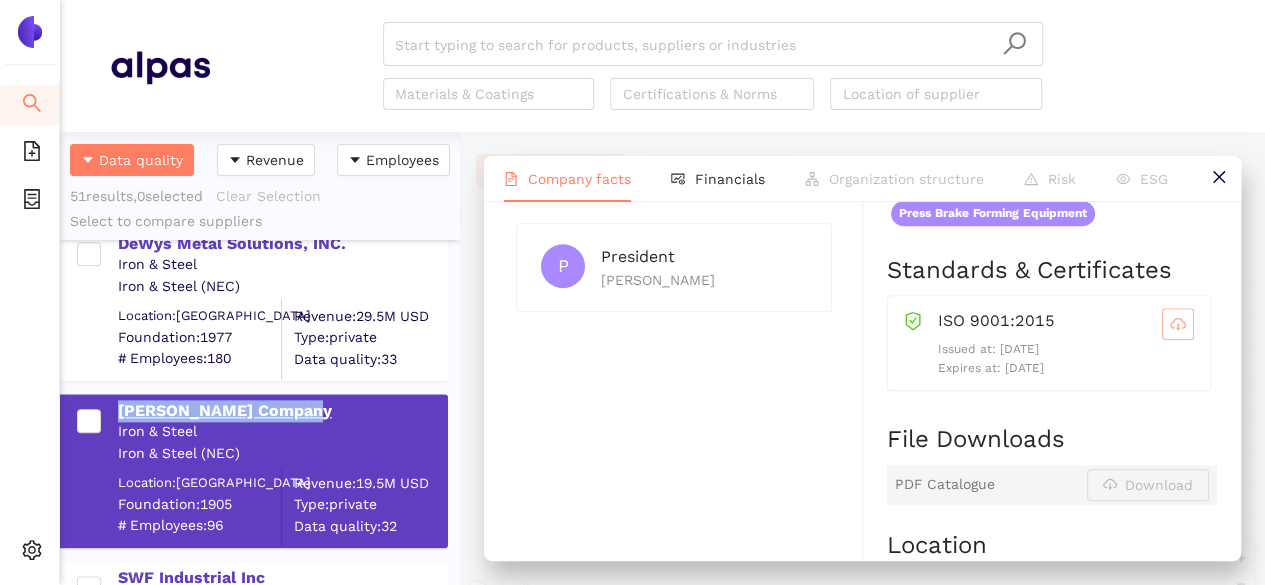 drag, startPoint x: 112, startPoint y: 405, endPoint x: 309, endPoint y: 397, distance: 197.16237 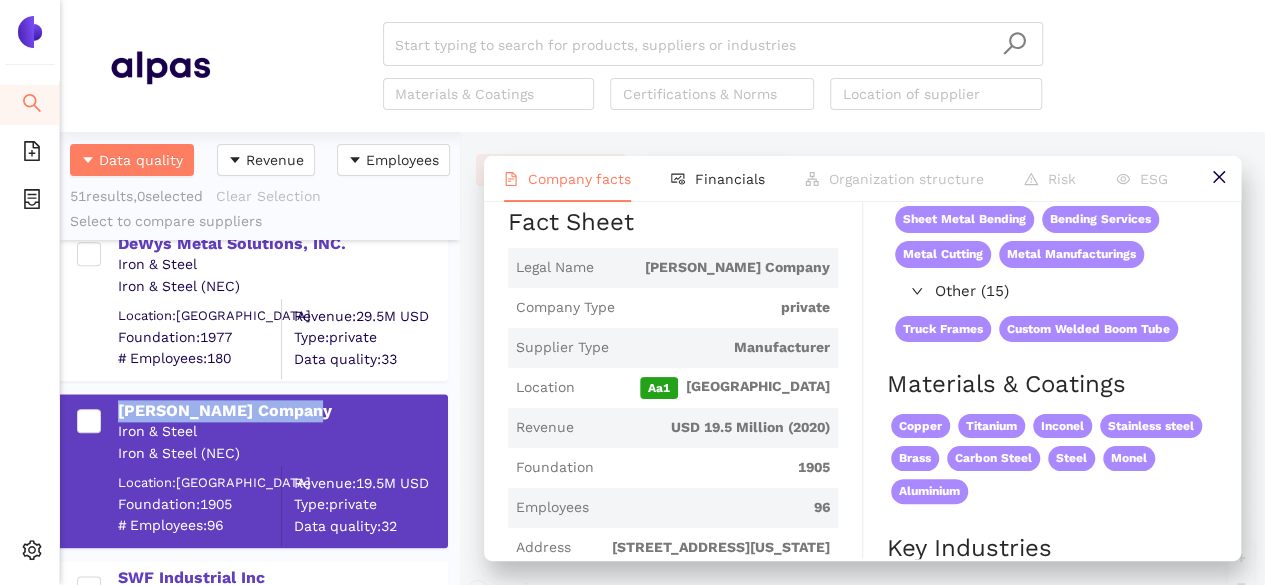 scroll, scrollTop: 489, scrollLeft: 0, axis: vertical 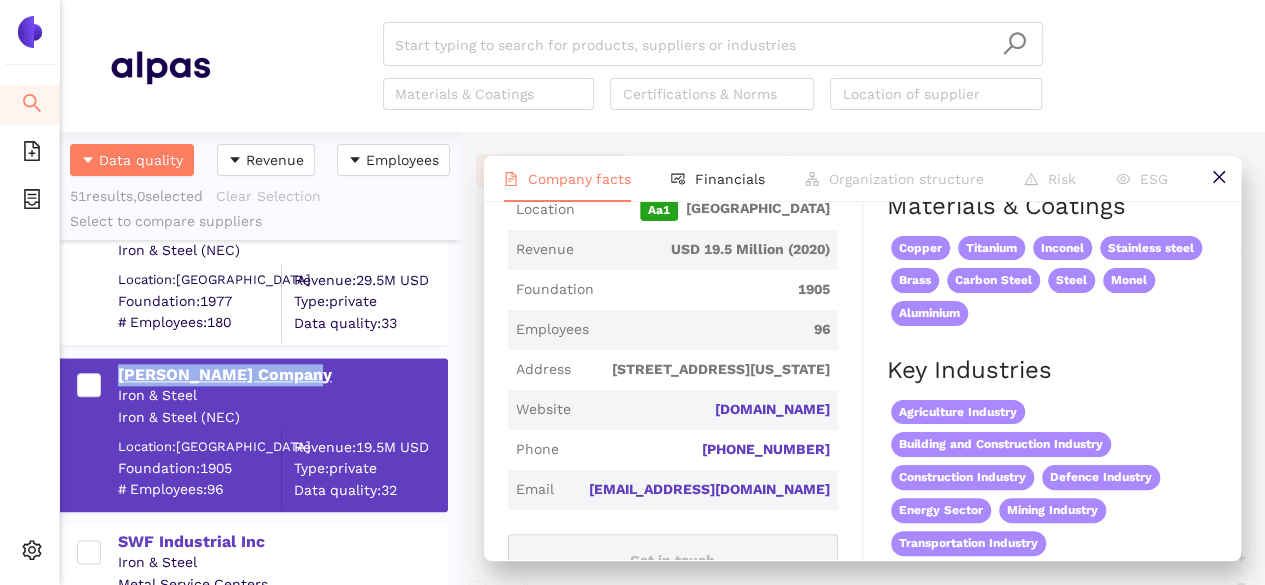 copy on "[PERSON_NAME] Company" 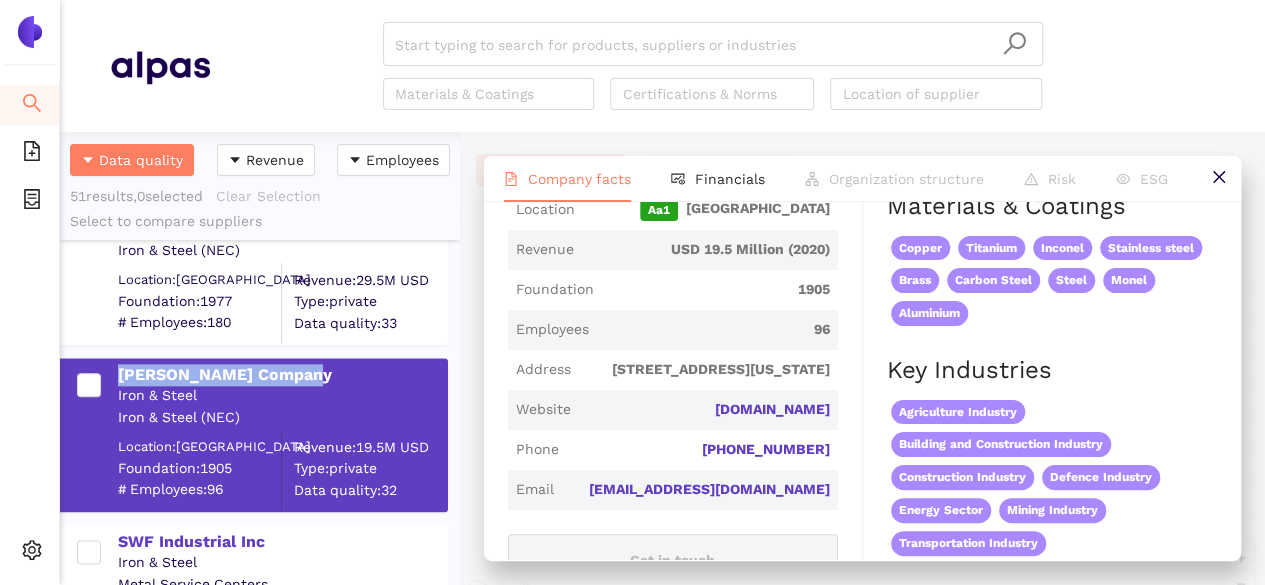 scroll, scrollTop: 1412, scrollLeft: 0, axis: vertical 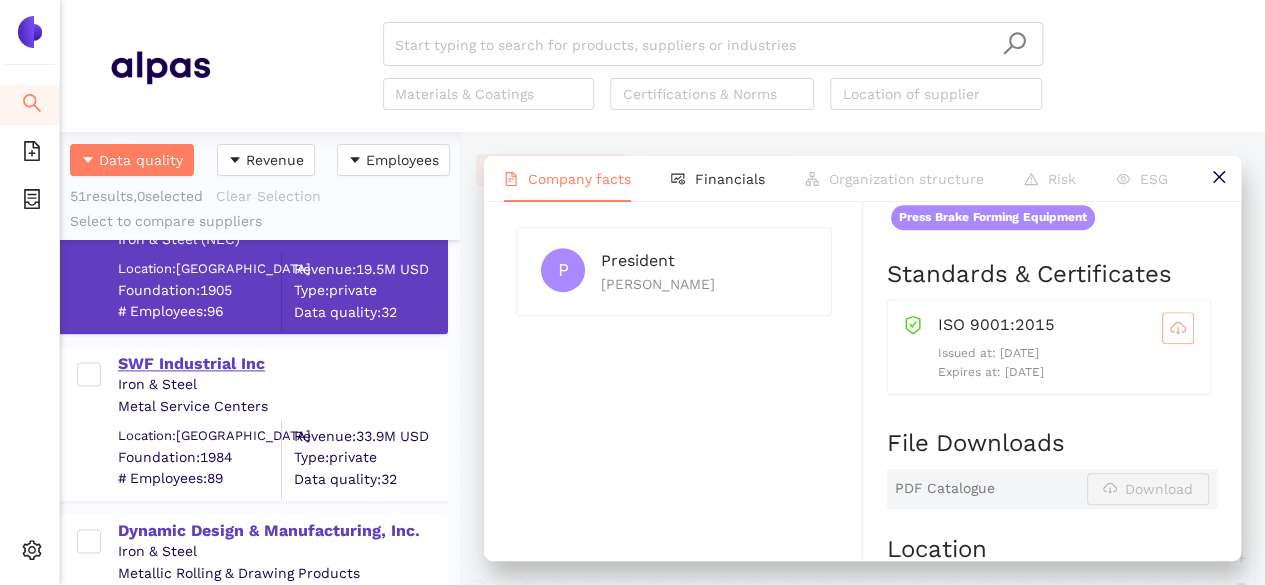 click on "SWF Industrial Inc" at bounding box center [282, 364] 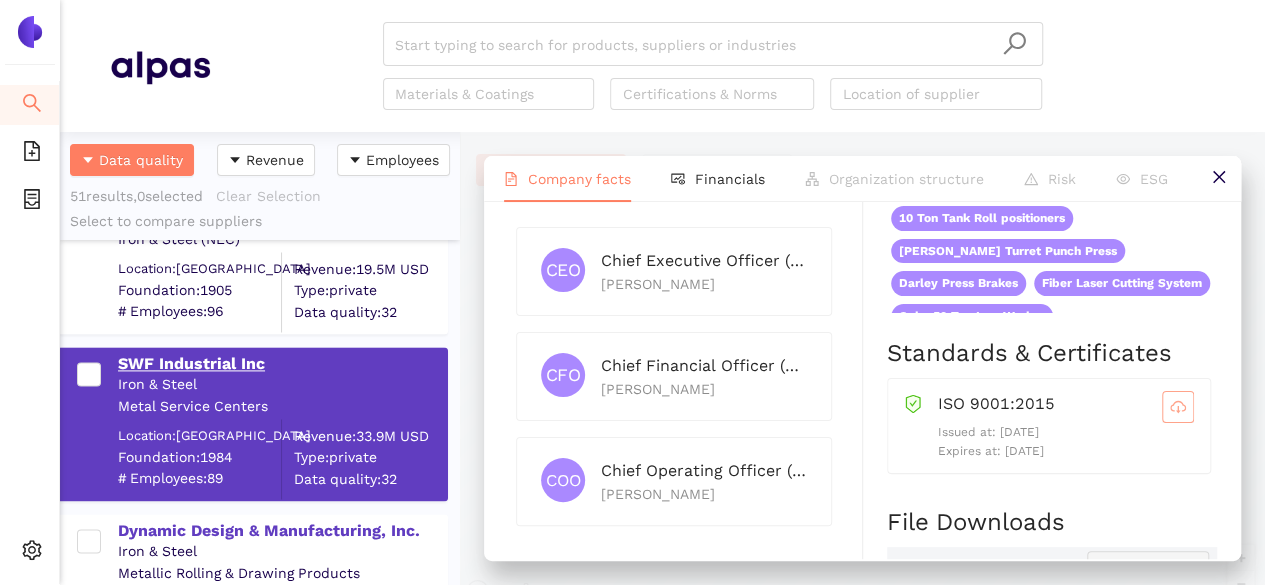scroll, scrollTop: 0, scrollLeft: 0, axis: both 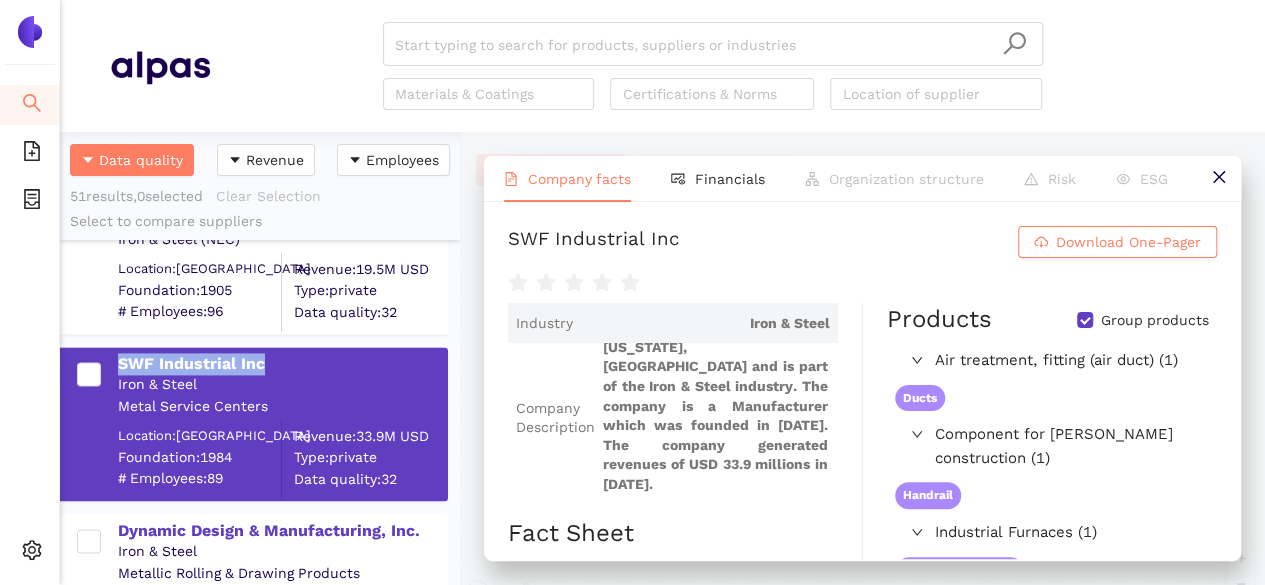 drag, startPoint x: 198, startPoint y: 359, endPoint x: 114, endPoint y: 360, distance: 84.00595 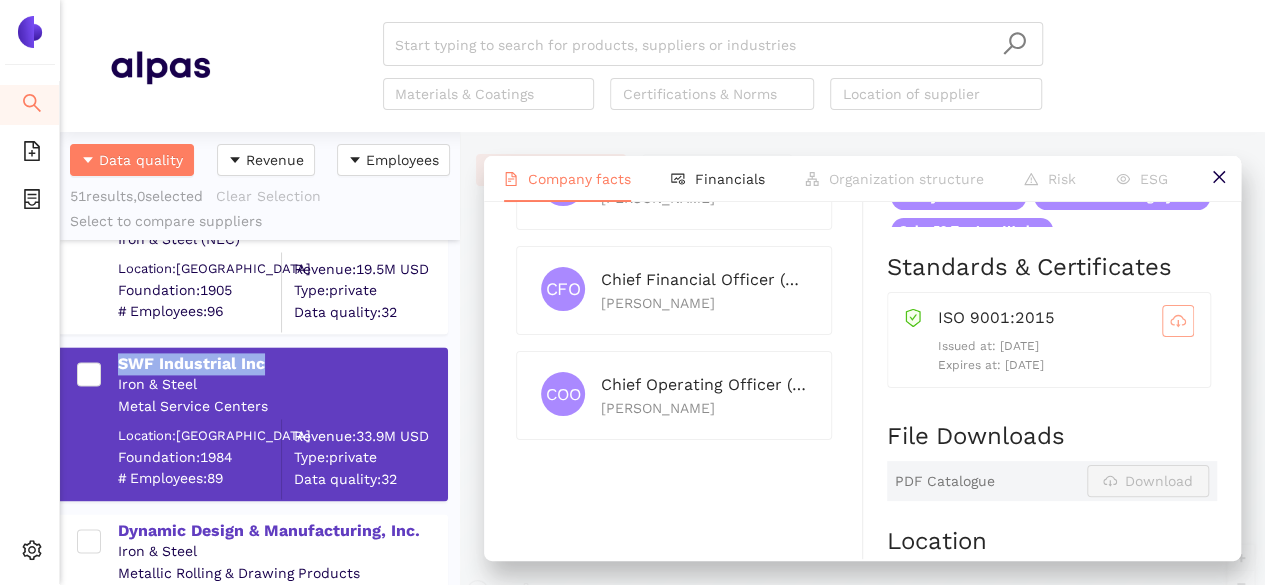 scroll, scrollTop: 1071, scrollLeft: 0, axis: vertical 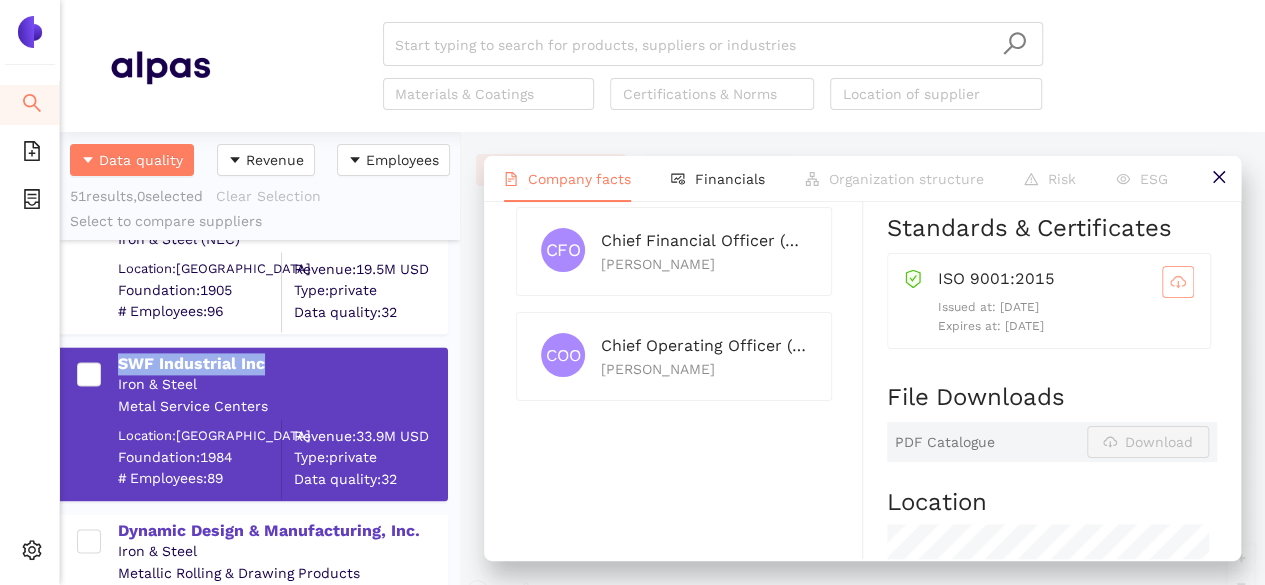 click 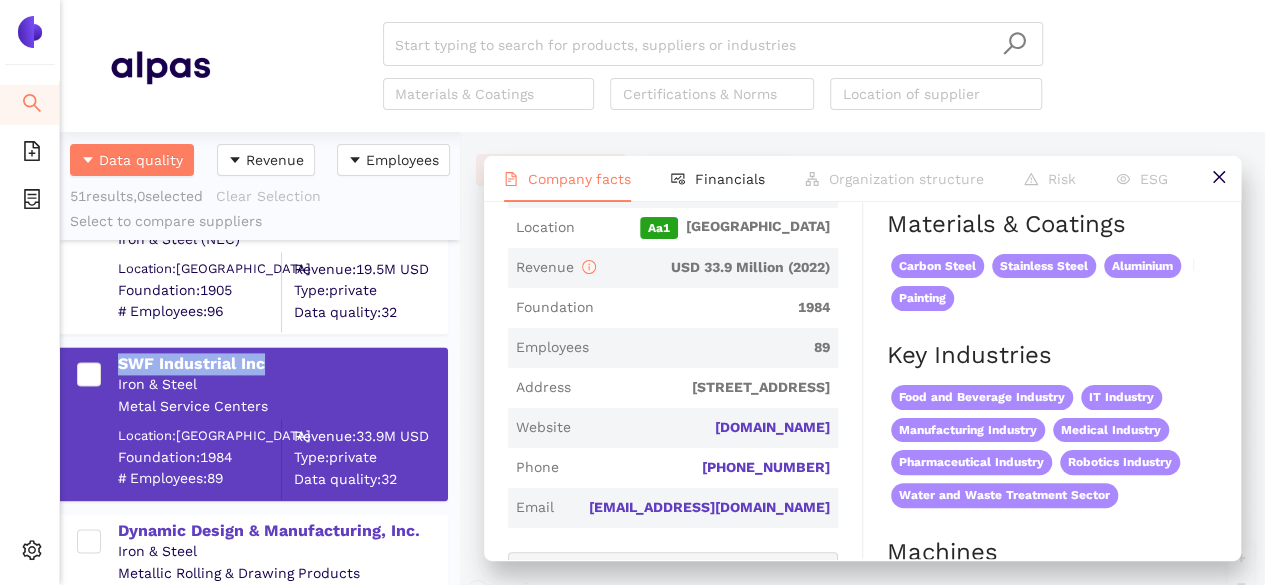 scroll, scrollTop: 506, scrollLeft: 0, axis: vertical 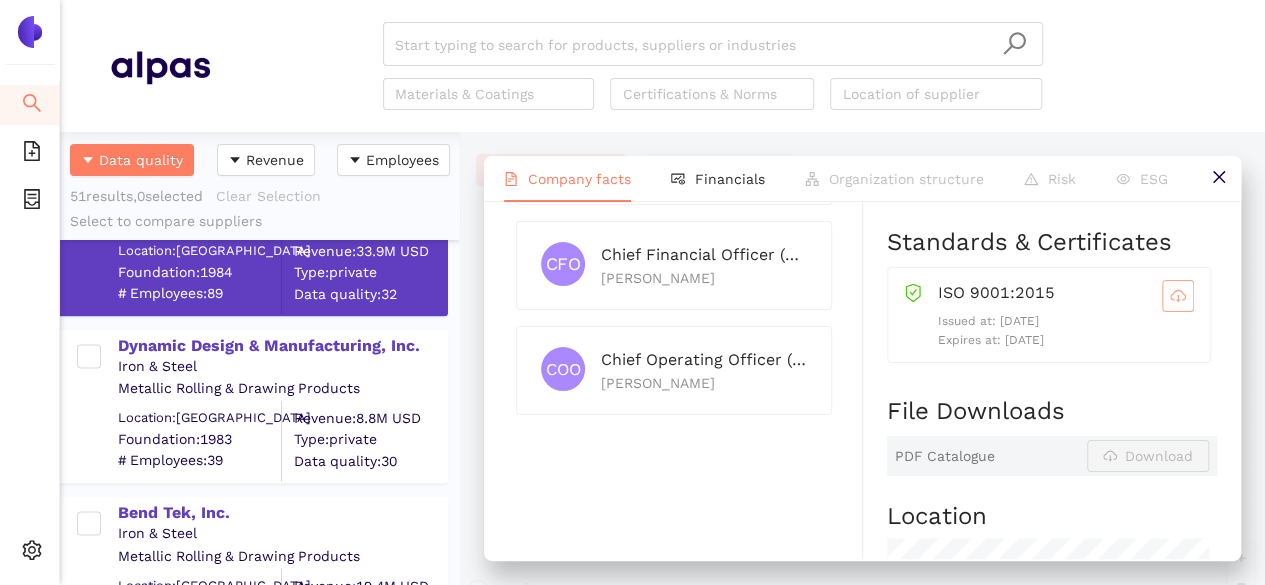 click 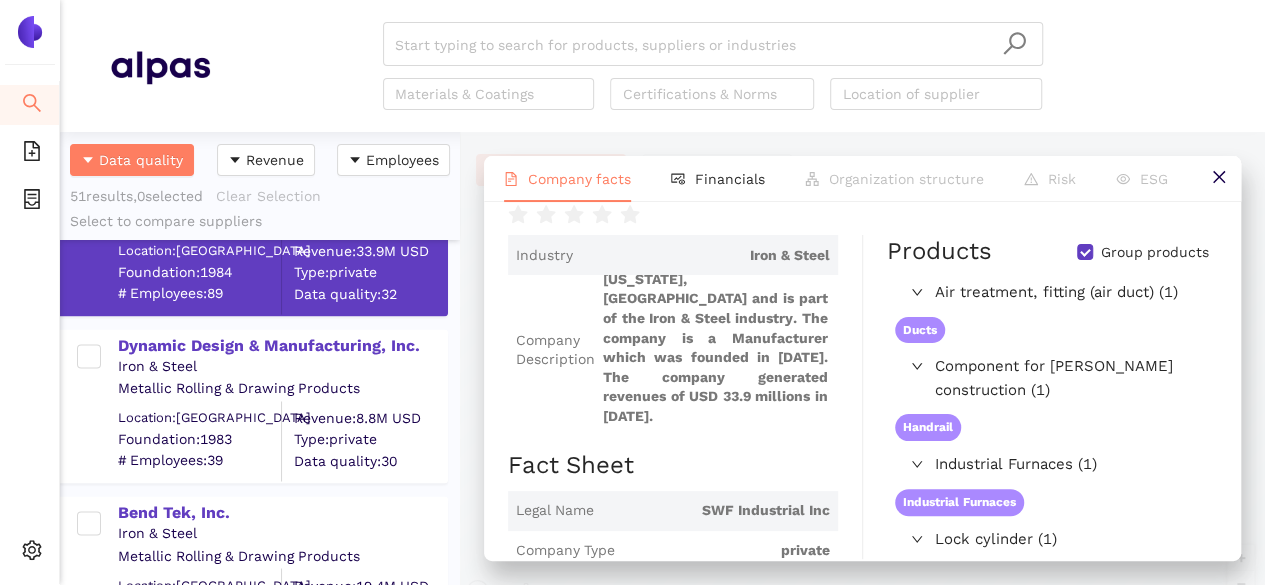 scroll, scrollTop: 60, scrollLeft: 0, axis: vertical 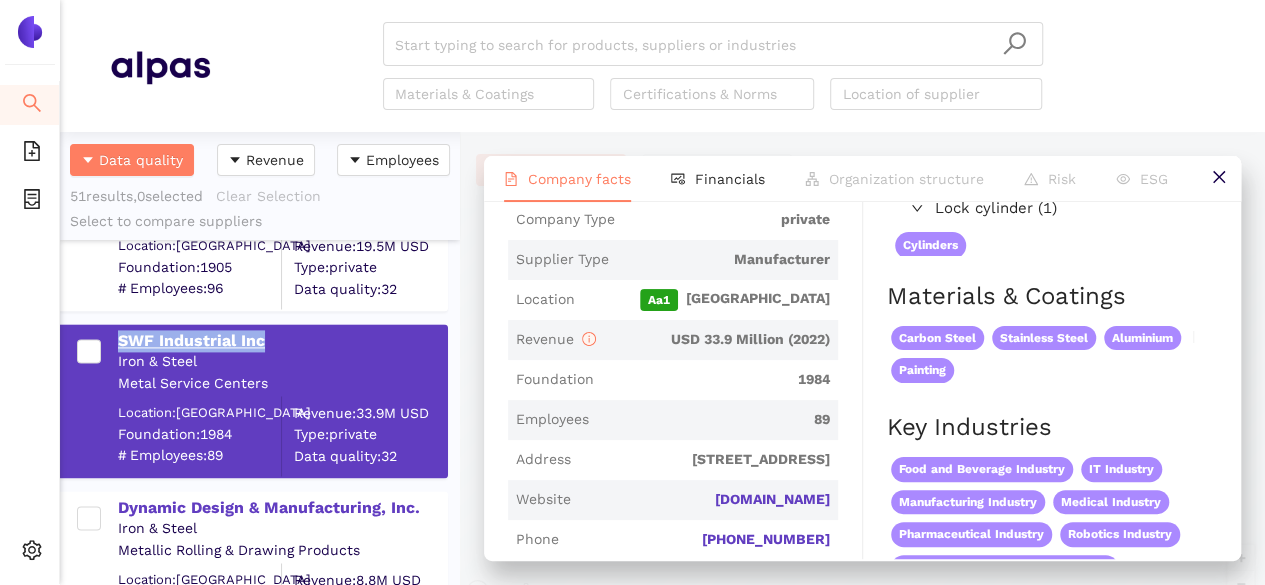 type 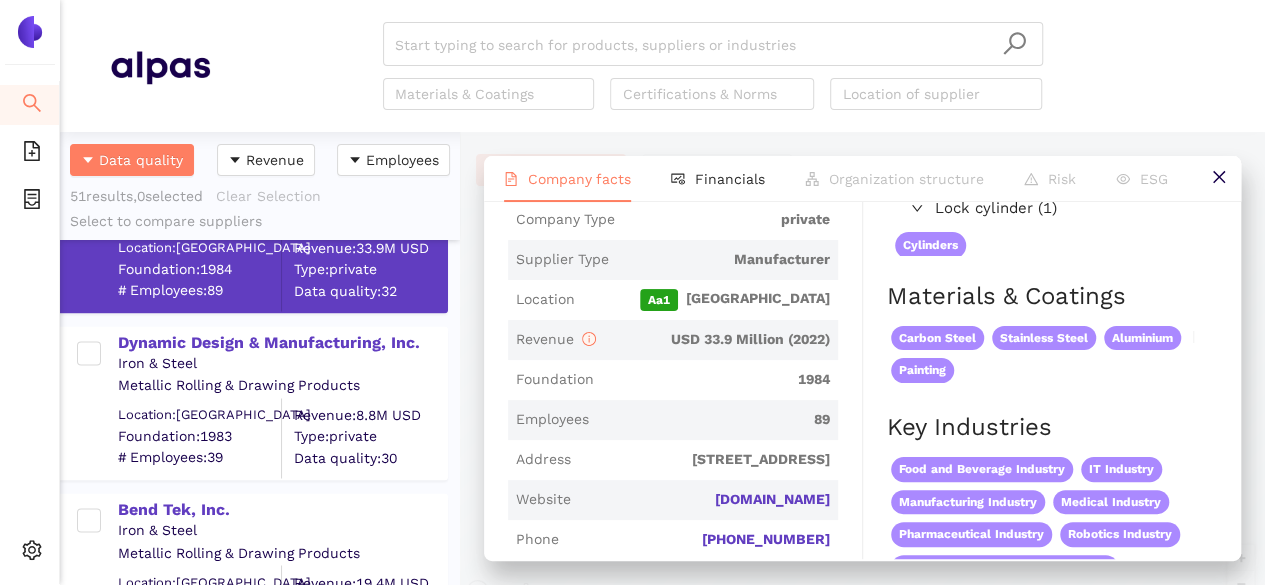scroll, scrollTop: 1601, scrollLeft: 0, axis: vertical 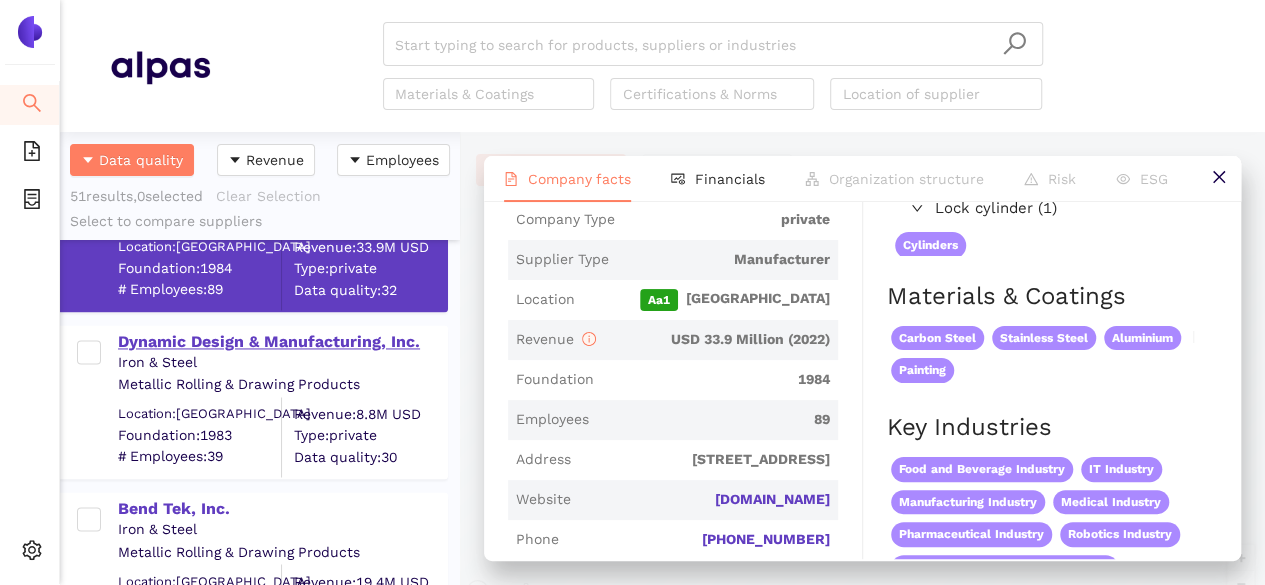 click on "Dynamic Design & Manufacturing, Inc." at bounding box center (282, 342) 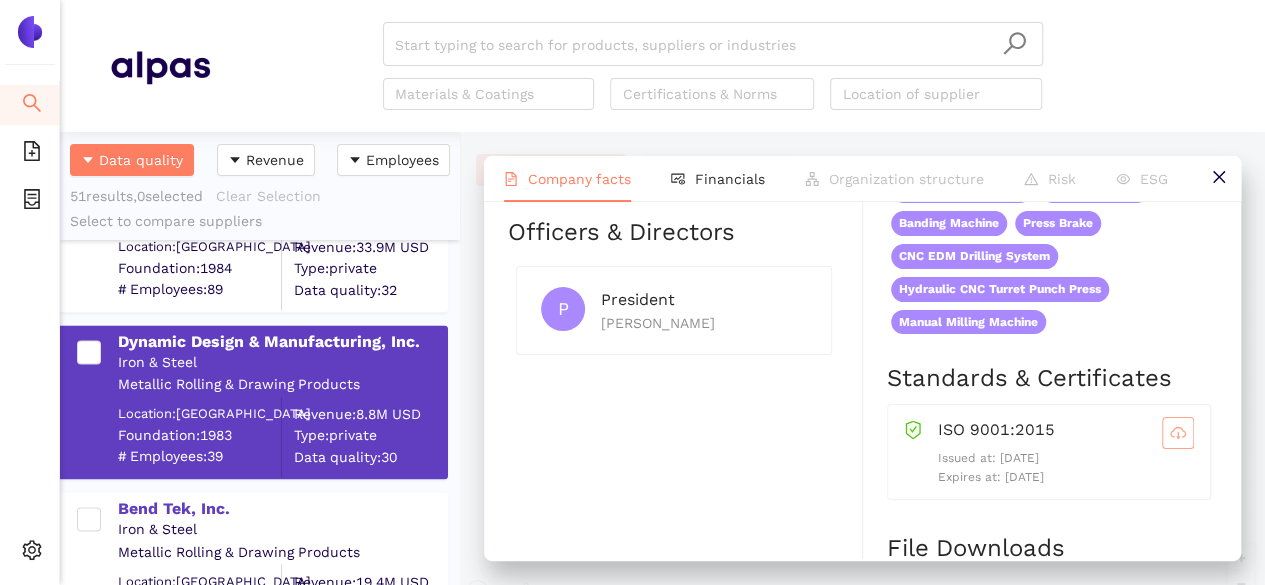 scroll, scrollTop: 908, scrollLeft: 0, axis: vertical 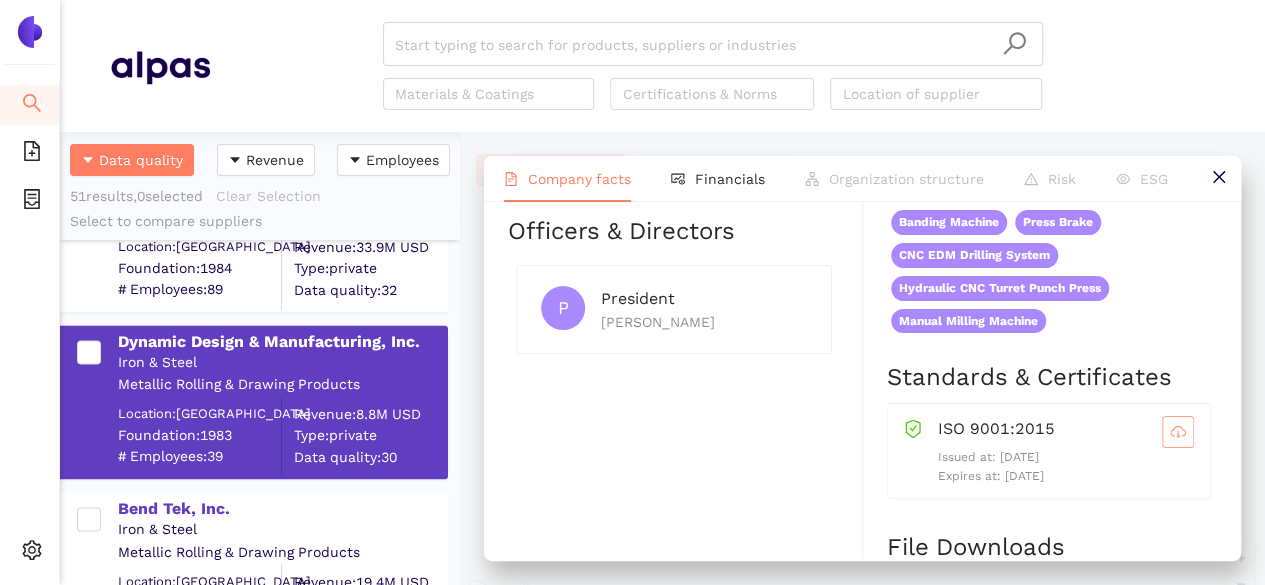 click at bounding box center (1178, 432) 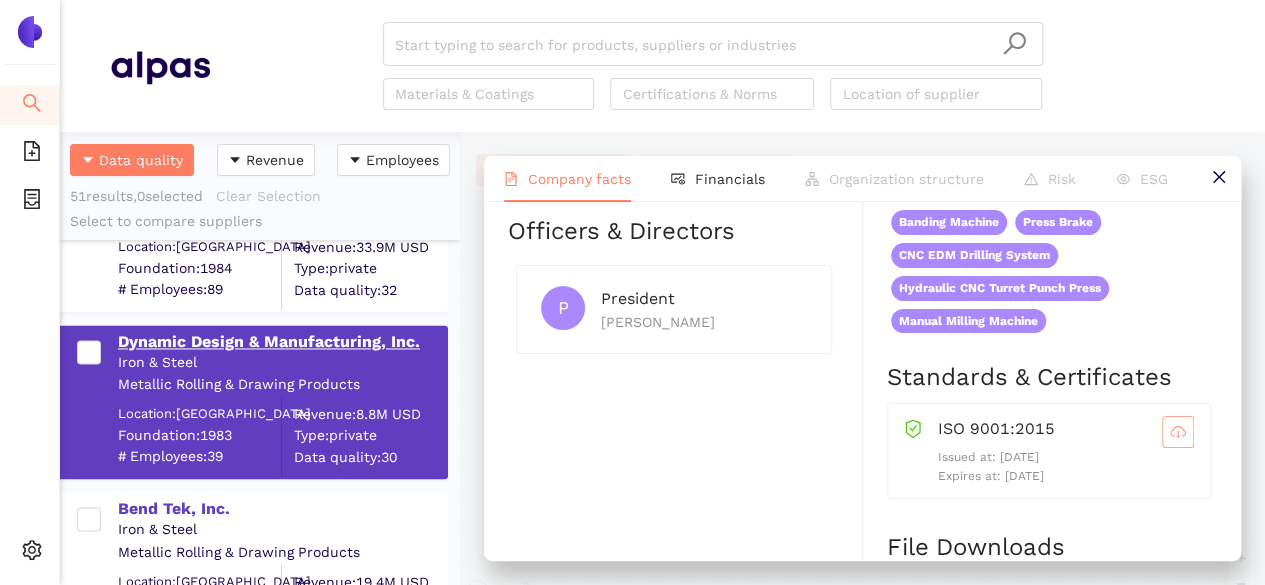 scroll, scrollTop: 1563, scrollLeft: 0, axis: vertical 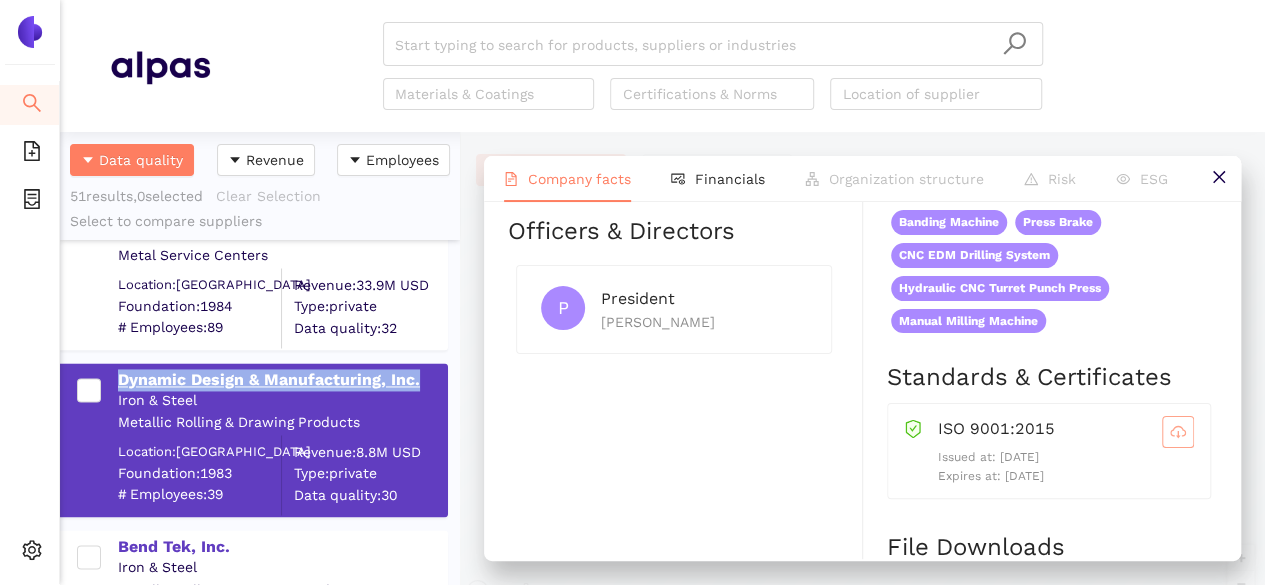 drag, startPoint x: 116, startPoint y: 382, endPoint x: 428, endPoint y: 381, distance: 312.00162 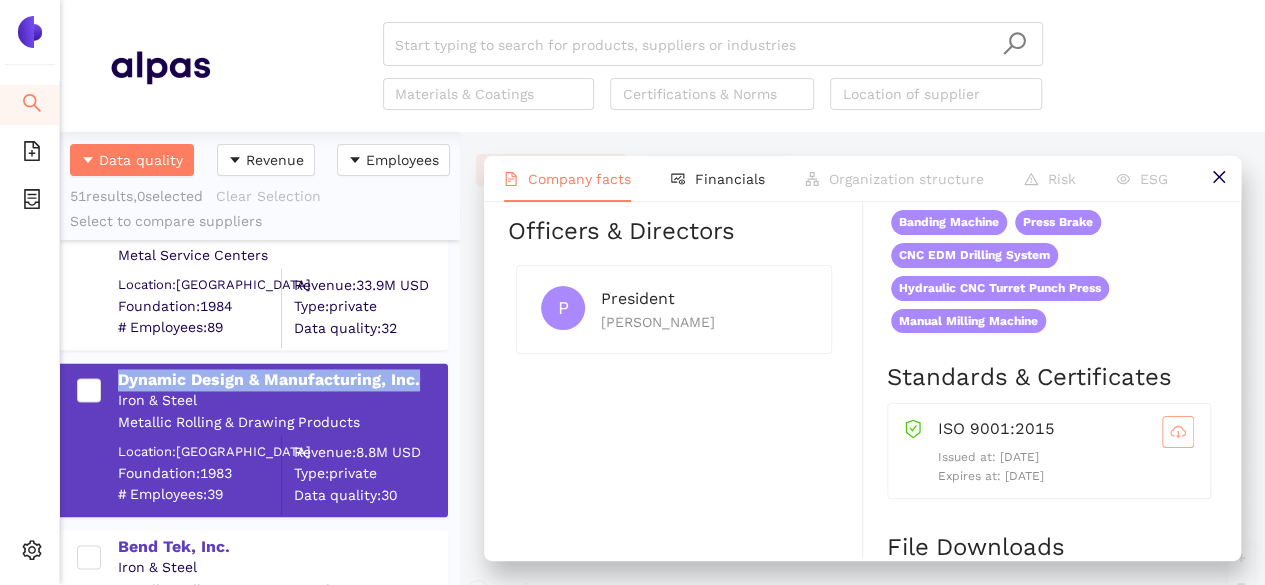 scroll, scrollTop: 1719, scrollLeft: 0, axis: vertical 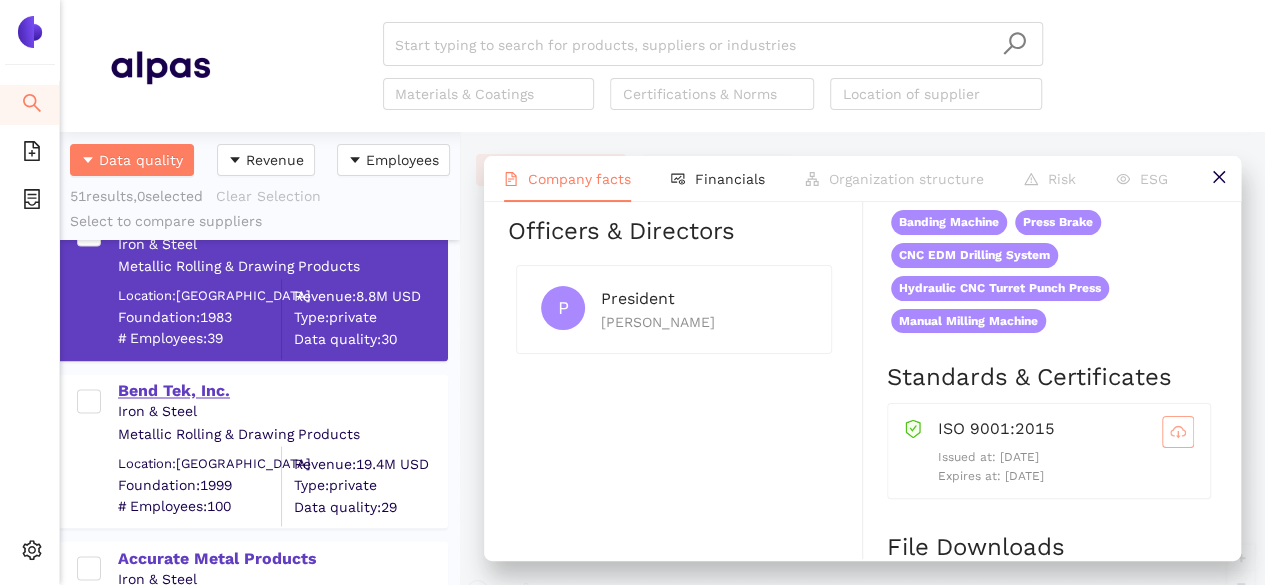 click on "Bend Tek, Inc." at bounding box center [282, 391] 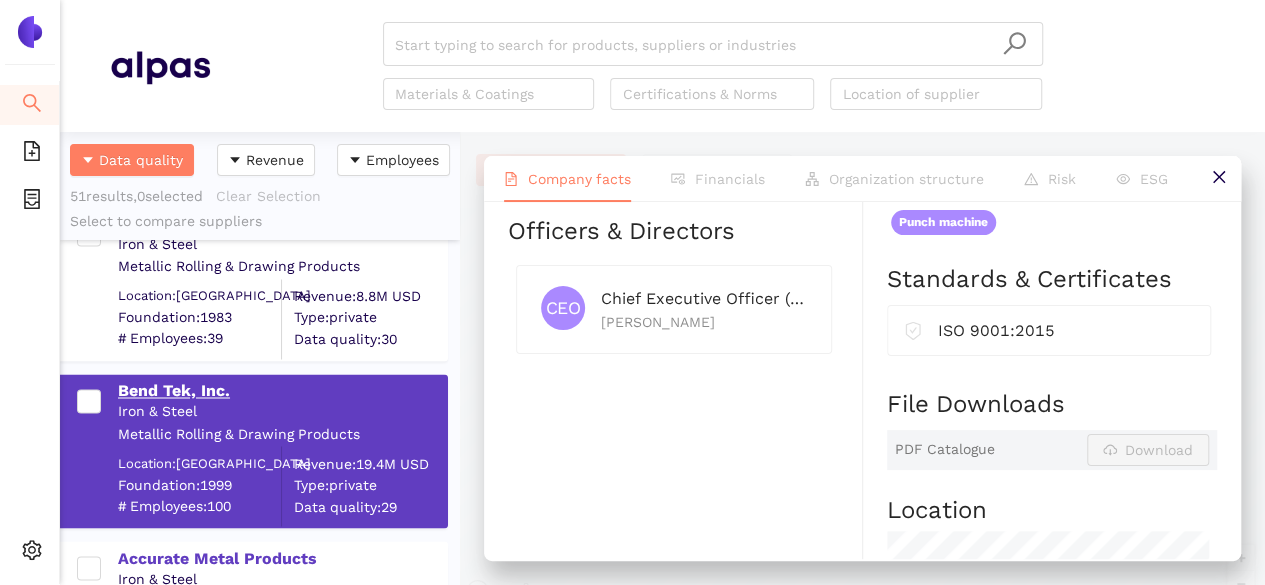 scroll, scrollTop: 0, scrollLeft: 0, axis: both 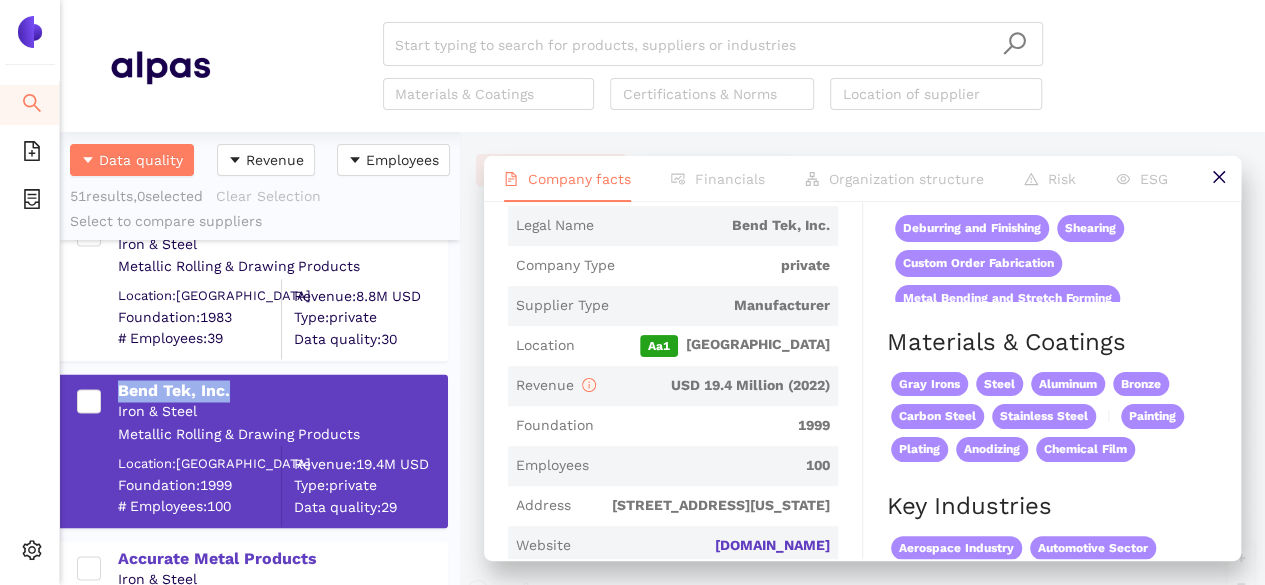 drag, startPoint x: 240, startPoint y: 387, endPoint x: 108, endPoint y: 386, distance: 132.00378 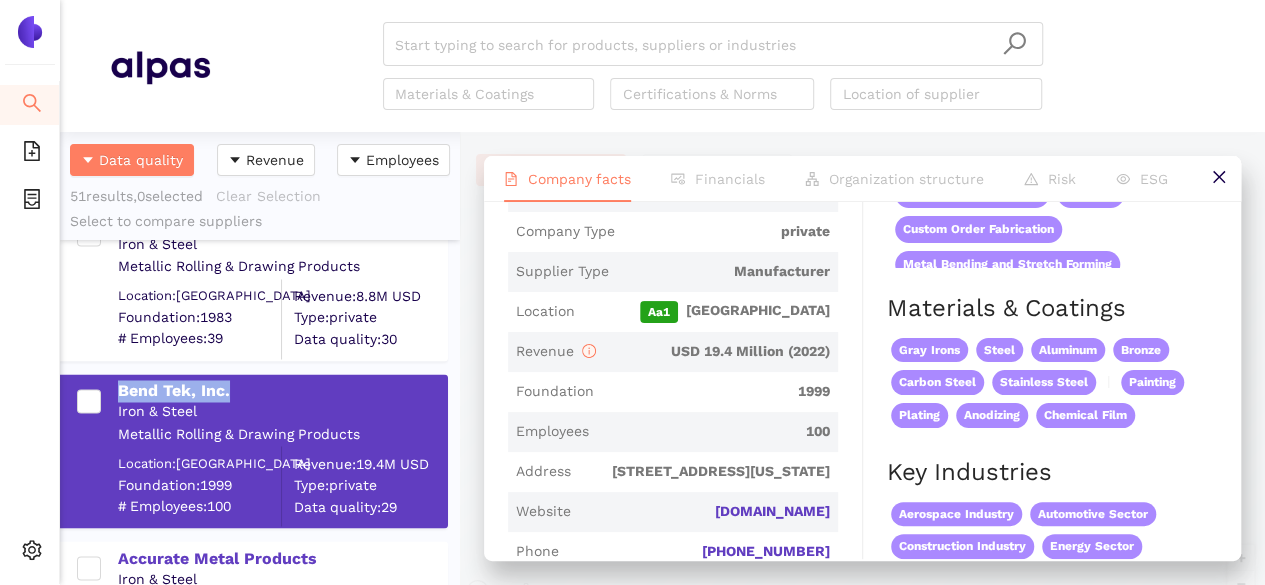 scroll, scrollTop: 386, scrollLeft: 0, axis: vertical 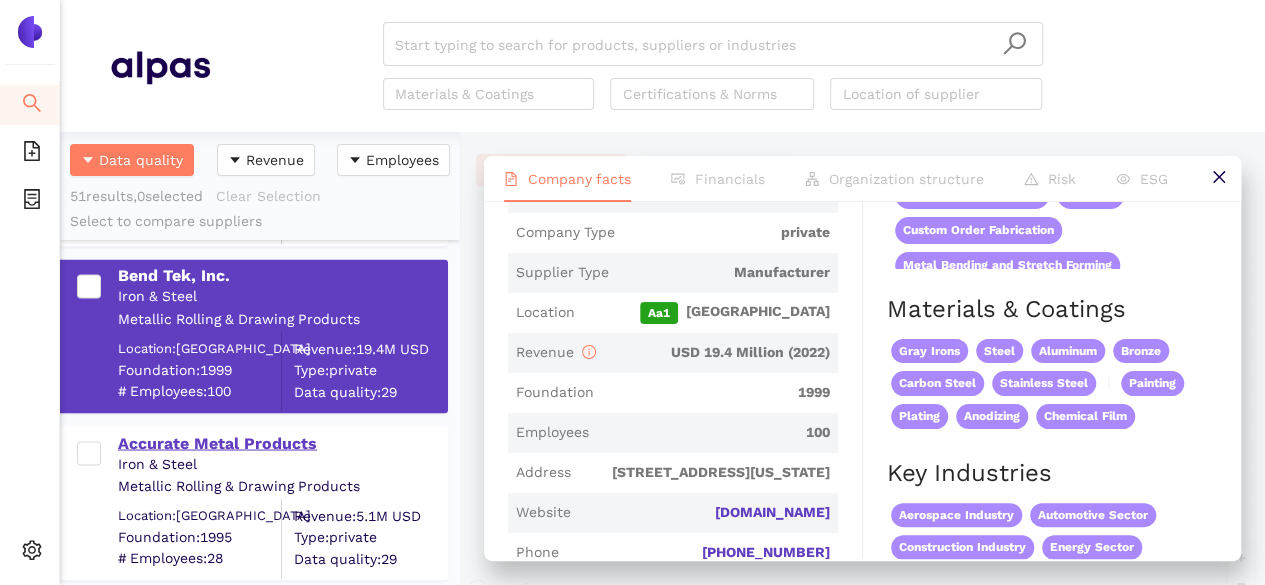 click on "Accurate Metal Products" at bounding box center (282, 443) 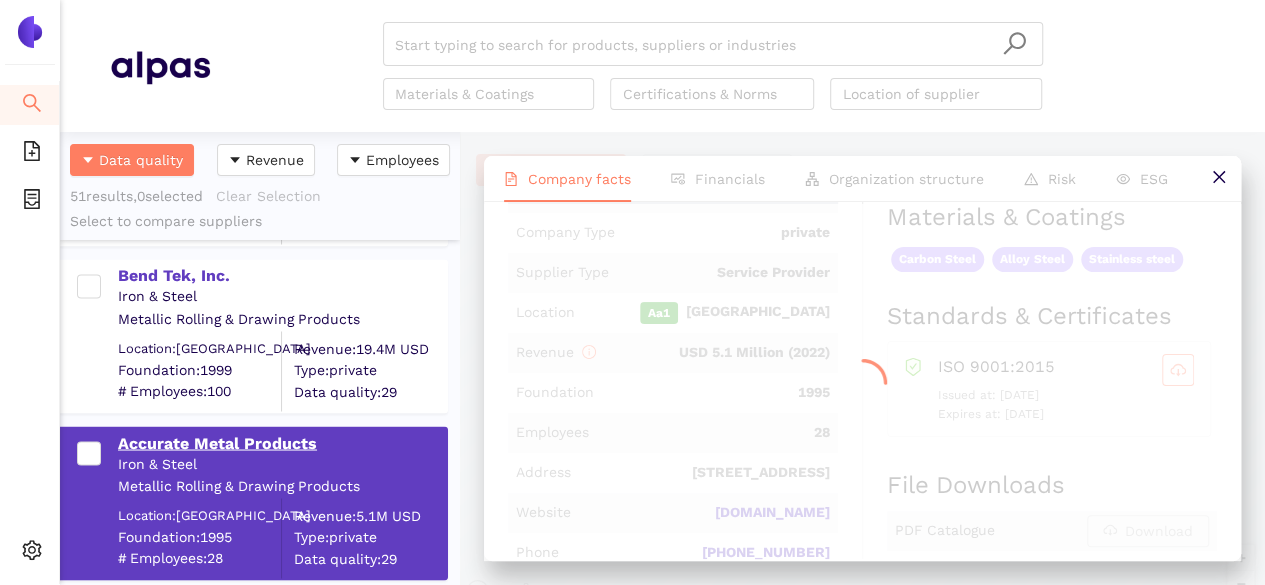 scroll, scrollTop: 0, scrollLeft: 0, axis: both 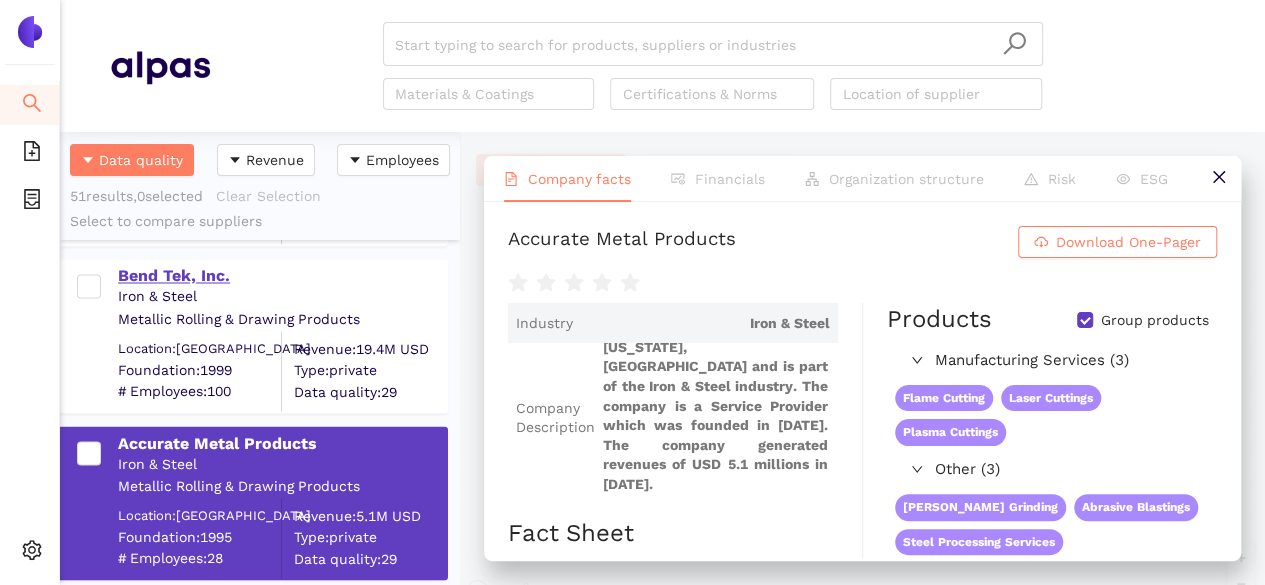 click on "Bend Tek, Inc." at bounding box center (282, 276) 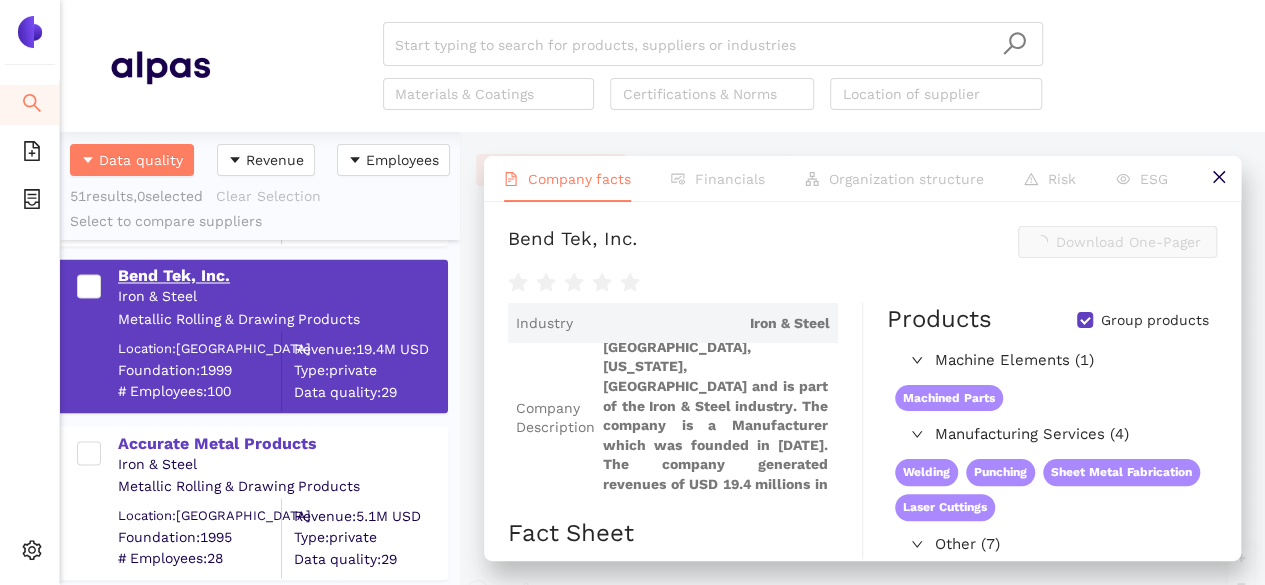 scroll, scrollTop: 0, scrollLeft: 0, axis: both 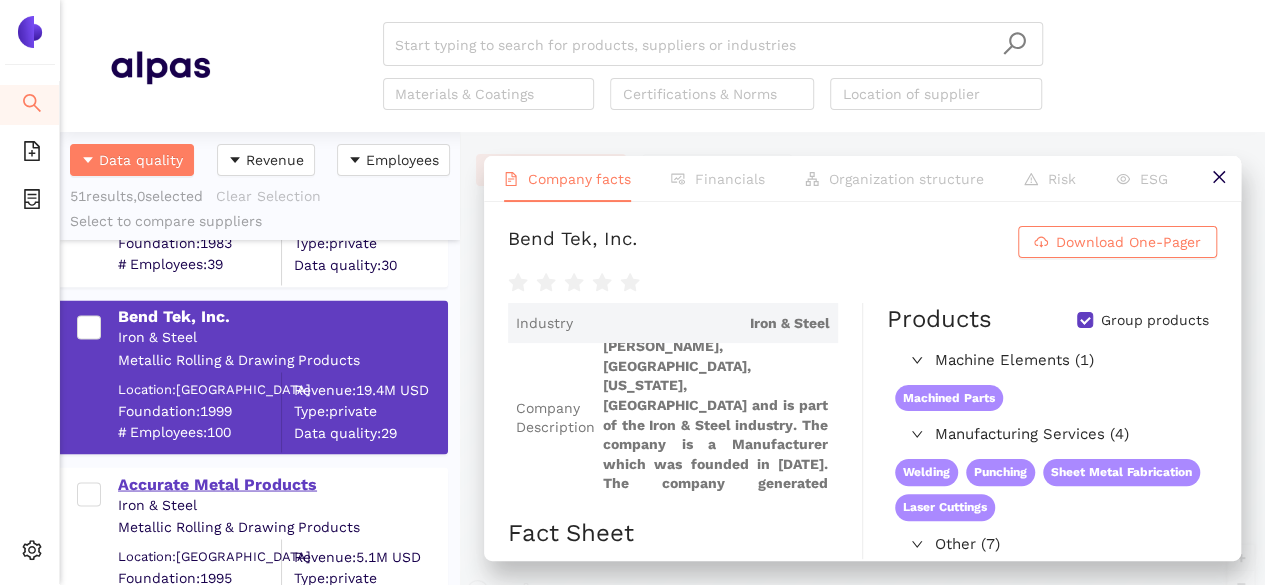 click on "Accurate Metal Products" at bounding box center (282, 484) 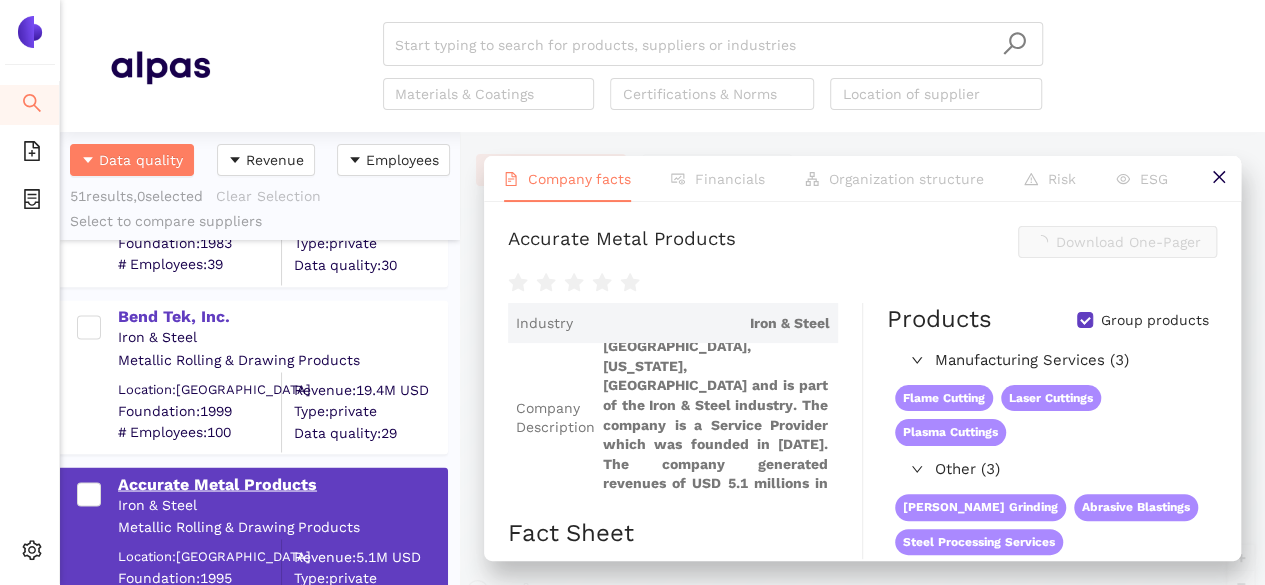 scroll, scrollTop: 0, scrollLeft: 0, axis: both 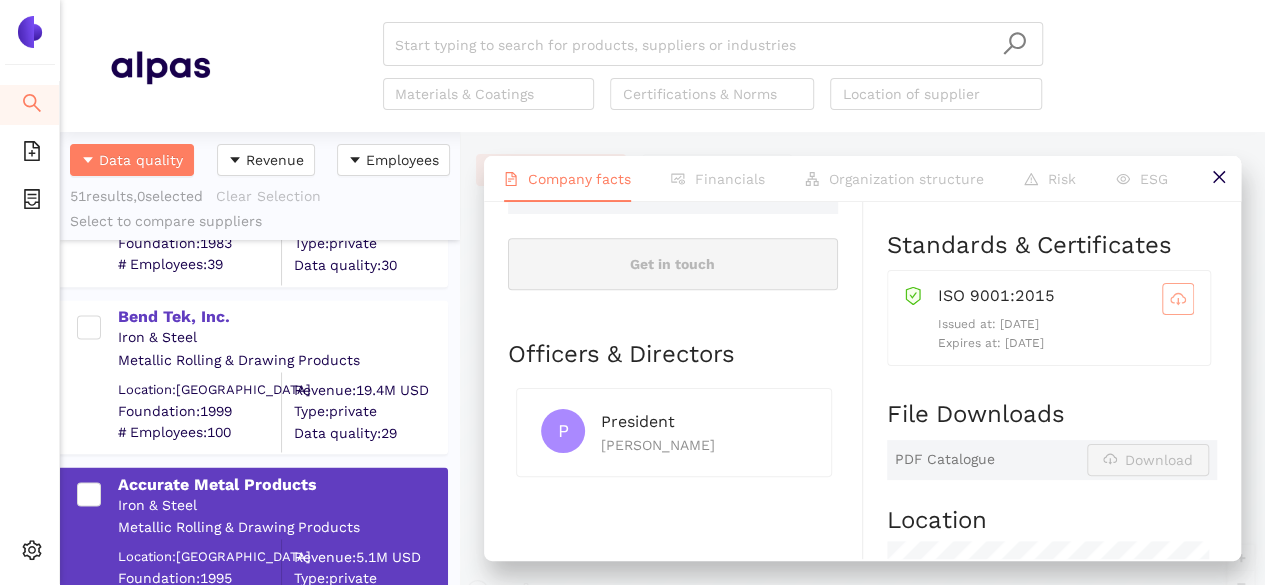 click 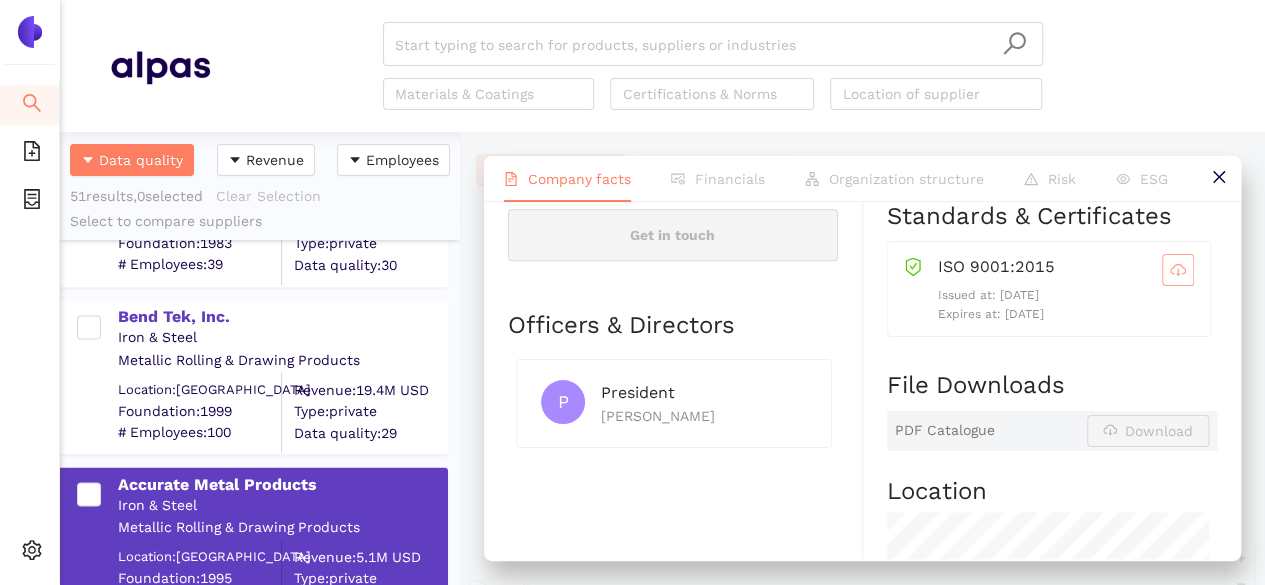 scroll, scrollTop: 812, scrollLeft: 0, axis: vertical 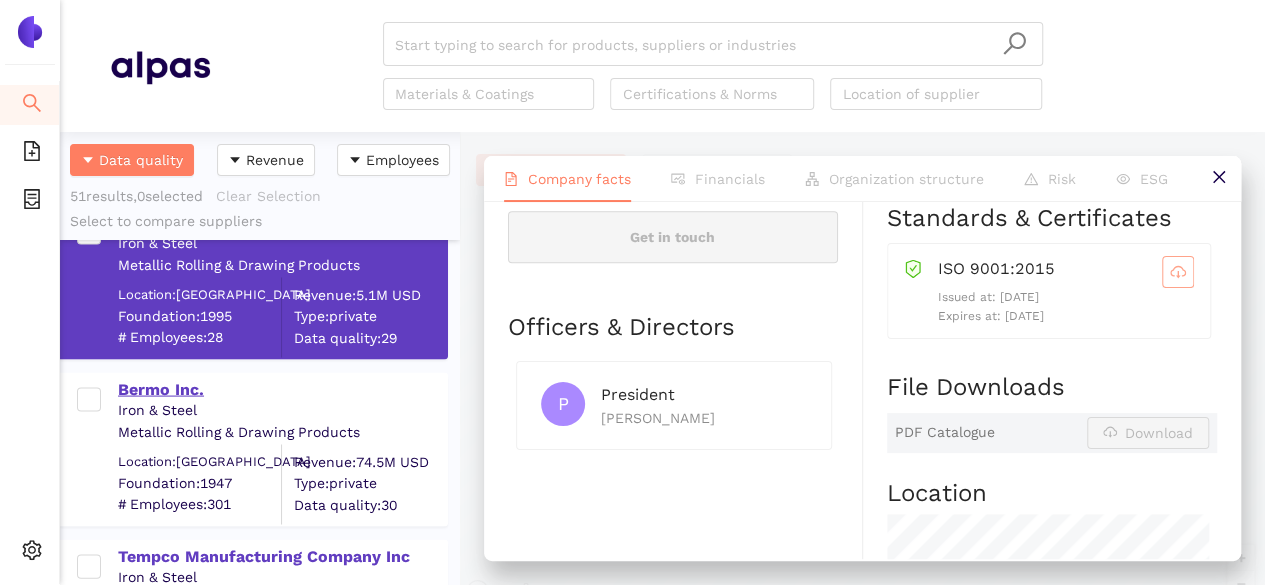 click on "Bermo Inc." at bounding box center [282, 389] 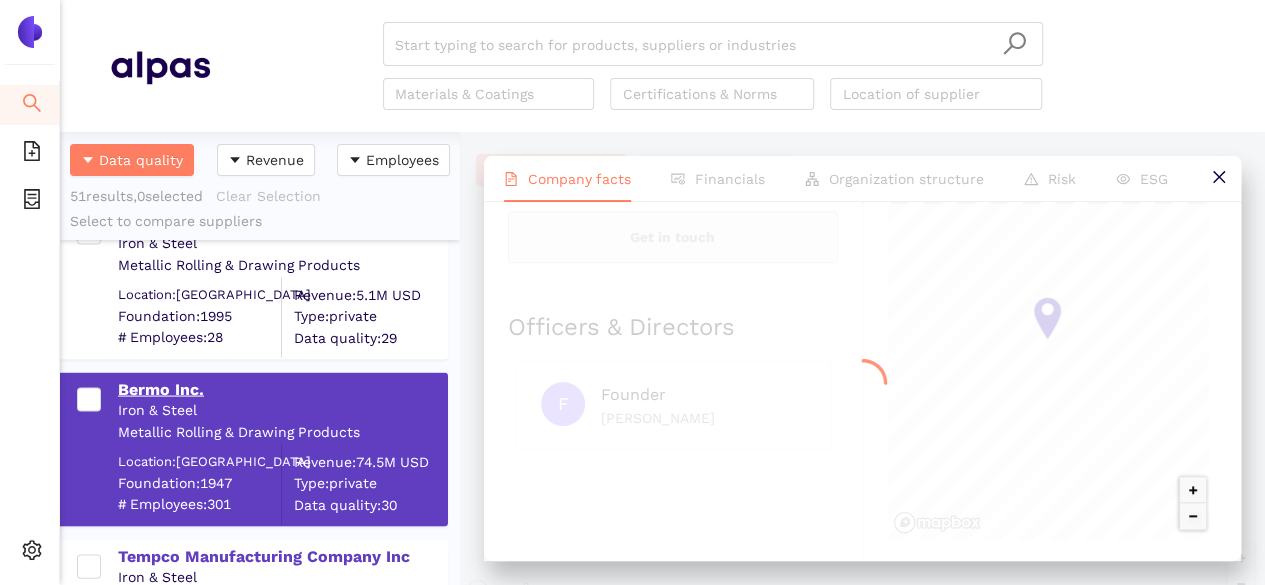scroll, scrollTop: 0, scrollLeft: 0, axis: both 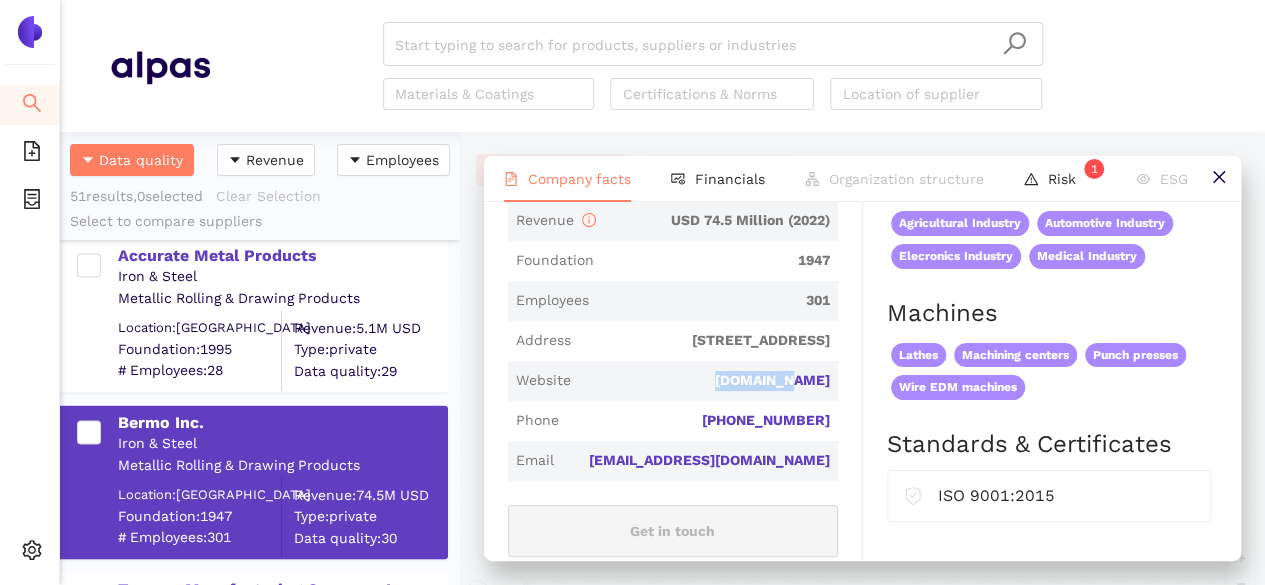 drag, startPoint x: 733, startPoint y: 383, endPoint x: 830, endPoint y: 383, distance: 97 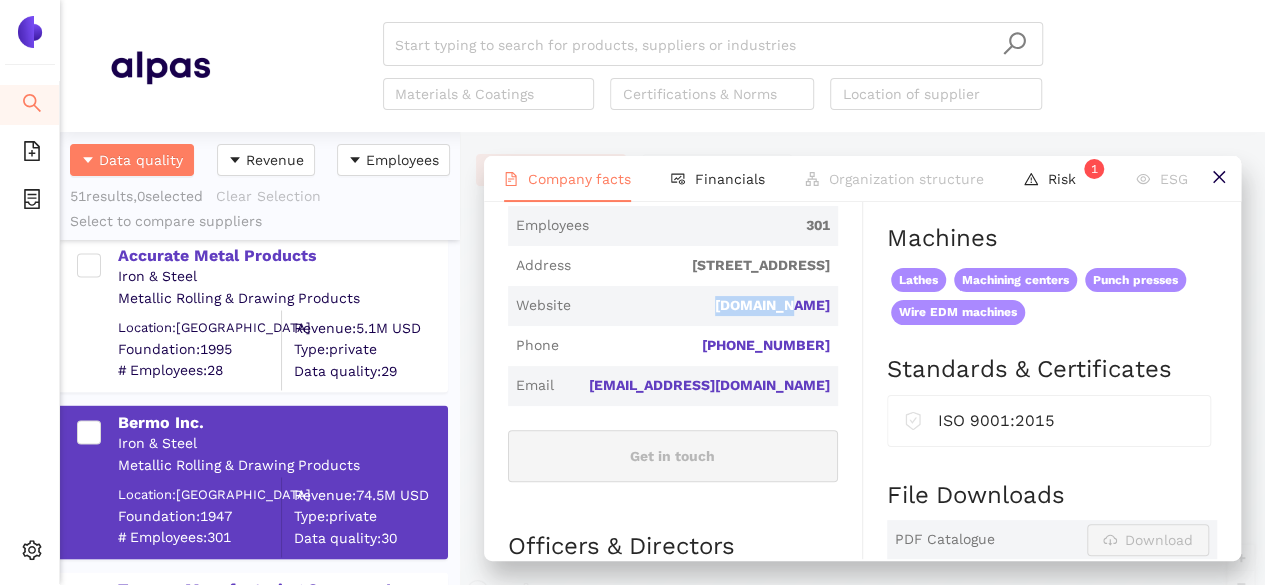 scroll, scrollTop: 595, scrollLeft: 0, axis: vertical 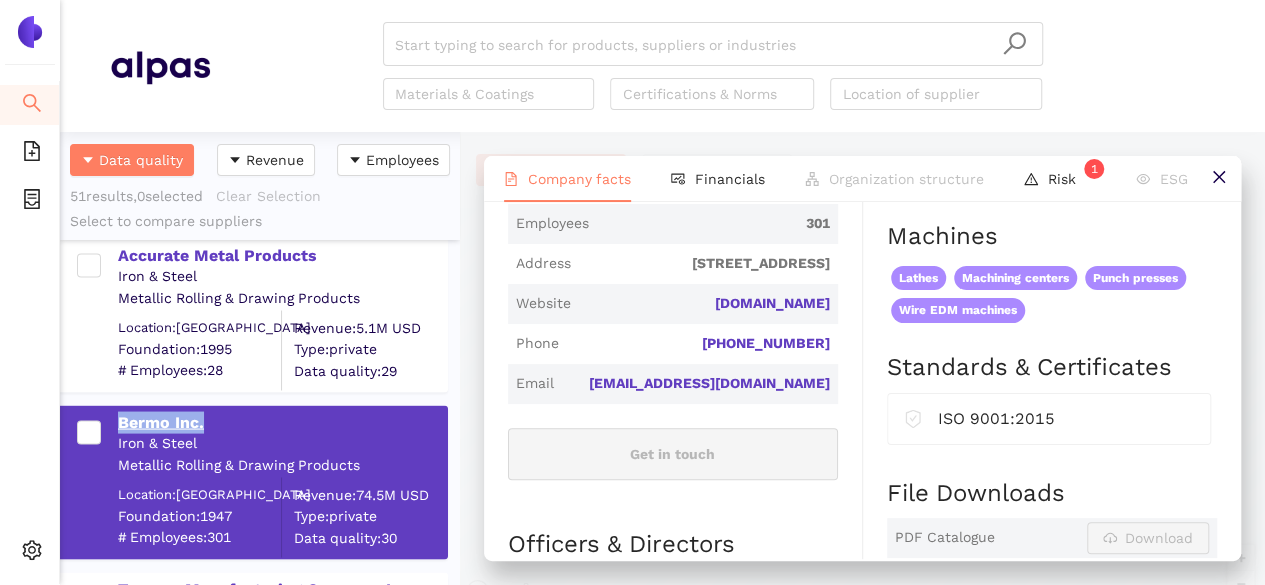 drag, startPoint x: 108, startPoint y: 418, endPoint x: 215, endPoint y: 425, distance: 107.22873 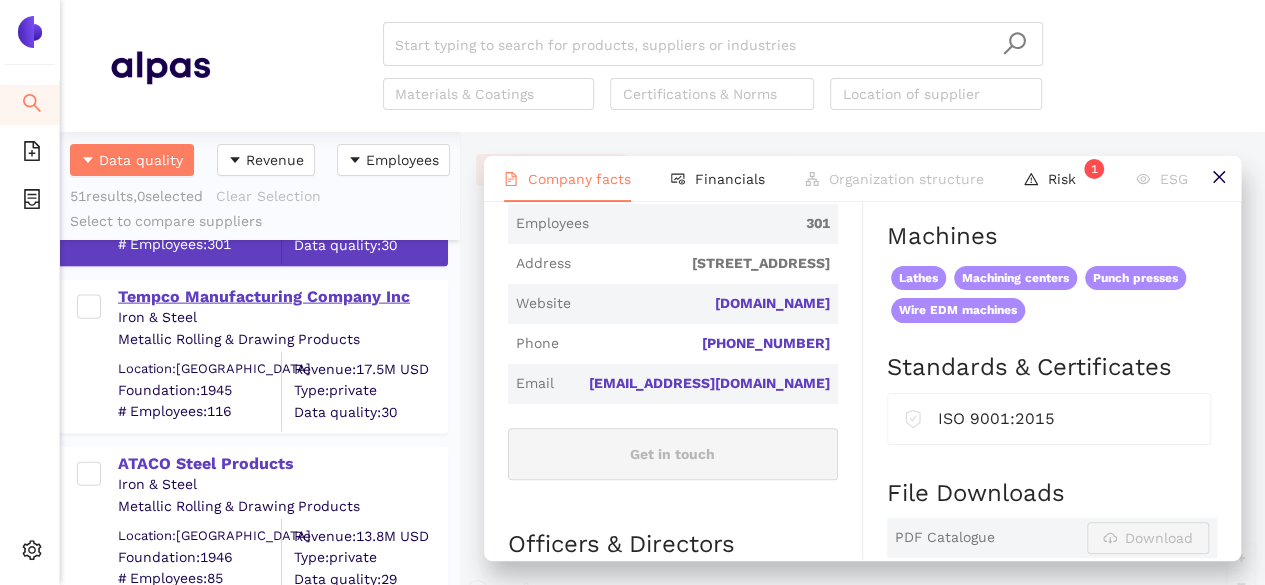click on "Tempco Manufacturing Company Inc" at bounding box center (282, 295) 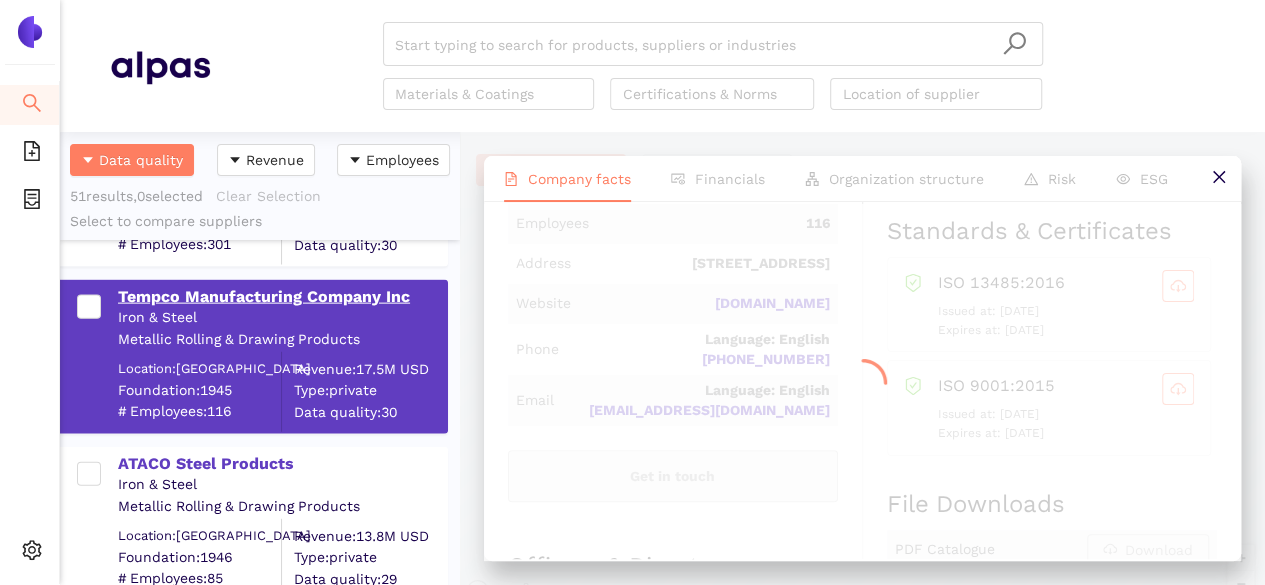 scroll, scrollTop: 0, scrollLeft: 0, axis: both 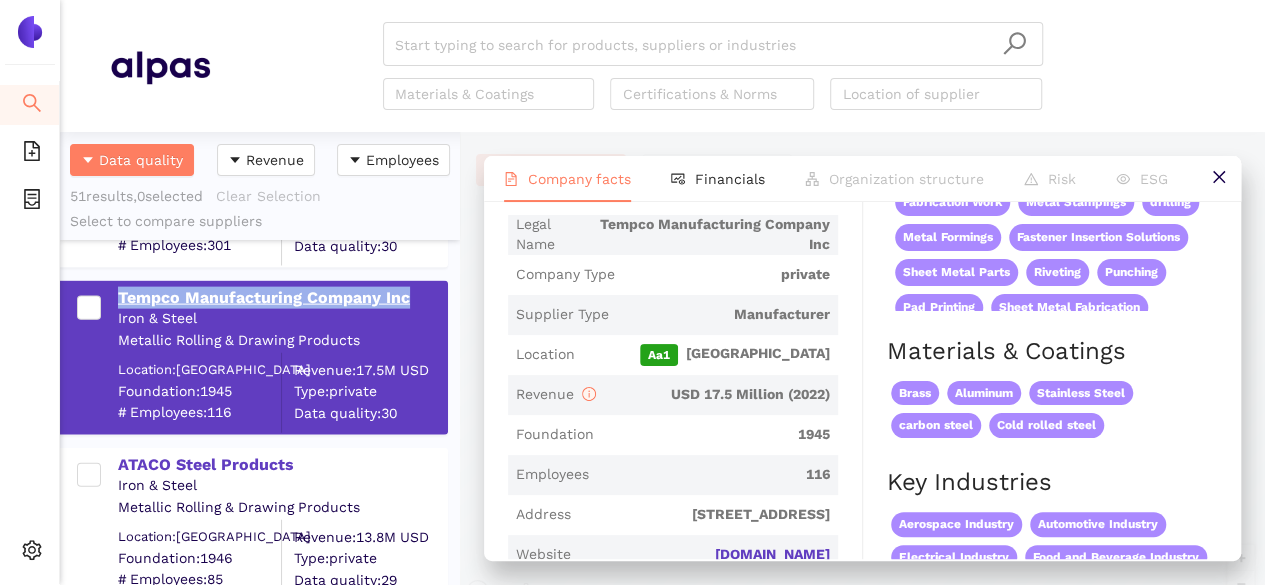 drag, startPoint x: 112, startPoint y: 291, endPoint x: 424, endPoint y: 299, distance: 312.10254 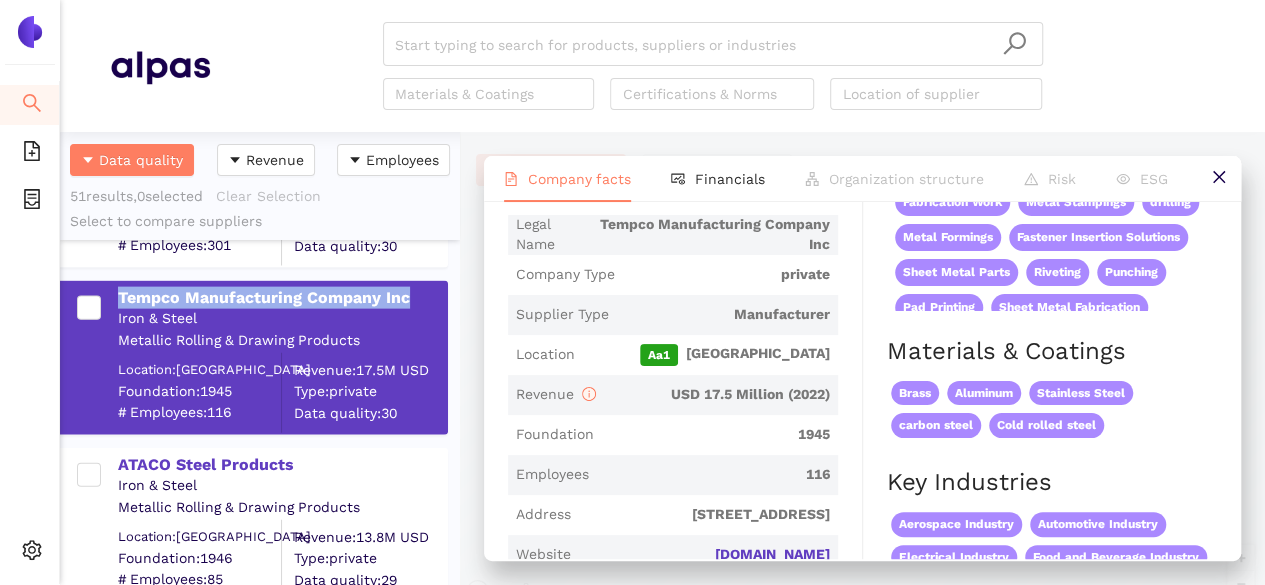scroll, scrollTop: 411, scrollLeft: 0, axis: vertical 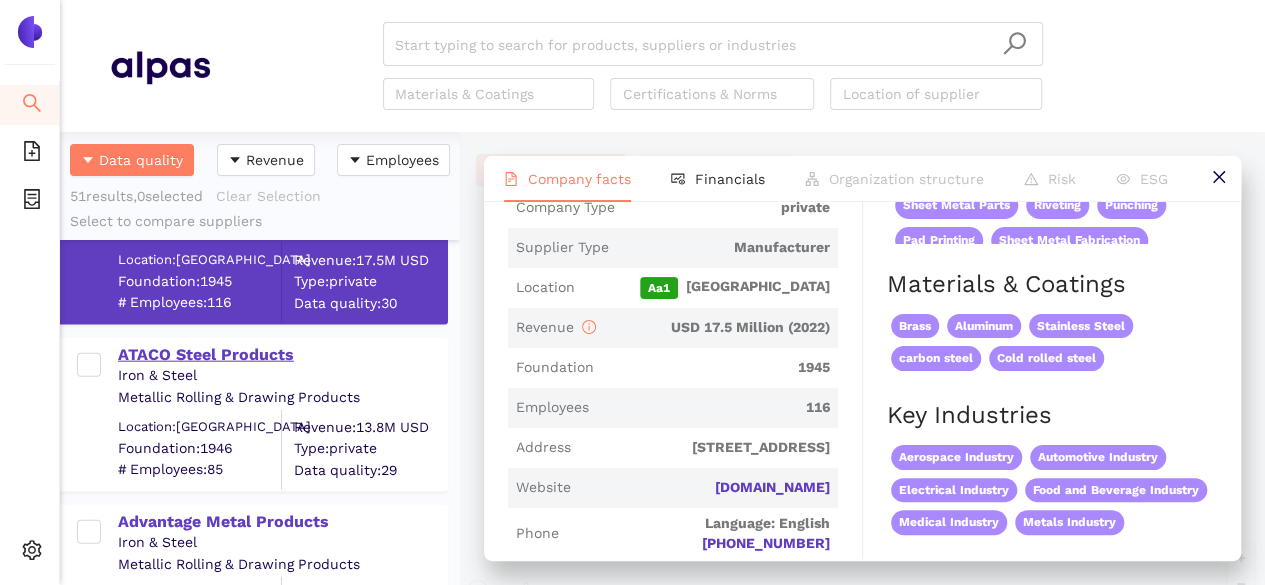 click on "ATACO Steel Products" at bounding box center (282, 355) 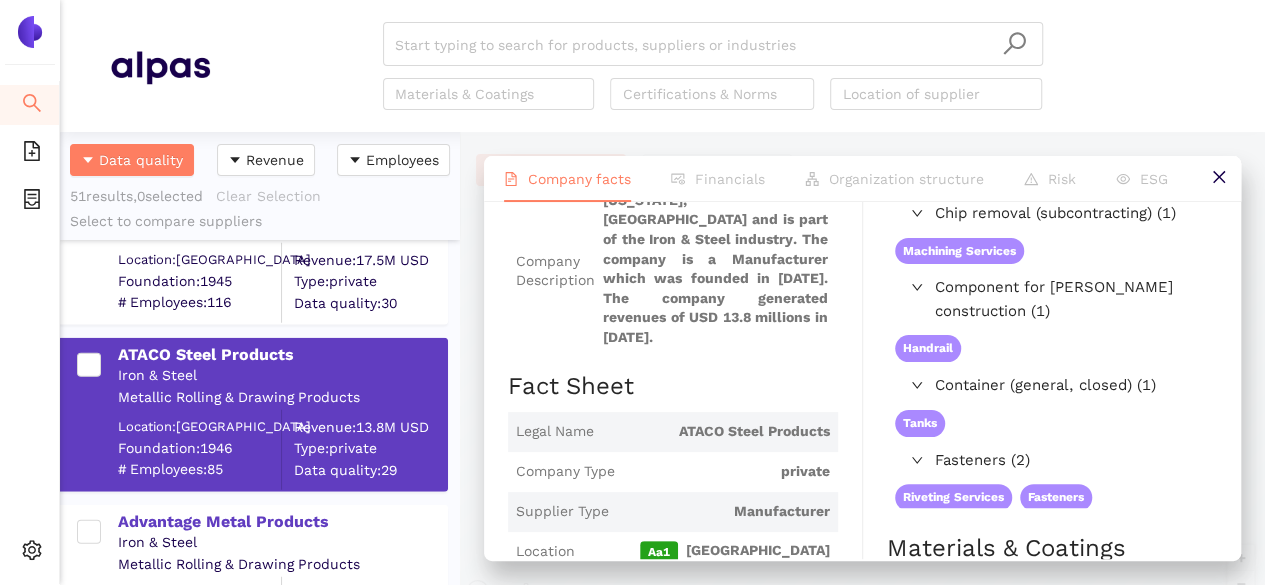 scroll, scrollTop: 0, scrollLeft: 0, axis: both 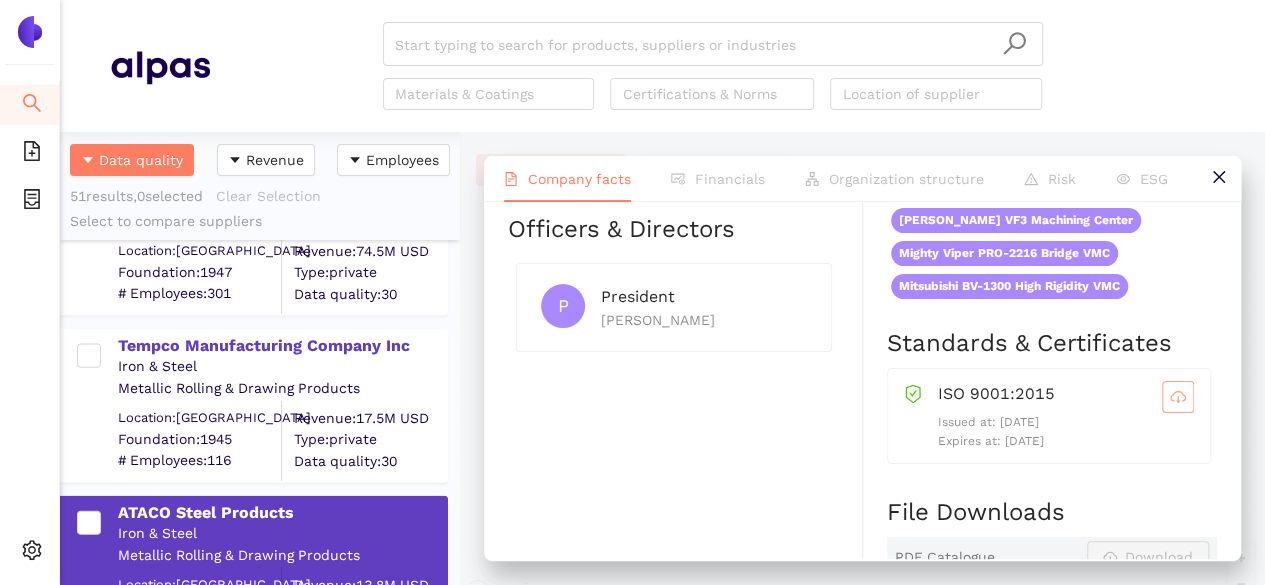 click at bounding box center (1178, 397) 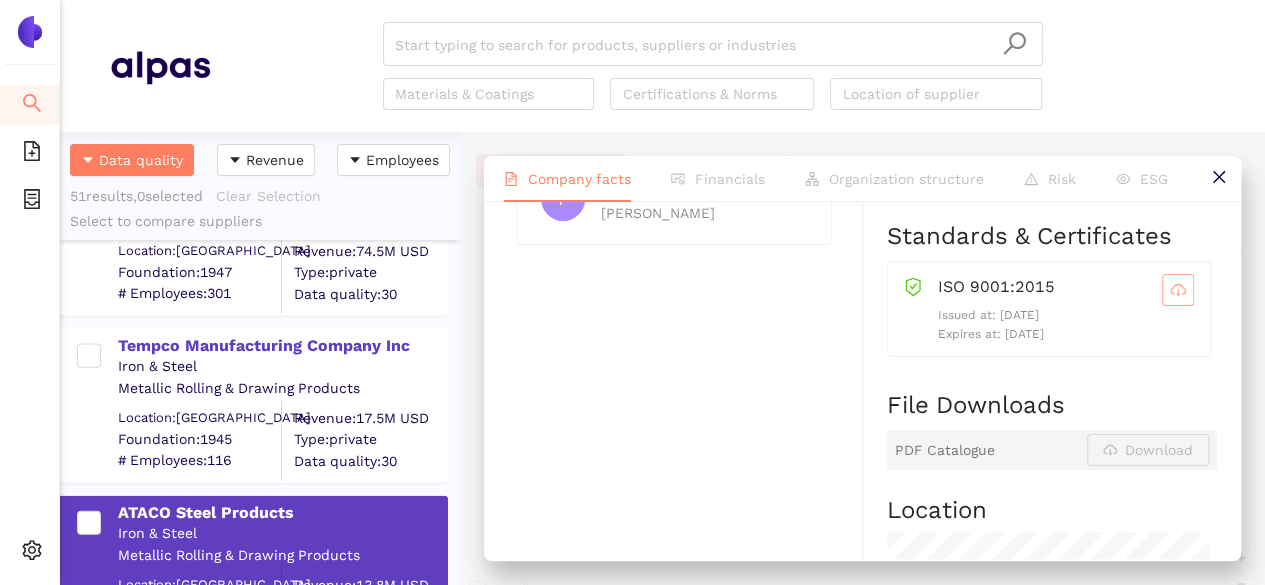 scroll, scrollTop: 1020, scrollLeft: 0, axis: vertical 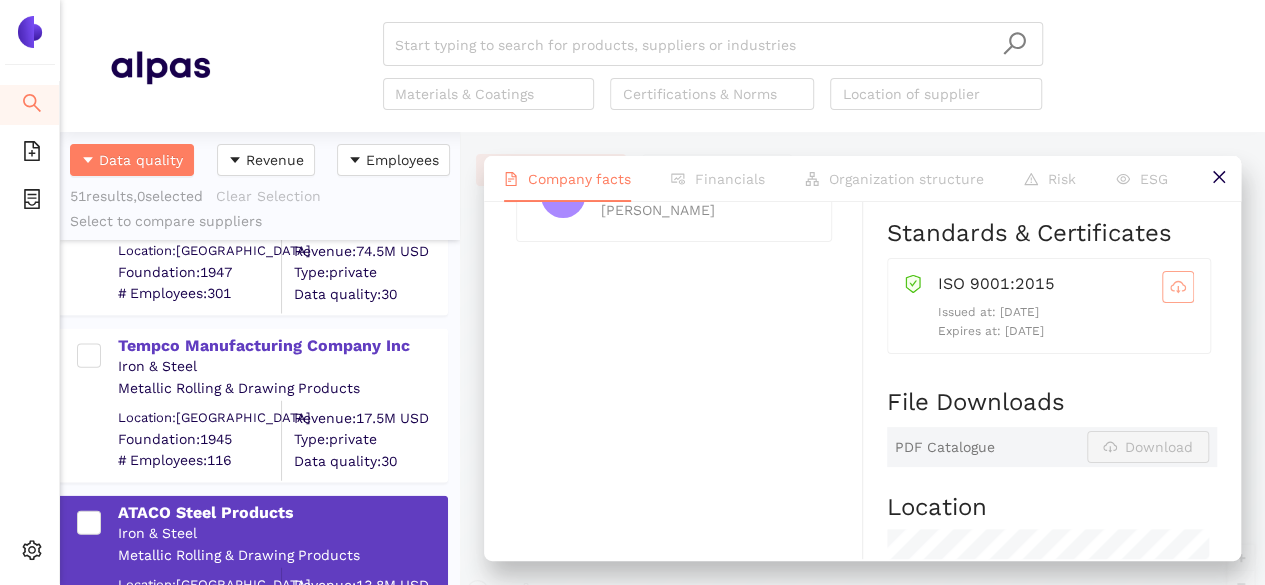 click at bounding box center (1178, 287) 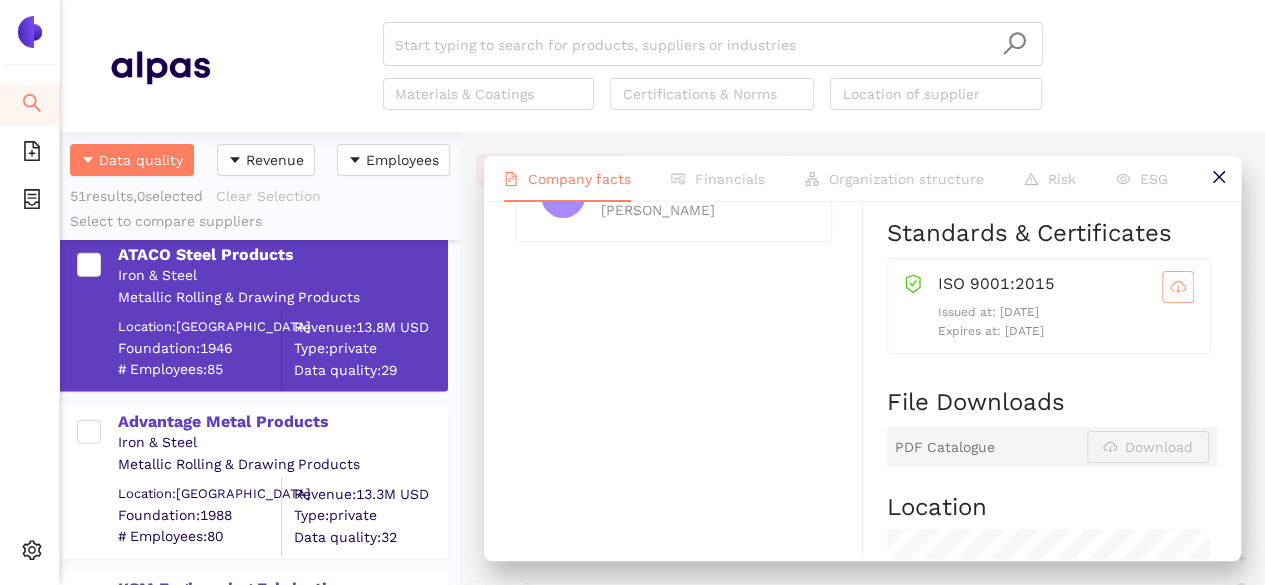 scroll, scrollTop: 2552, scrollLeft: 0, axis: vertical 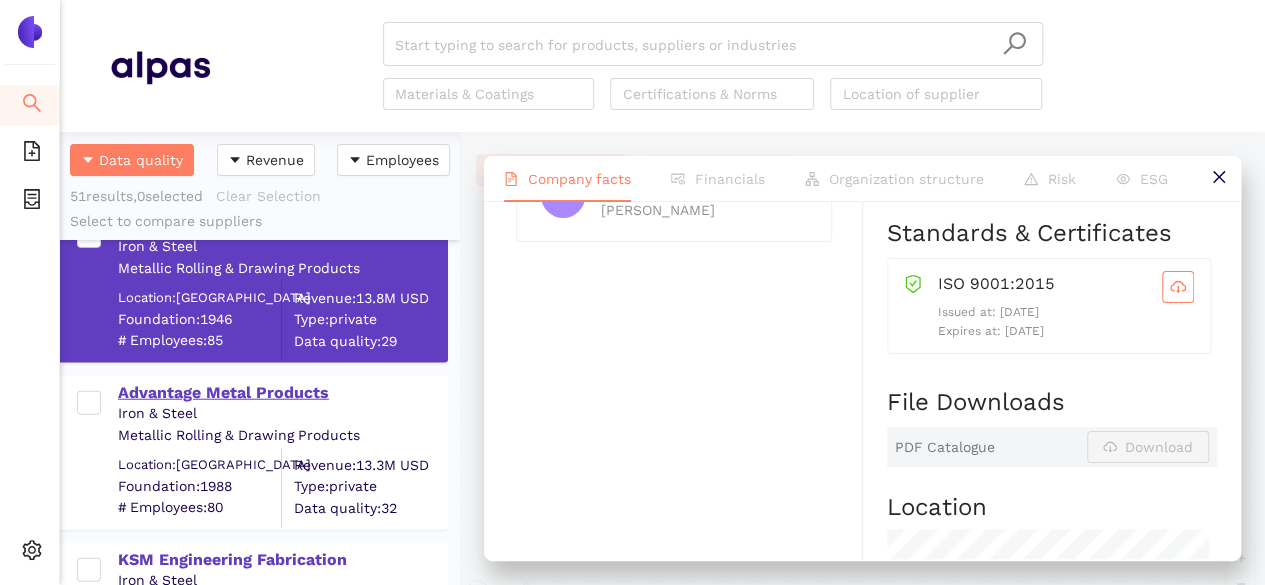click on "Advantage Metal Products" at bounding box center [282, 393] 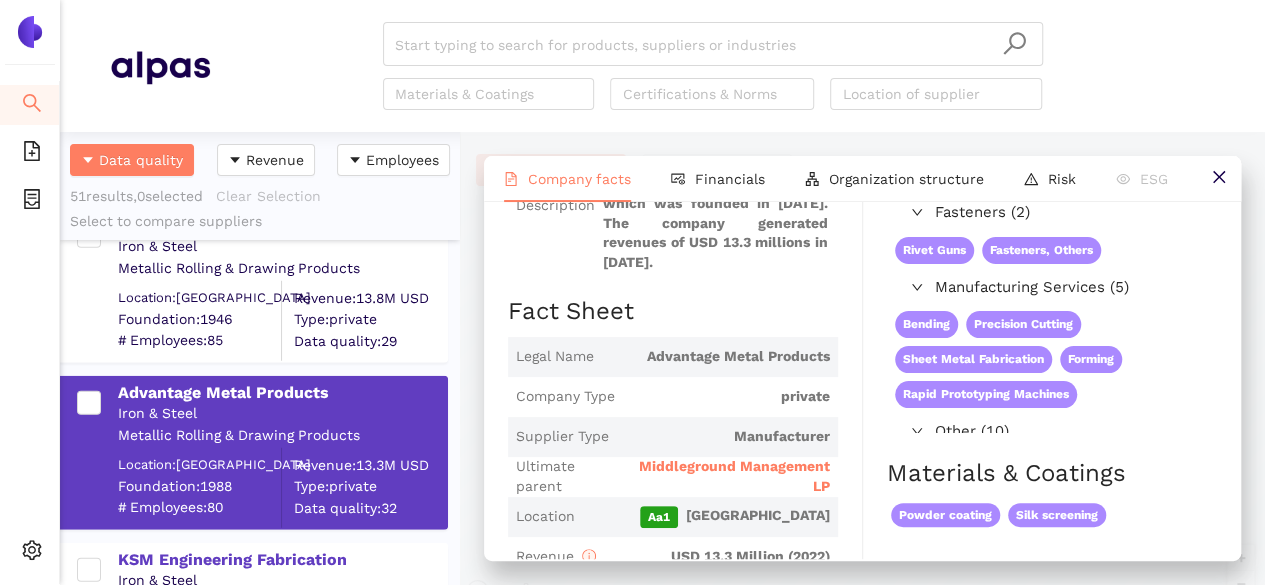 scroll, scrollTop: 312, scrollLeft: 0, axis: vertical 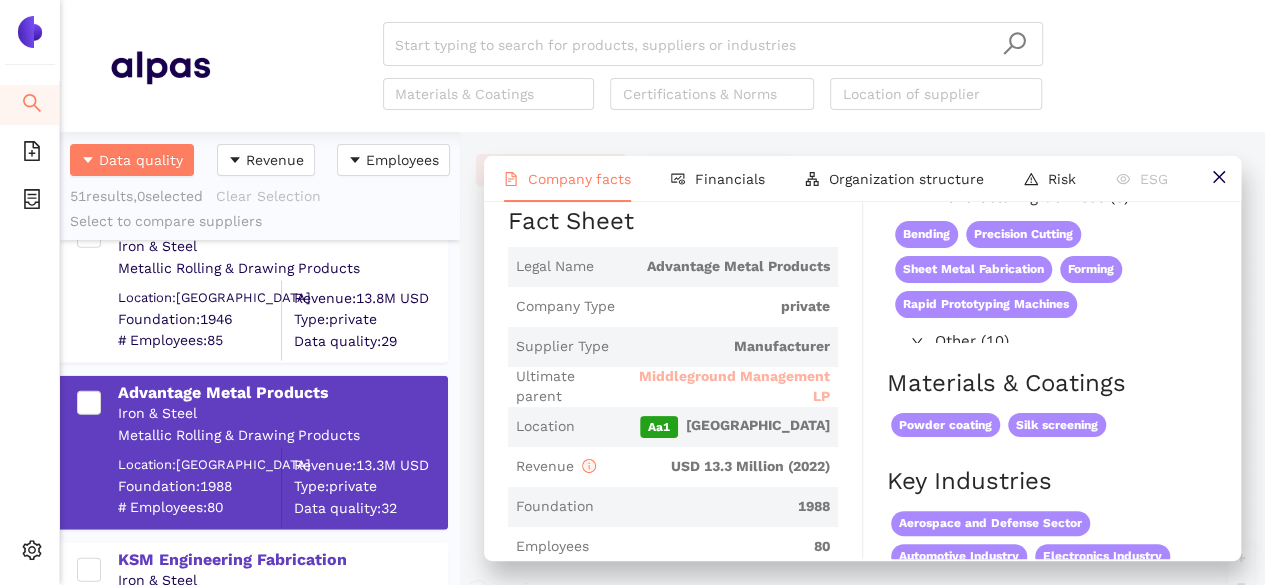 click on "Middleground Management LP" at bounding box center (729, 386) 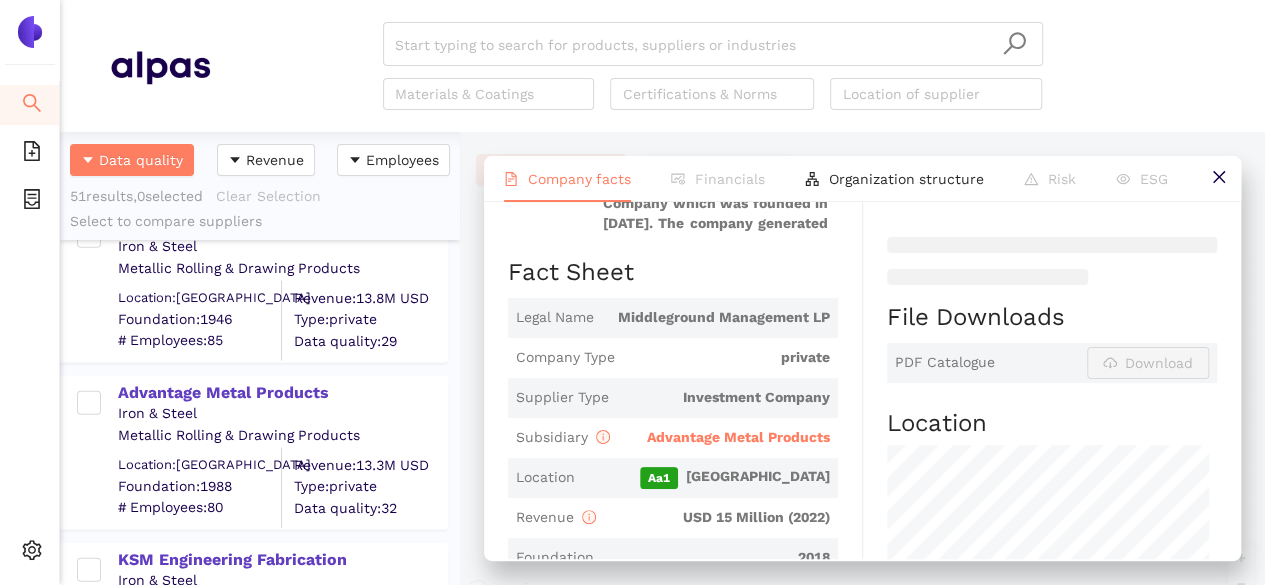 scroll, scrollTop: 370, scrollLeft: 0, axis: vertical 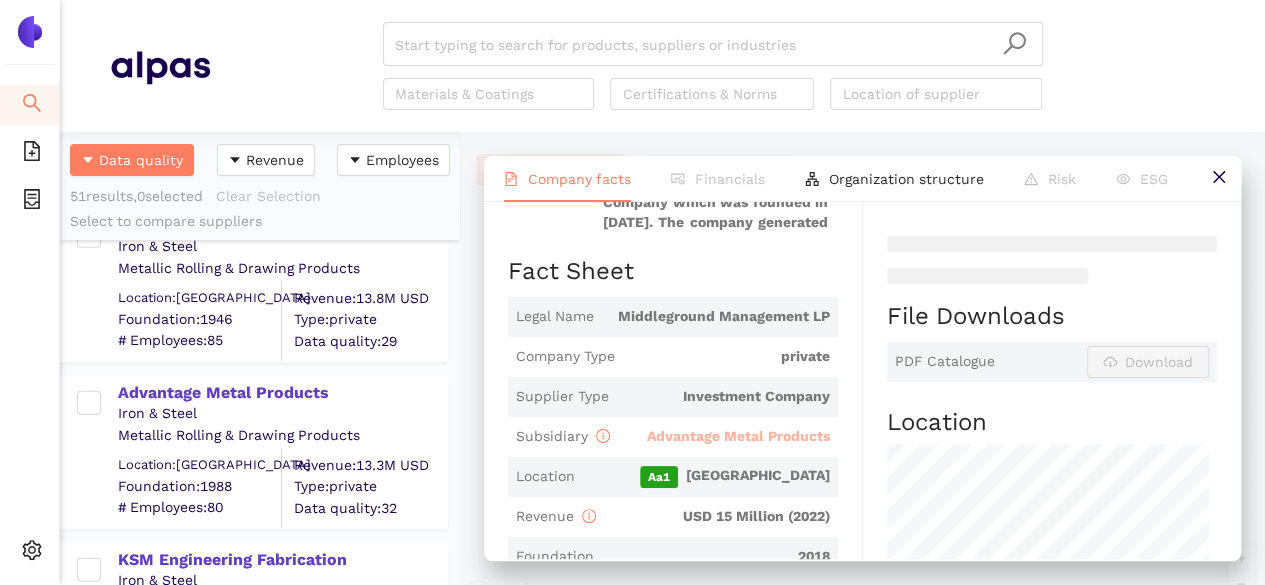 click on "Advantage Metal Products" at bounding box center [738, 436] 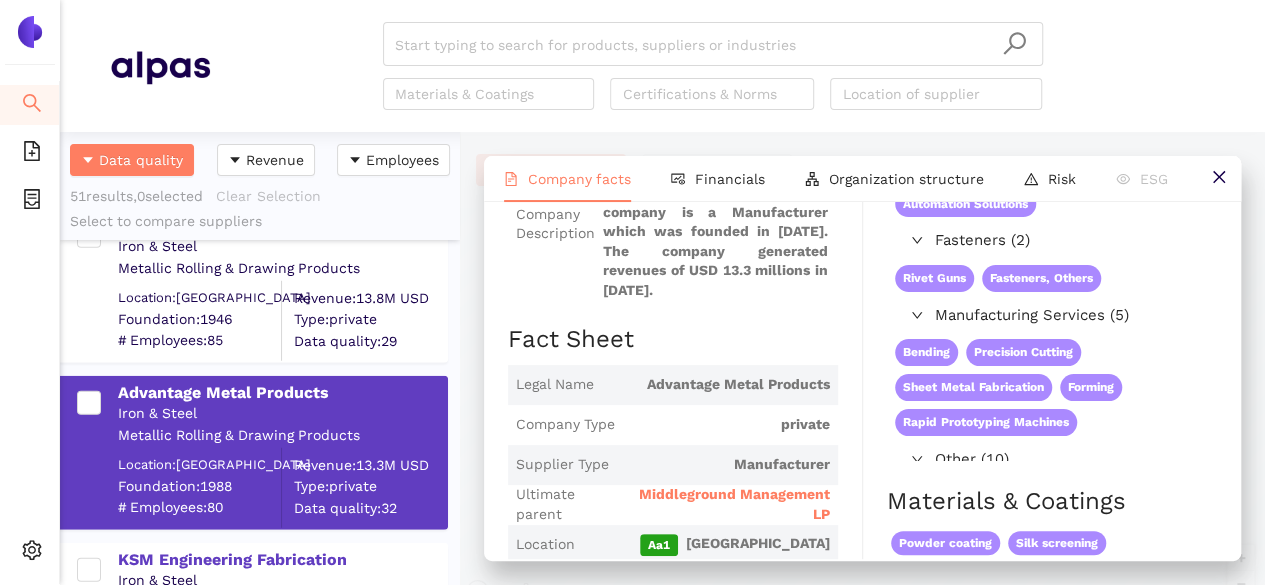 scroll, scrollTop: 0, scrollLeft: 0, axis: both 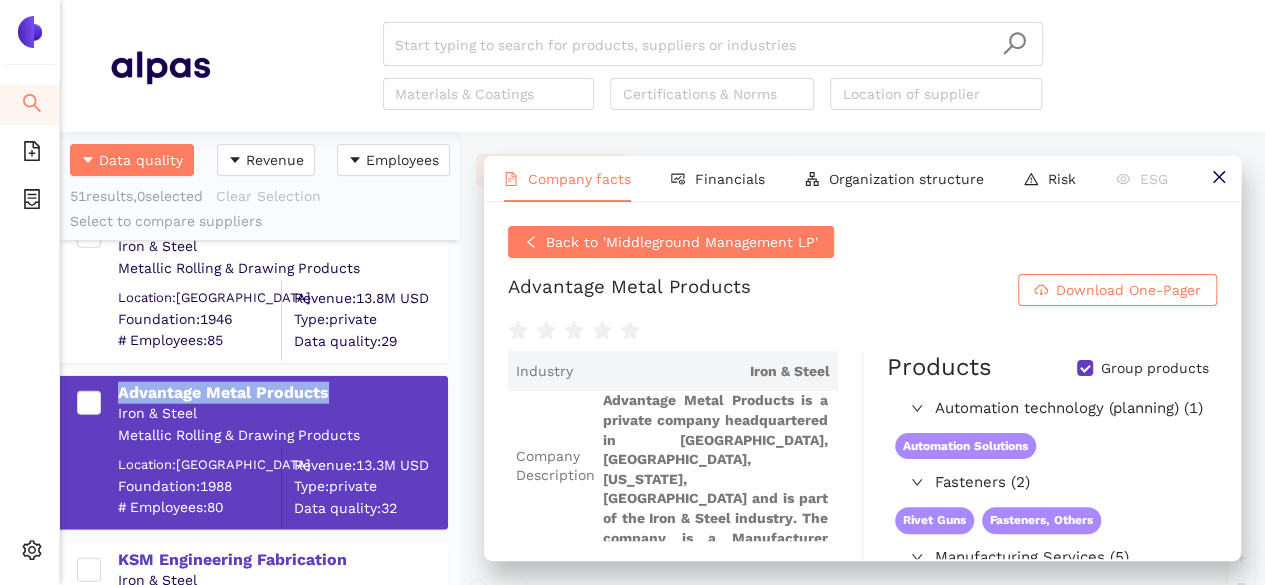 drag, startPoint x: 334, startPoint y: 395, endPoint x: 117, endPoint y: 393, distance: 217.00922 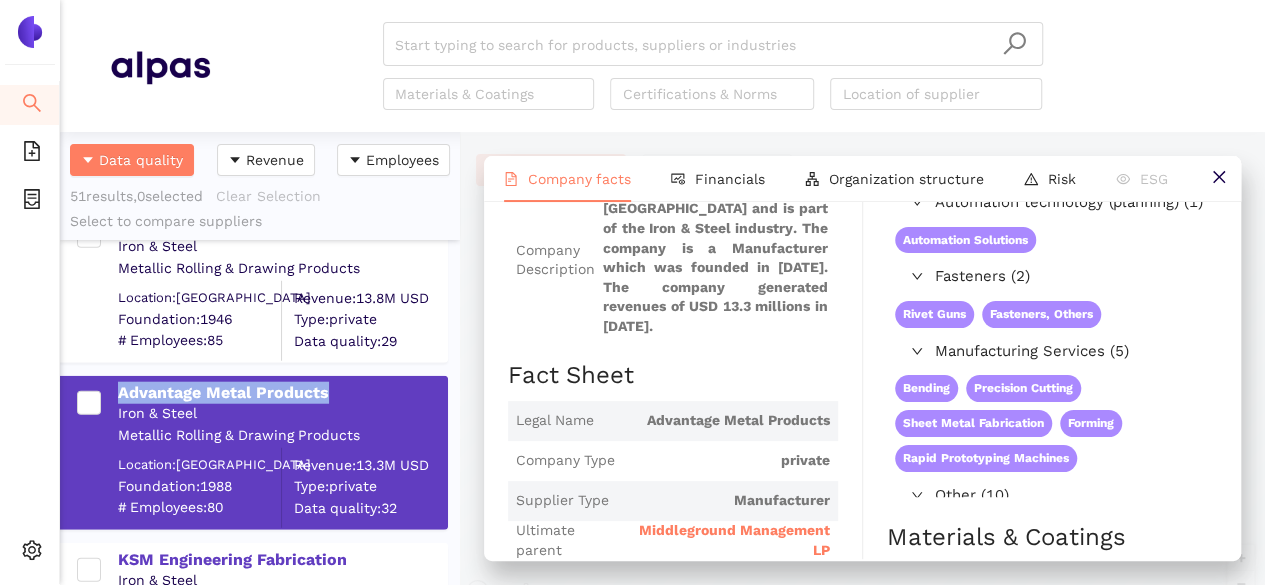 scroll, scrollTop: 317, scrollLeft: 0, axis: vertical 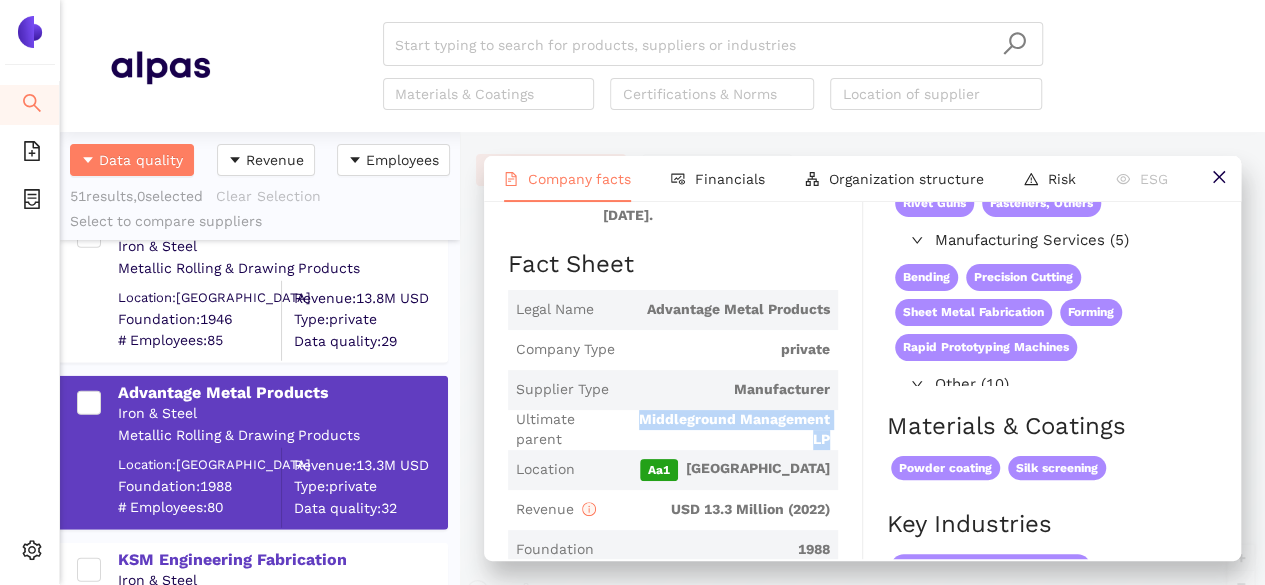 drag, startPoint x: 622, startPoint y: 414, endPoint x: 830, endPoint y: 446, distance: 210.44714 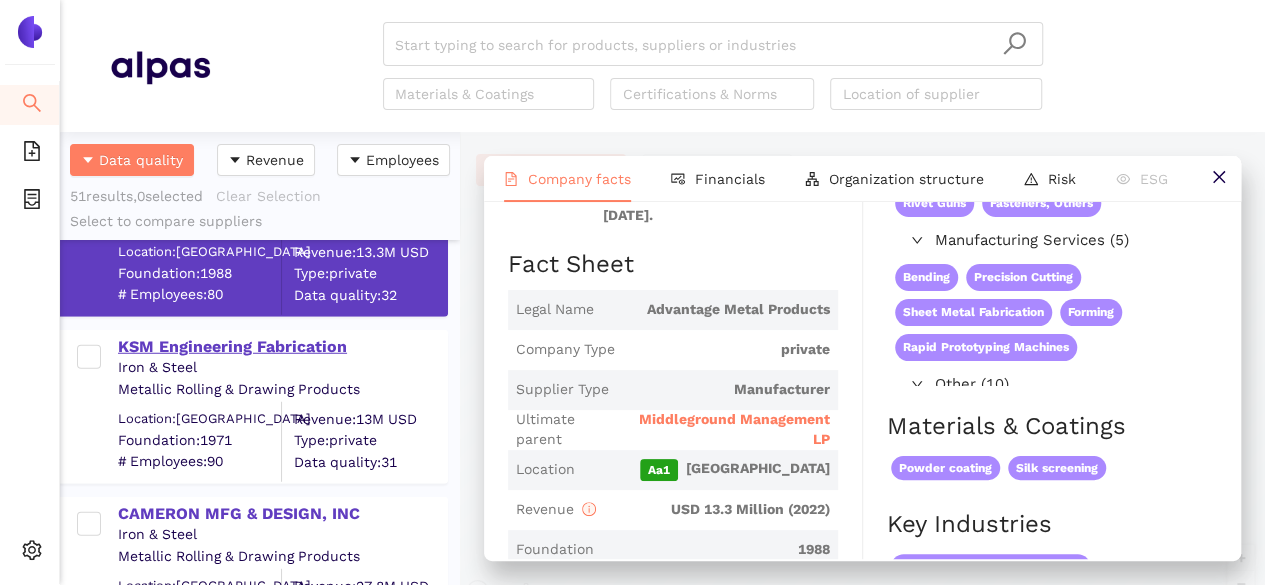 click on "KSM Engineering Fabrication" at bounding box center [282, 347] 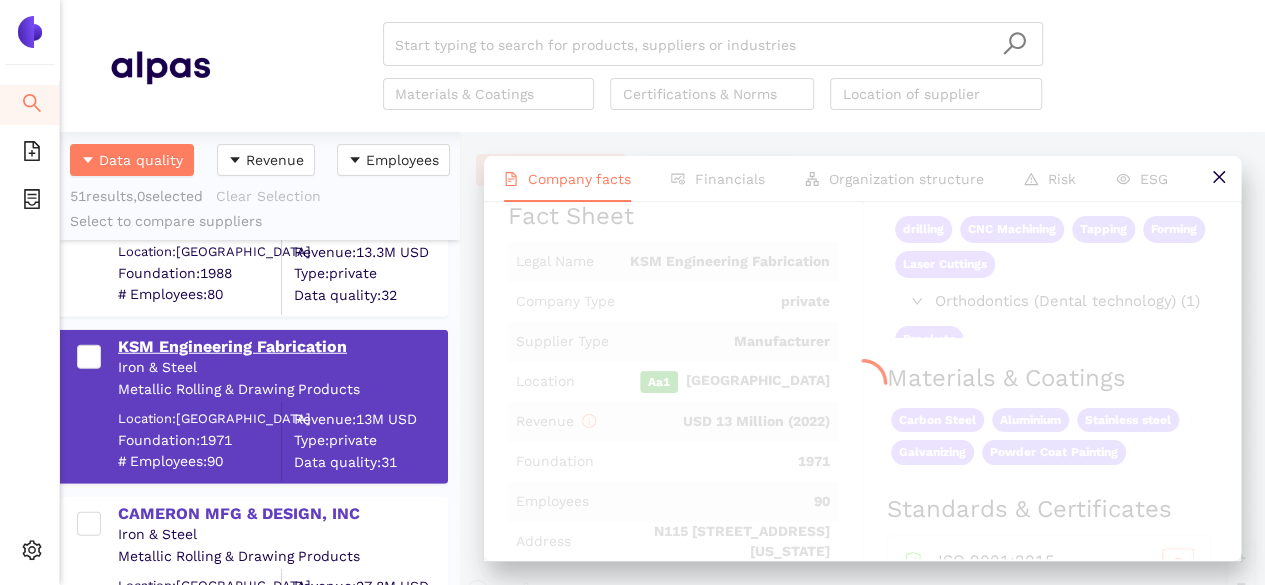 scroll, scrollTop: 0, scrollLeft: 0, axis: both 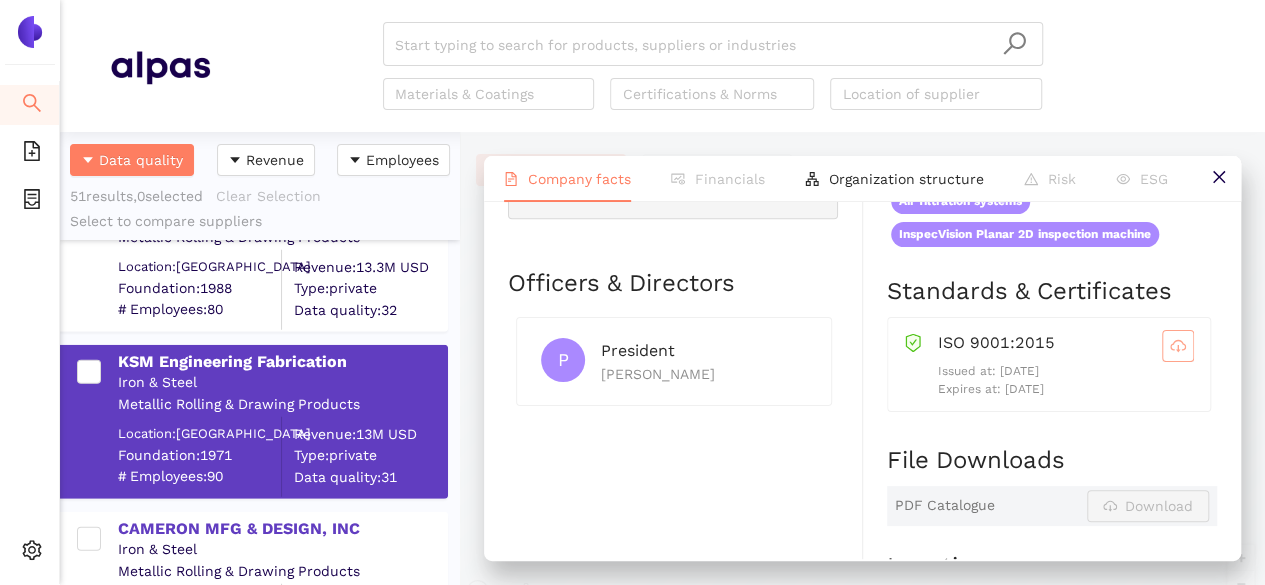 click 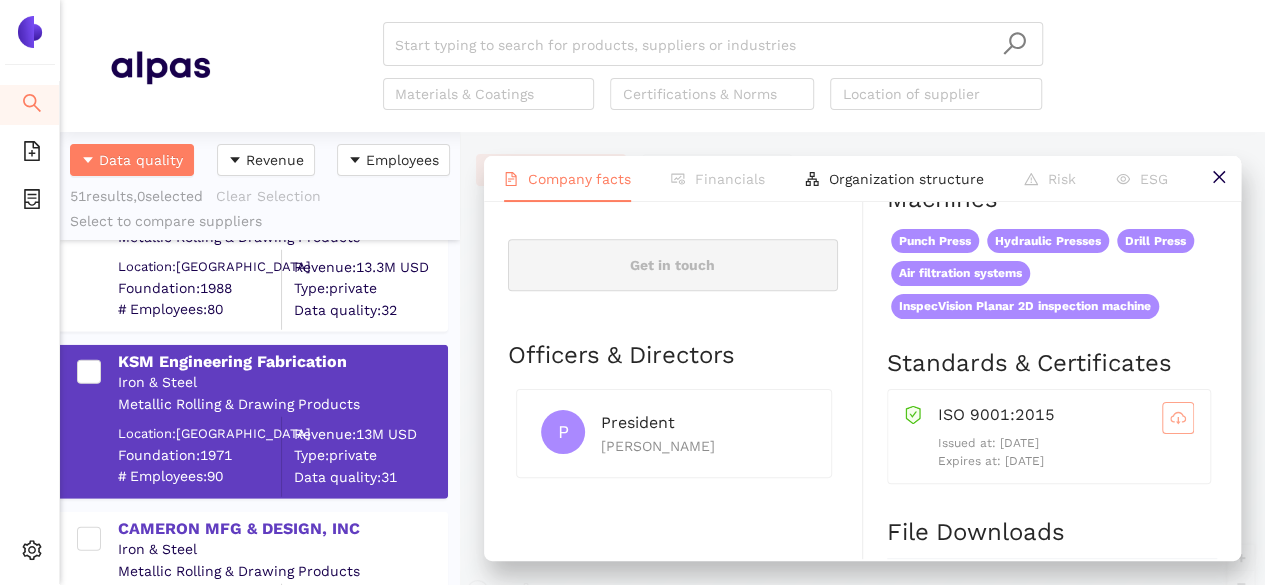 scroll, scrollTop: 614, scrollLeft: 0, axis: vertical 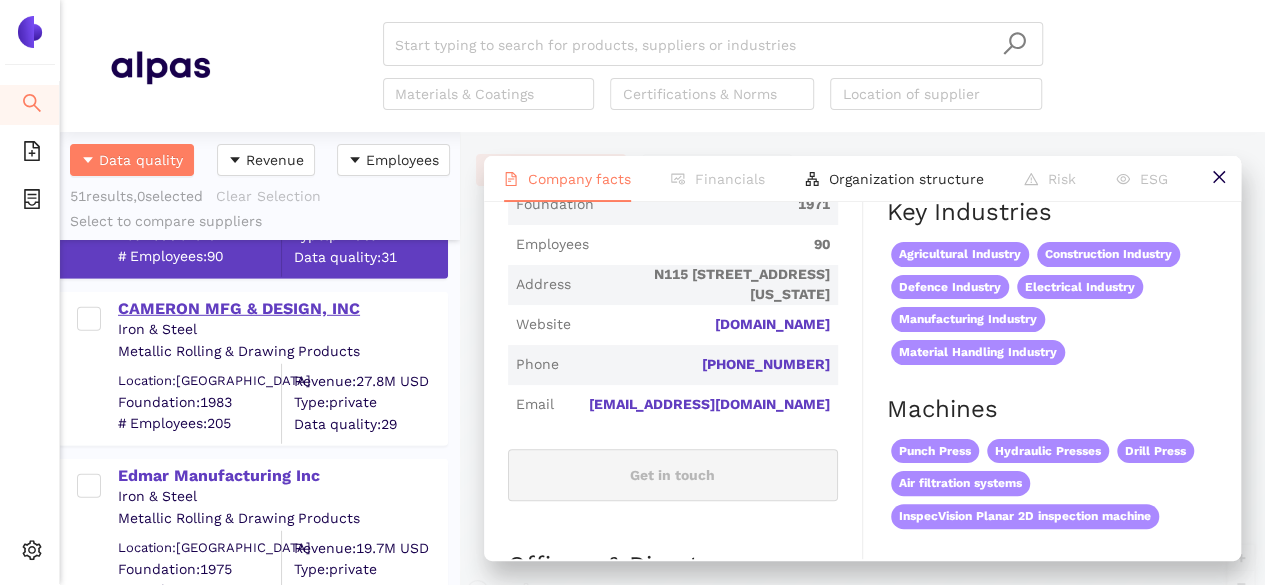 click on "CAMERON MFG & DESIGN, INC" at bounding box center [282, 309] 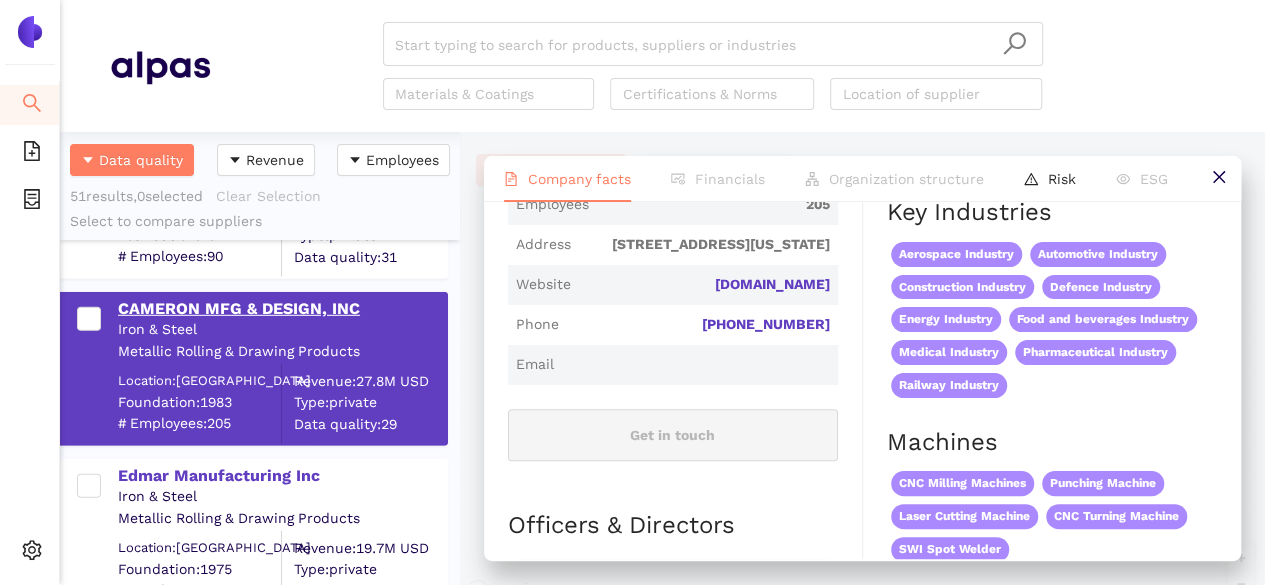 scroll, scrollTop: 0, scrollLeft: 0, axis: both 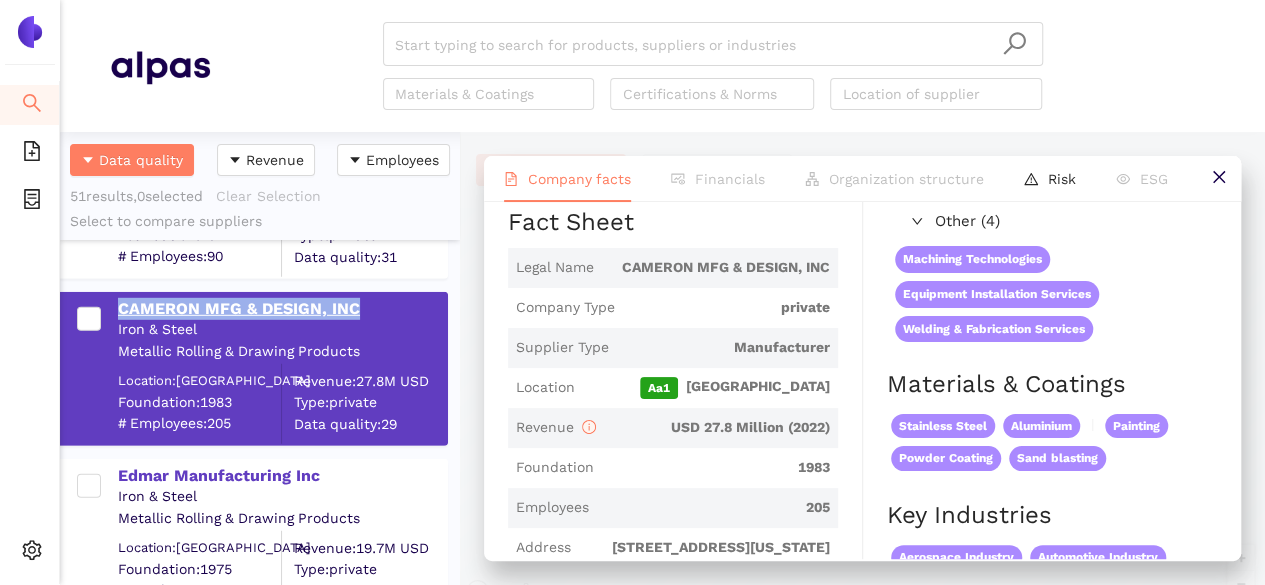 drag, startPoint x: 110, startPoint y: 305, endPoint x: 371, endPoint y: 295, distance: 261.1915 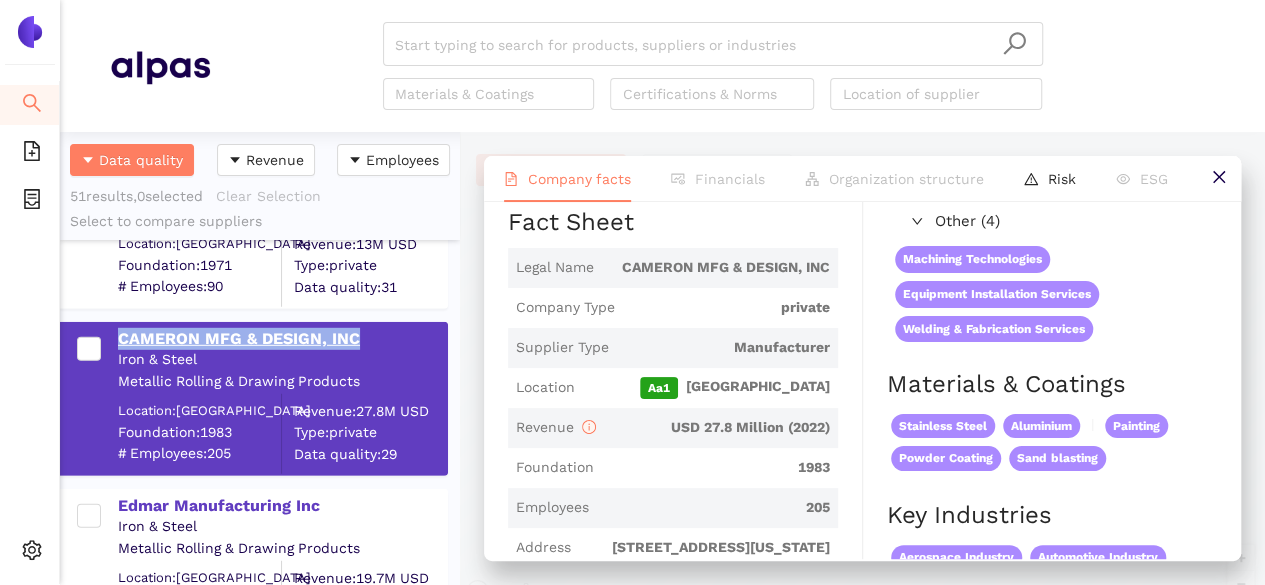 scroll, scrollTop: 2984, scrollLeft: 0, axis: vertical 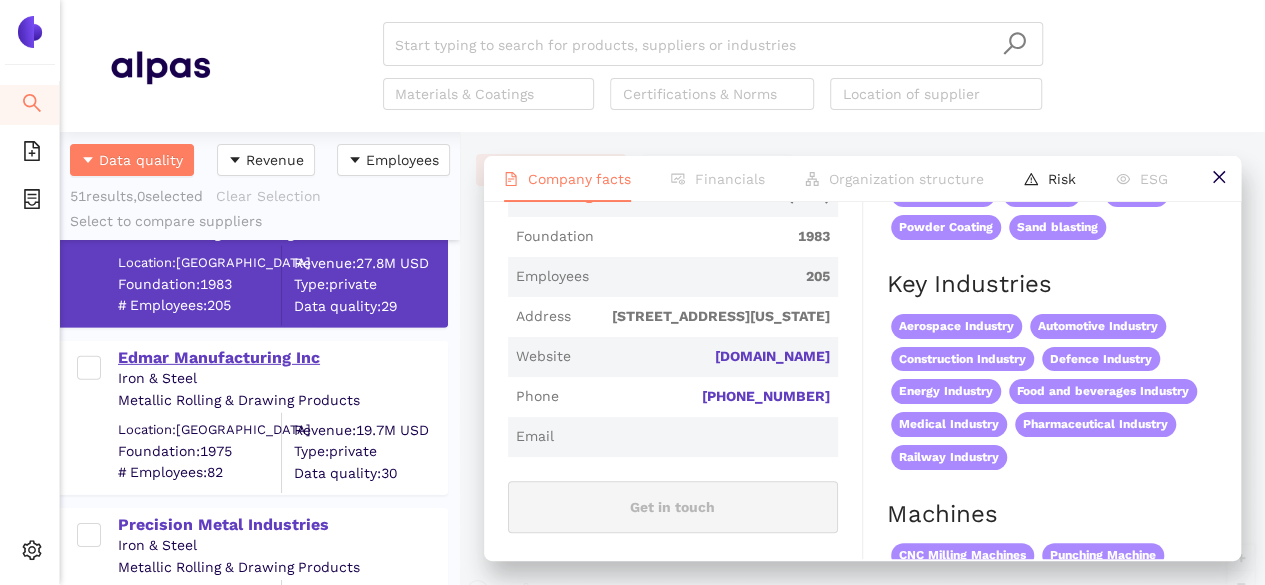 click on "Edmar Manufacturing Inc" at bounding box center [282, 358] 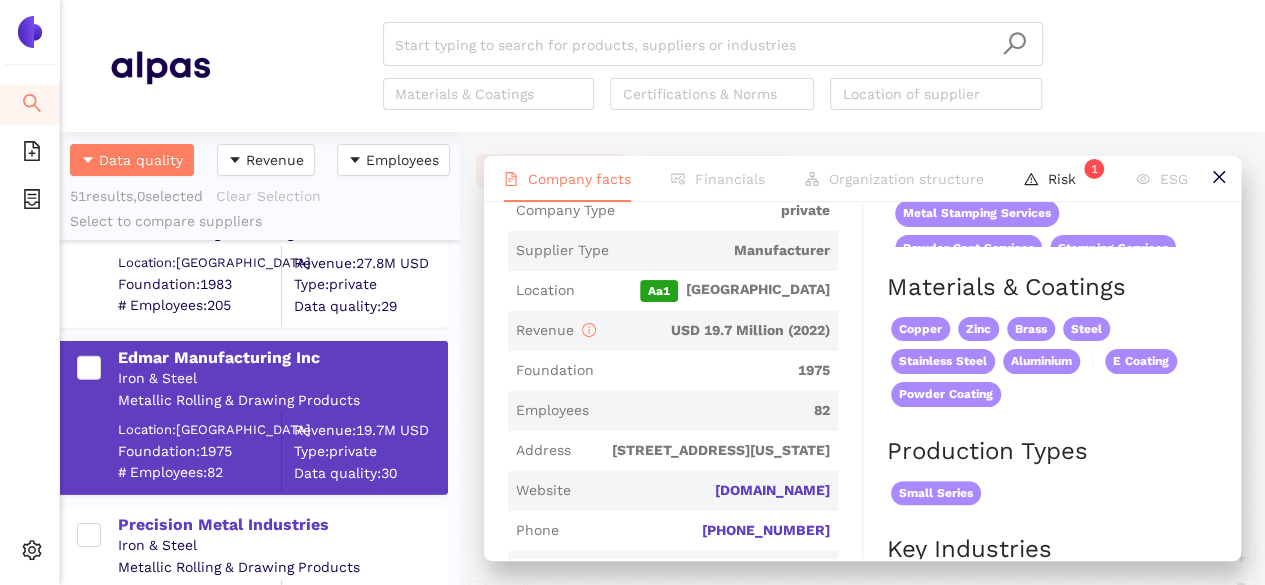 scroll, scrollTop: 409, scrollLeft: 0, axis: vertical 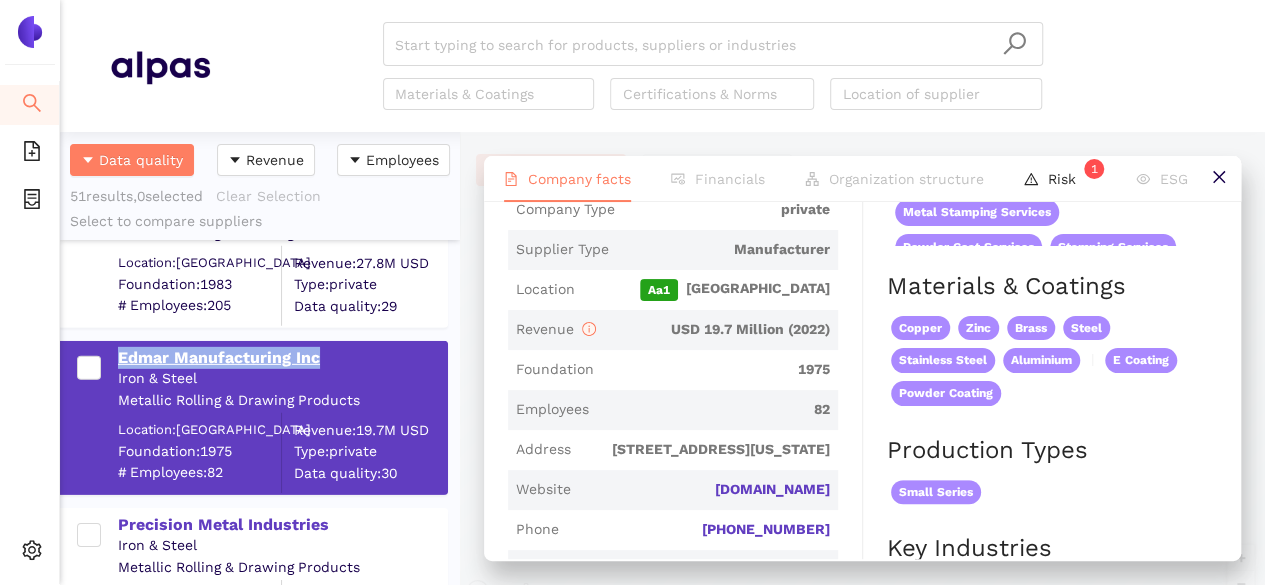 drag, startPoint x: 108, startPoint y: 353, endPoint x: 320, endPoint y: 354, distance: 212.00237 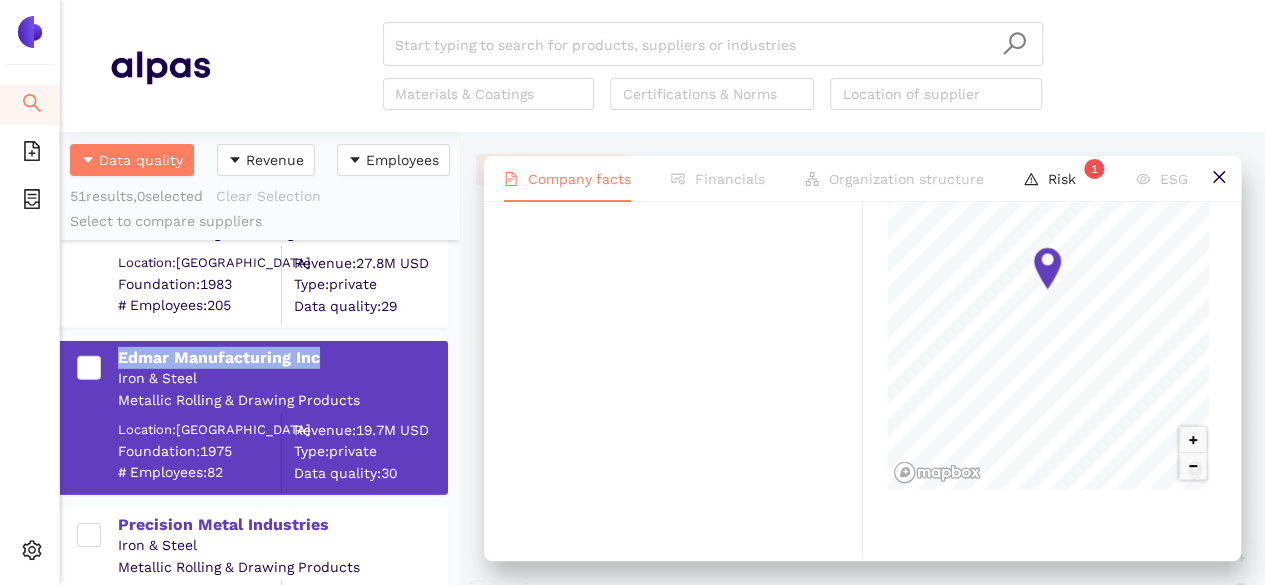 scroll, scrollTop: 1460, scrollLeft: 0, axis: vertical 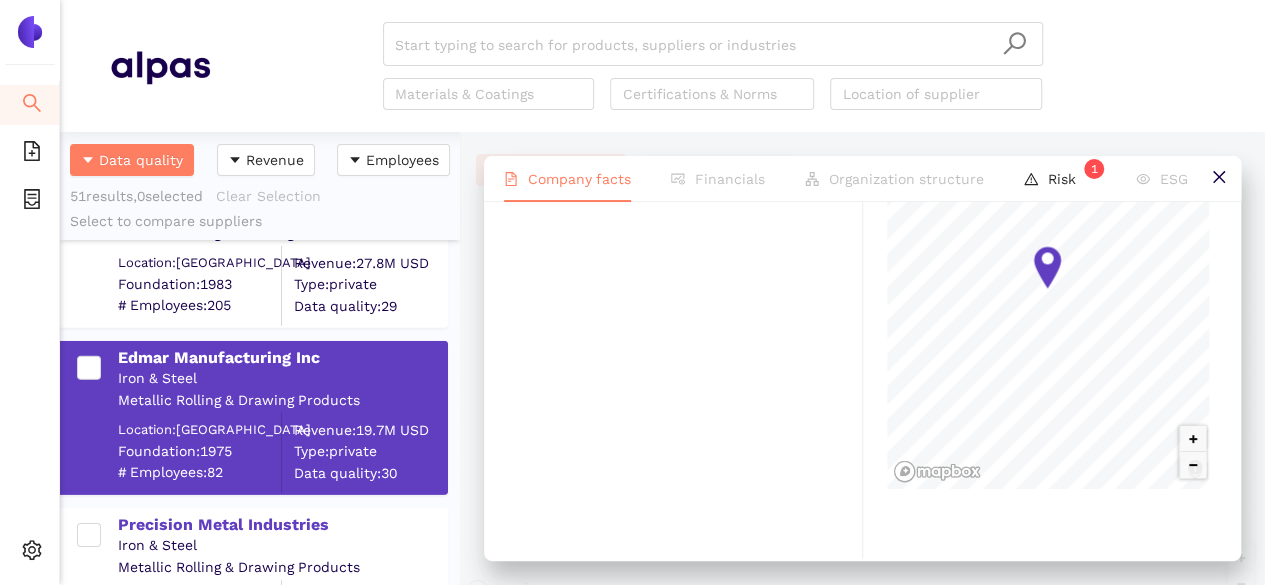 click on "Company facts Financials Organization structure Risk 1 ESG Edmar Manufacturing Inc Download One-Pager Industry Iron & Steel Company Description Edmar Manufacturing Inc is a private company headquartered in [GEOGRAPHIC_DATA], [GEOGRAPHIC_DATA], [US_STATE], [GEOGRAPHIC_DATA] and is part of the Iron & Steel industry. The company is a Manufacturer which was founded in [DATE]. The company generated revenues of USD 19.7 millions in [DATE]. Fact Sheet Legal Name Edmar Manufacturing Inc Company Type private Supplier Type Manufacturer Location [GEOGRAPHIC_DATA] [GEOGRAPHIC_DATA] Revenue USD 19.7 Million  (2022) Foundation 1975 Employees 82 Address [STREET_ADDRESS][US_STATE] Website [DOMAIN_NAME] Phone [PHONE_NUMBER] Email [EMAIL_ADDRESS][DOMAIN_NAME] Get in touch Officers & Directors P President [PERSON_NAME] Products Group products Industrial Services (1) Laser Cutting Services Long- distance line (assembly) (1) Assembly Services Manufacturing Services (1) Welding Other (9) Metal Stamping Services Powder Coat Services Press Nuts" at bounding box center [862, 358] 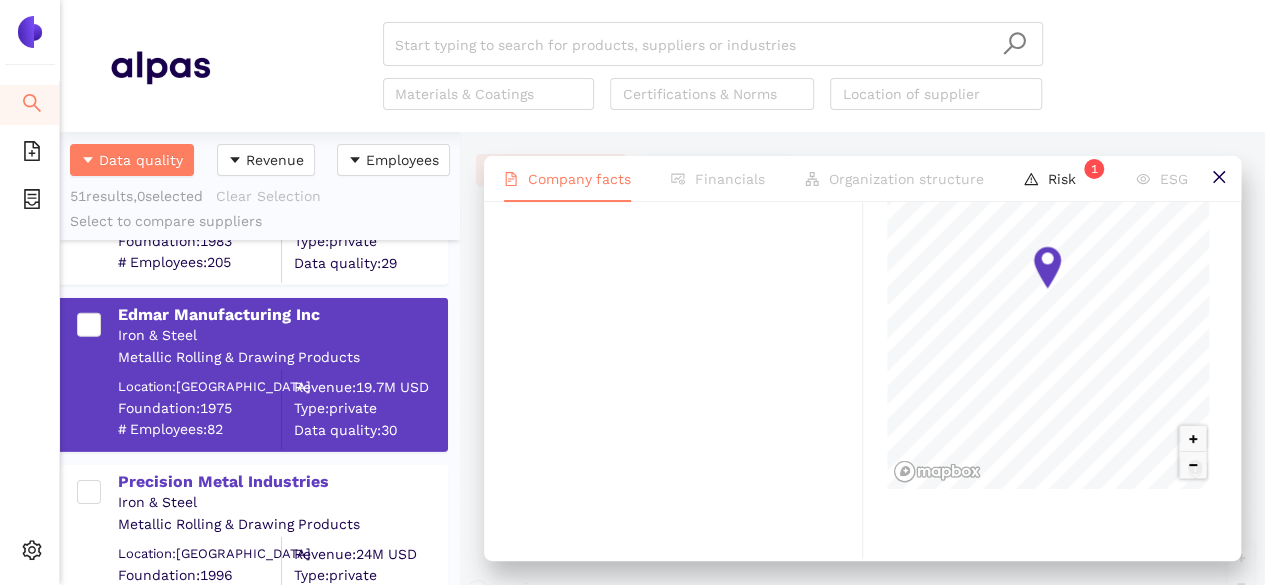 scroll, scrollTop: 3139, scrollLeft: 0, axis: vertical 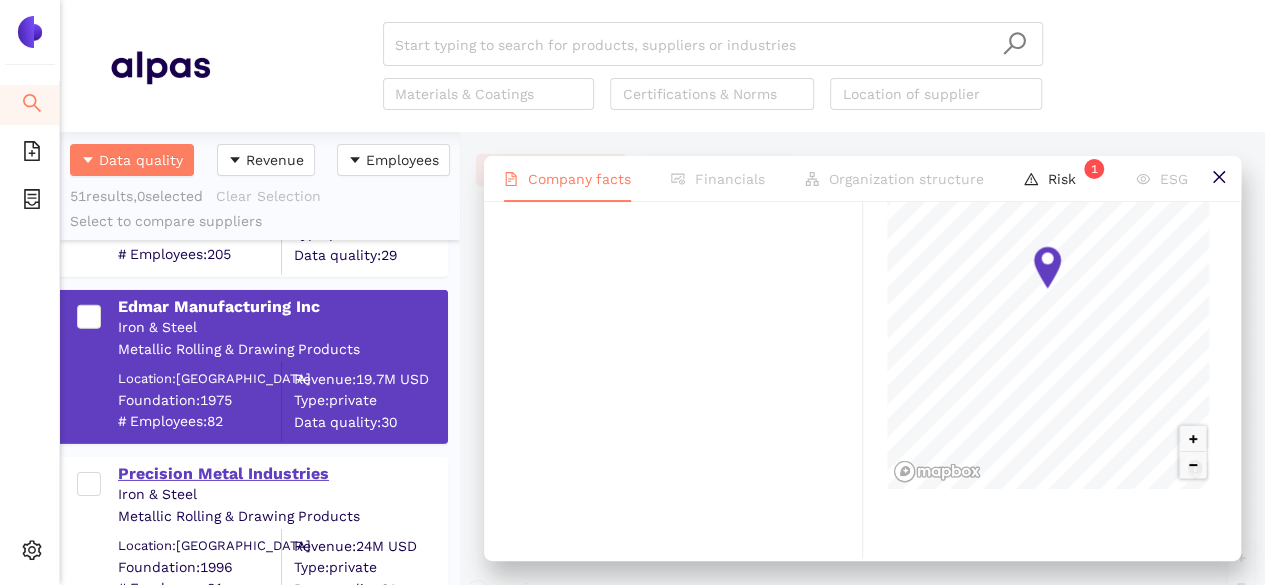 click on "Precision Metal Industries" at bounding box center (282, 474) 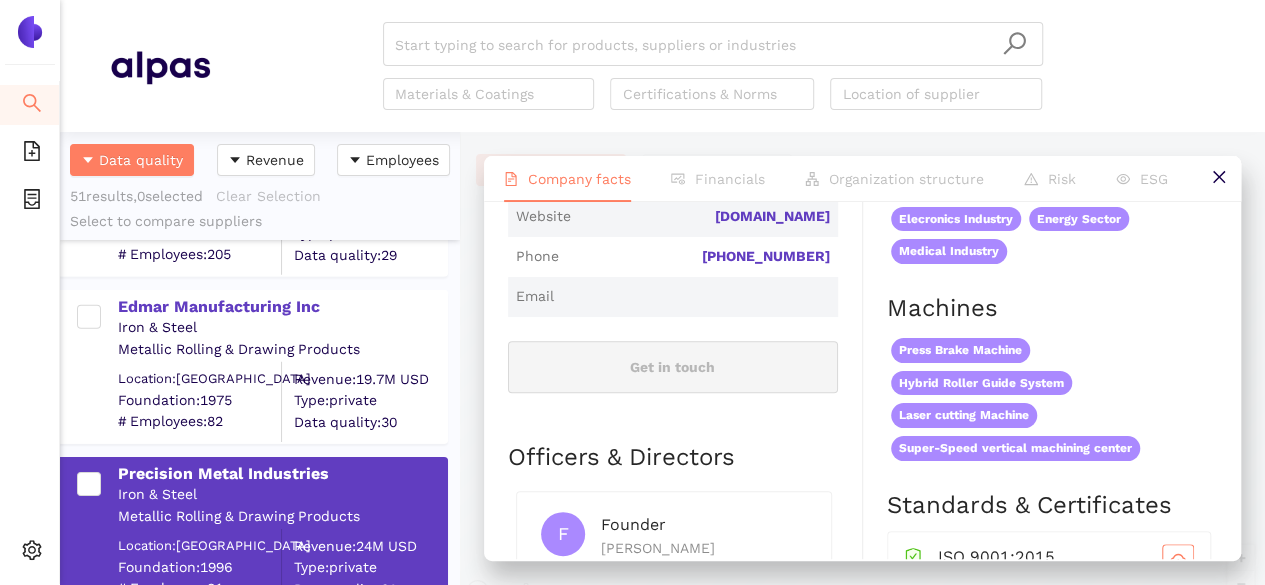 scroll, scrollTop: 590, scrollLeft: 0, axis: vertical 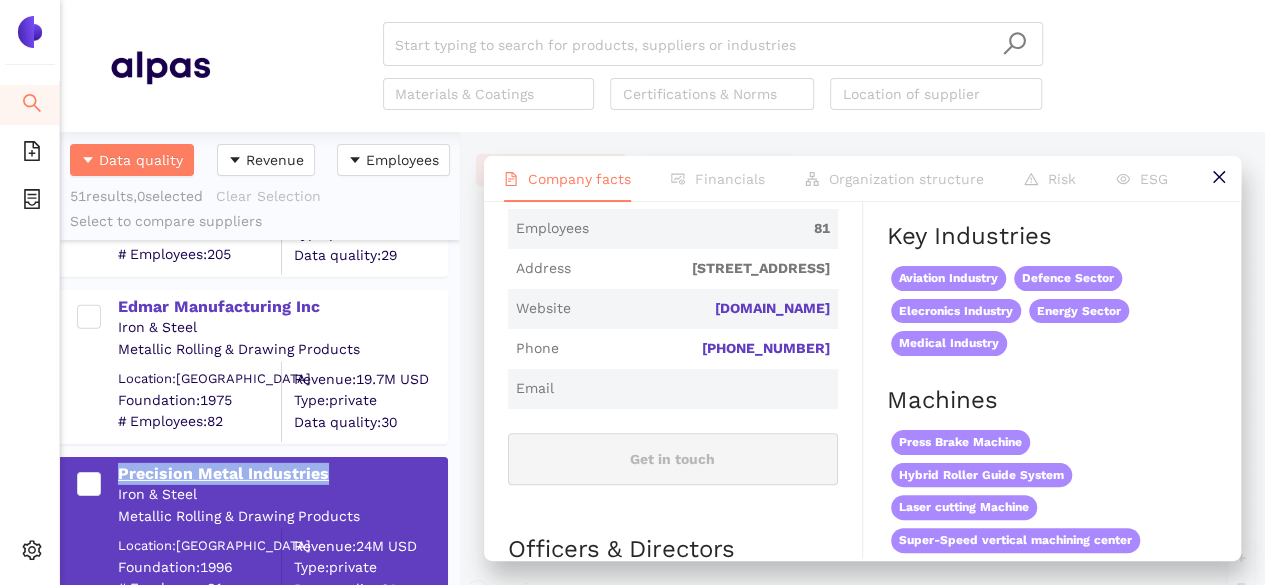 drag, startPoint x: 110, startPoint y: 465, endPoint x: 334, endPoint y: 477, distance: 224.3212 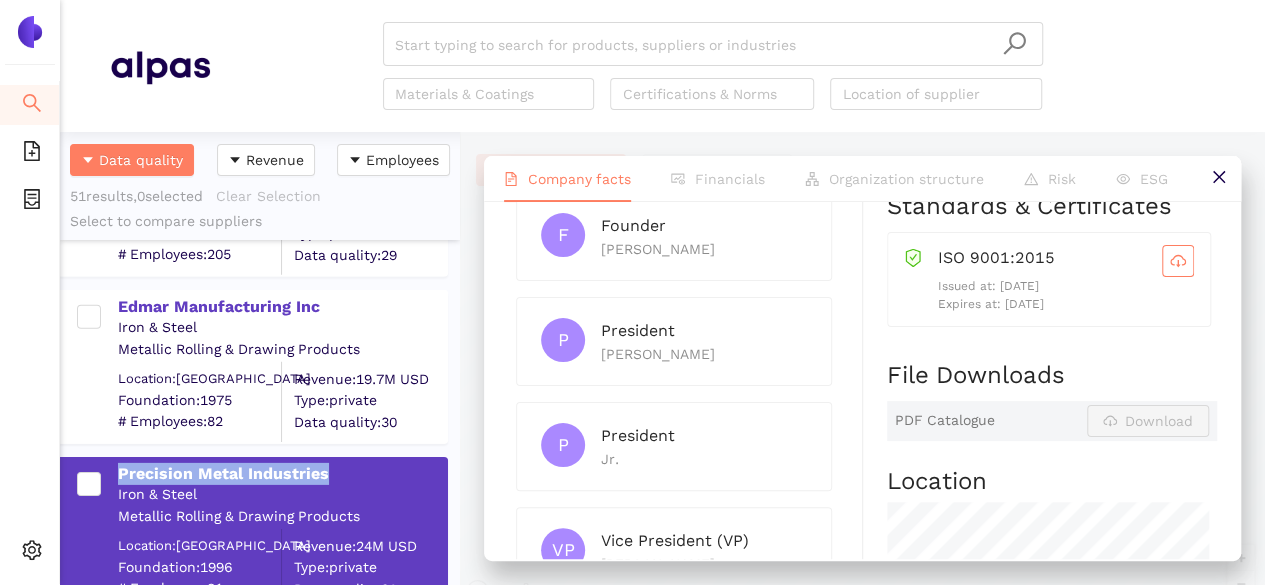 scroll, scrollTop: 861, scrollLeft: 0, axis: vertical 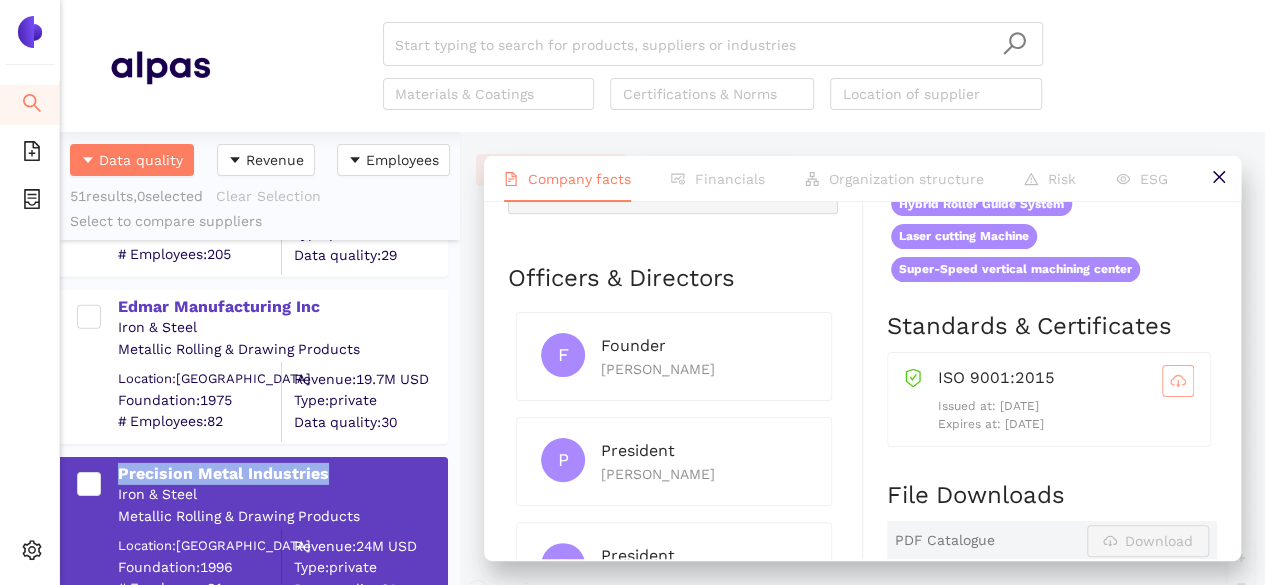 click 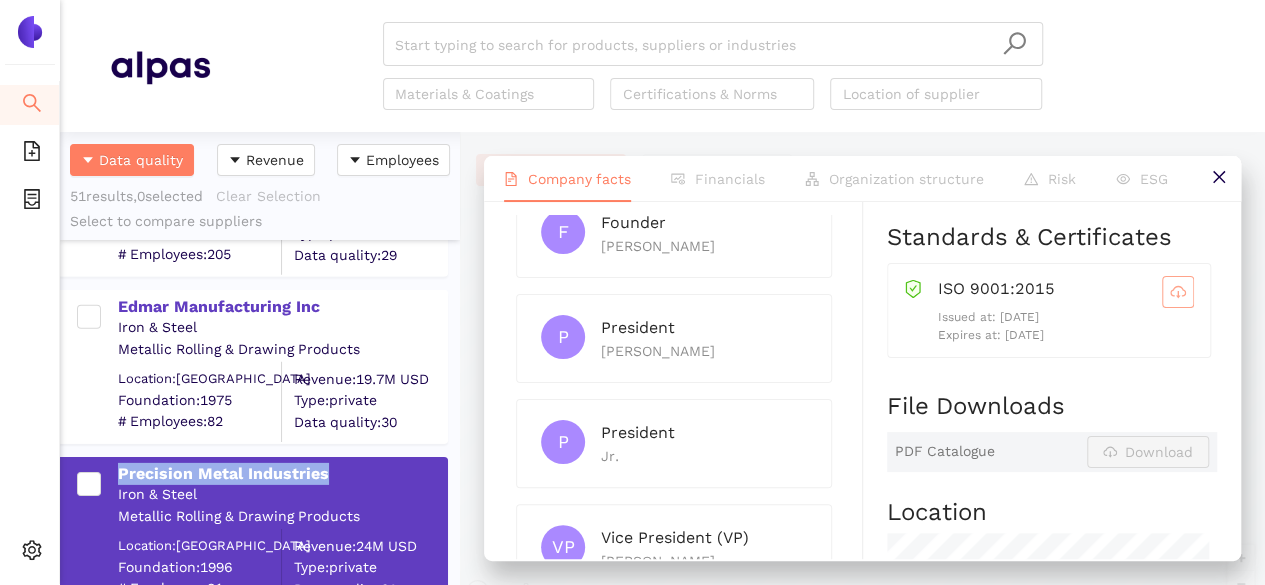 scroll, scrollTop: 949, scrollLeft: 0, axis: vertical 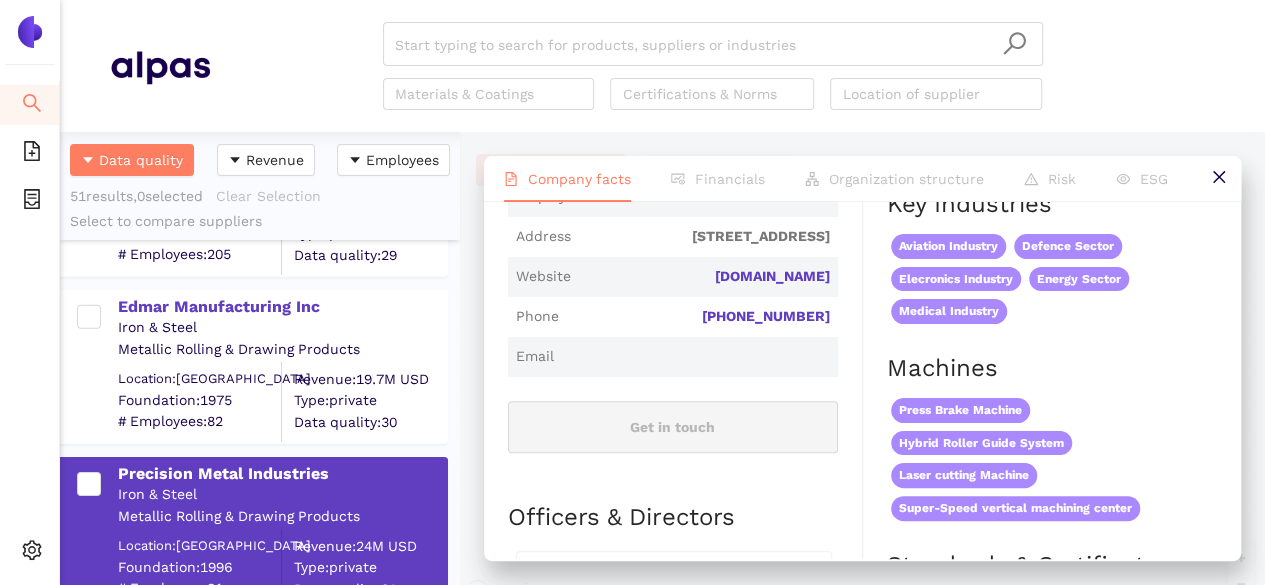 click on "Start typing to search for products, suppliers or industries   Materials & Coatings   Certifications & Norms   Location of supplier" at bounding box center (712, 66) 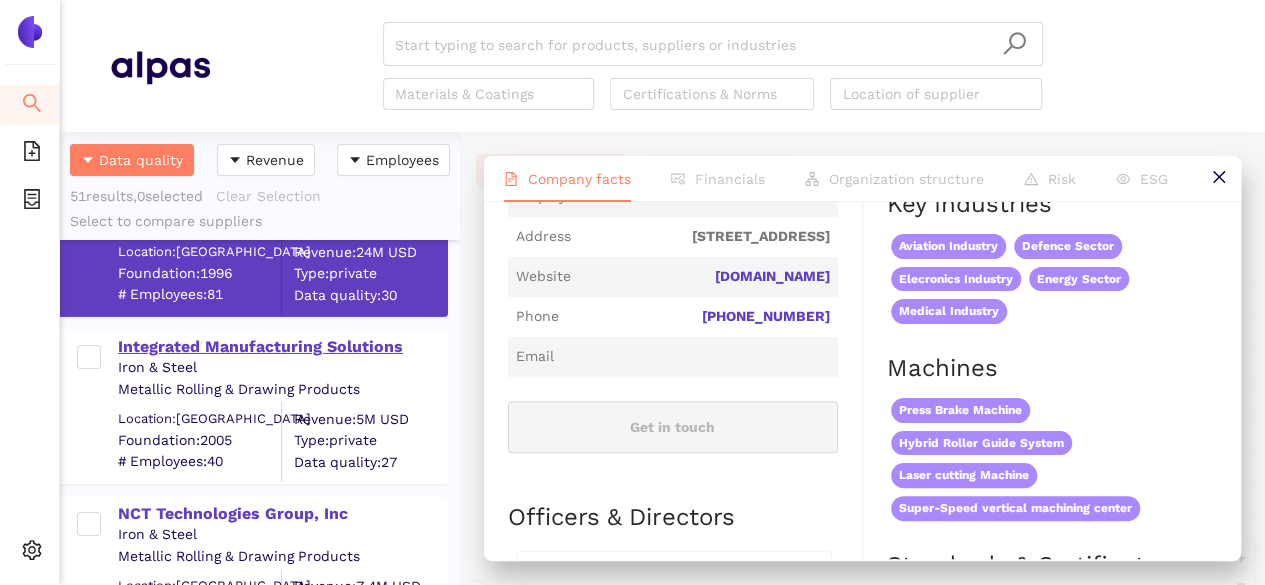 scroll, scrollTop: 3309, scrollLeft: 0, axis: vertical 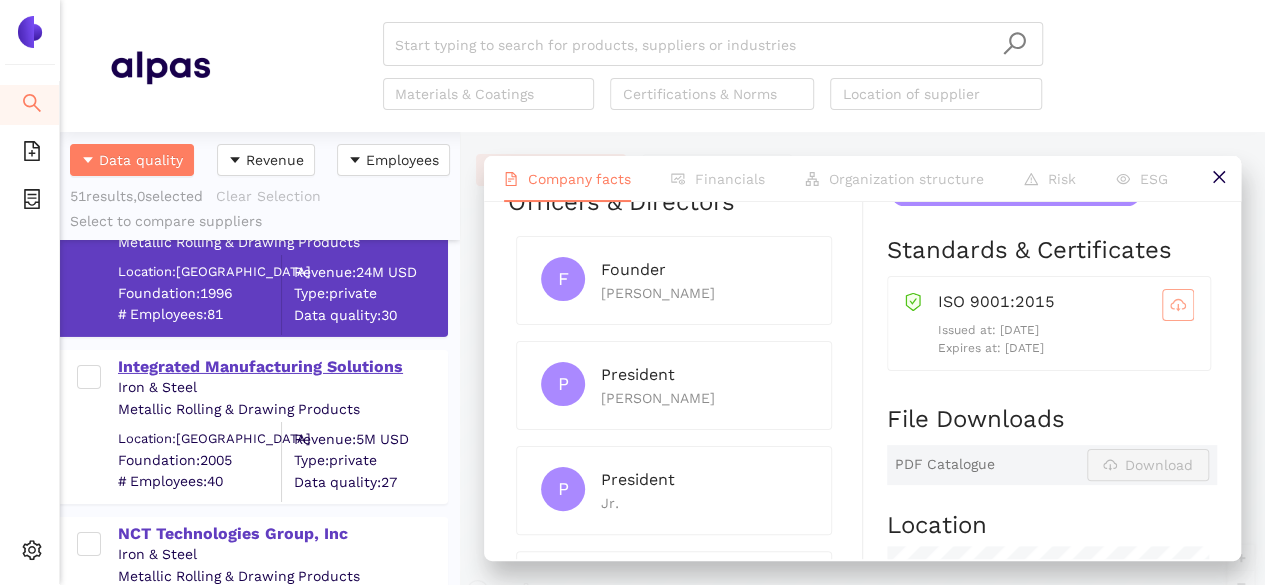 click on "Integrated Manufacturing Solutions" at bounding box center [282, 367] 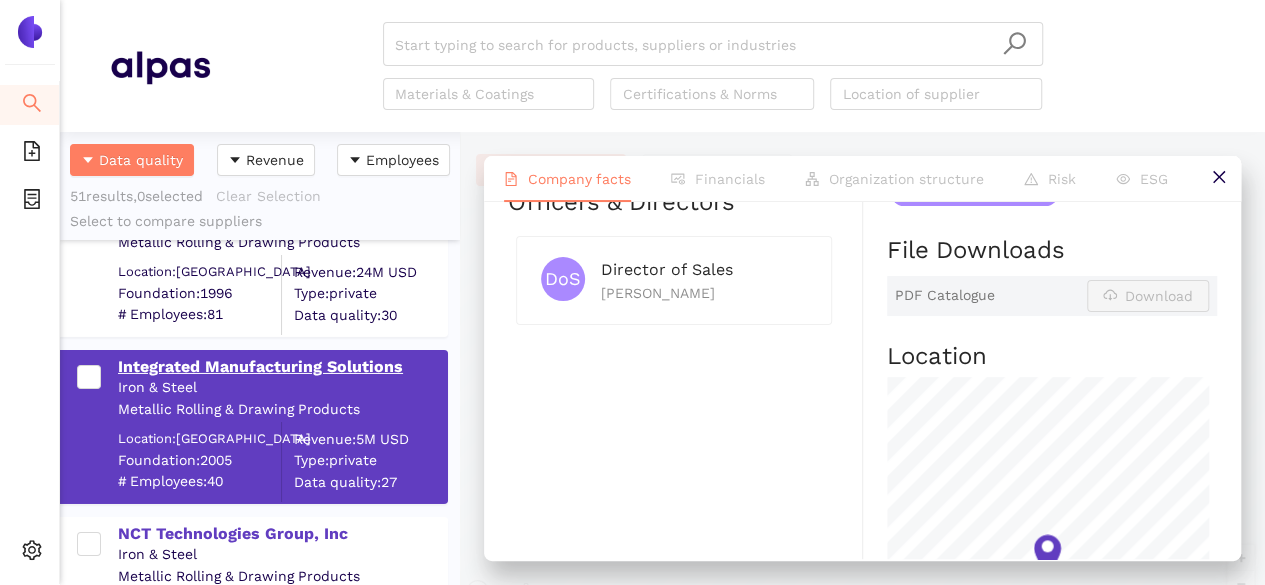 scroll, scrollTop: 0, scrollLeft: 0, axis: both 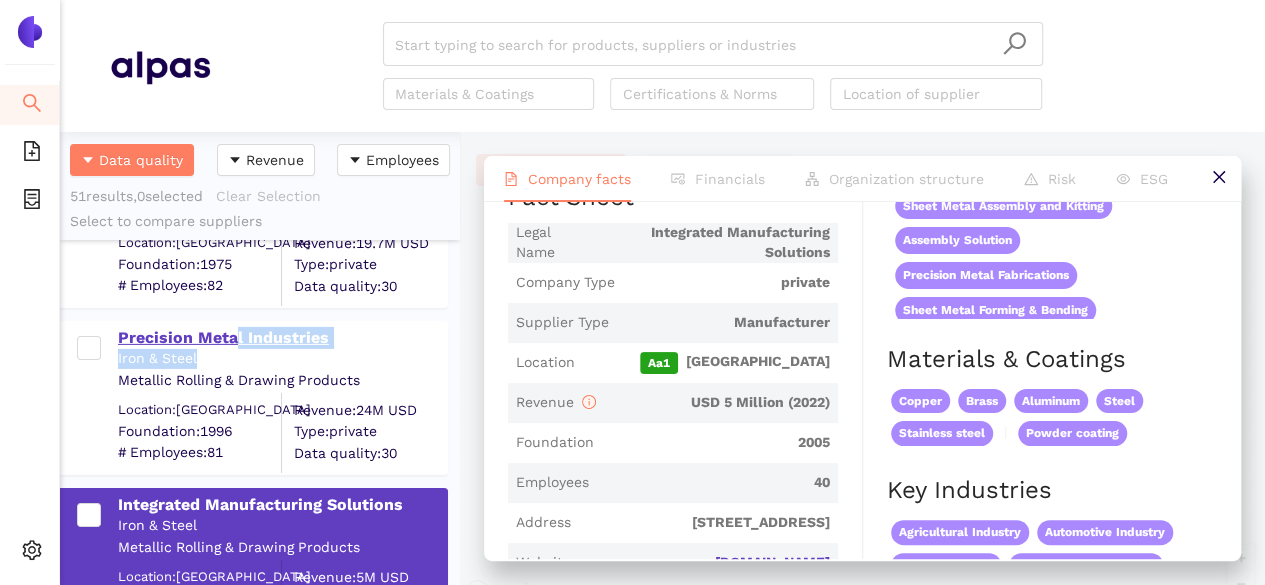drag, startPoint x: 250, startPoint y: 349, endPoint x: 236, endPoint y: 331, distance: 22.803509 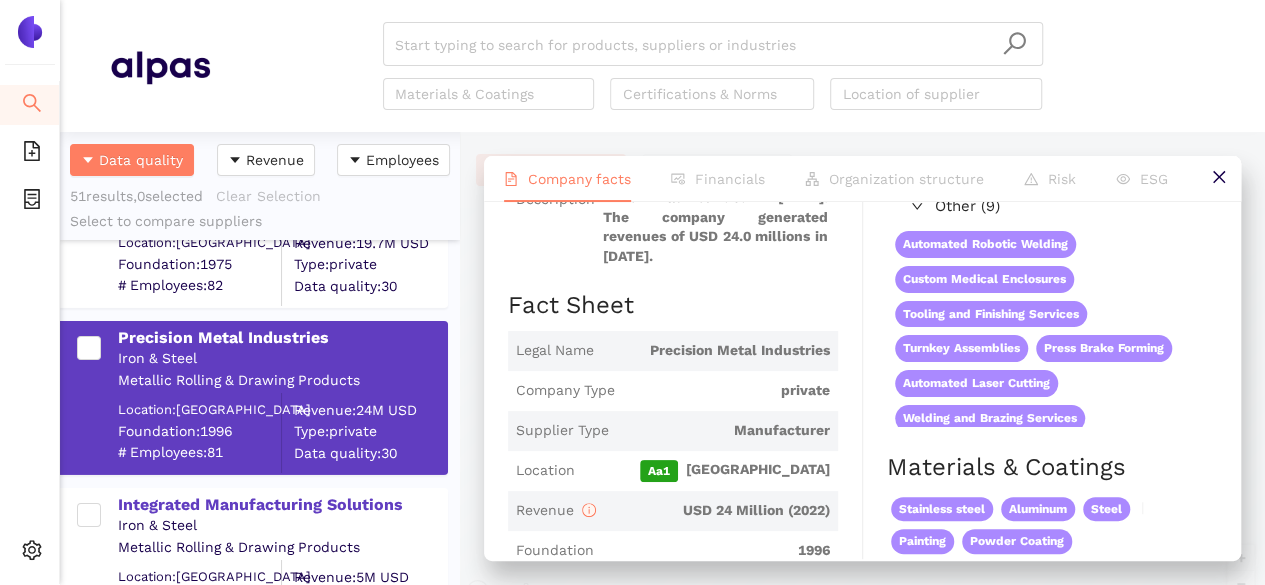 scroll, scrollTop: 315, scrollLeft: 0, axis: vertical 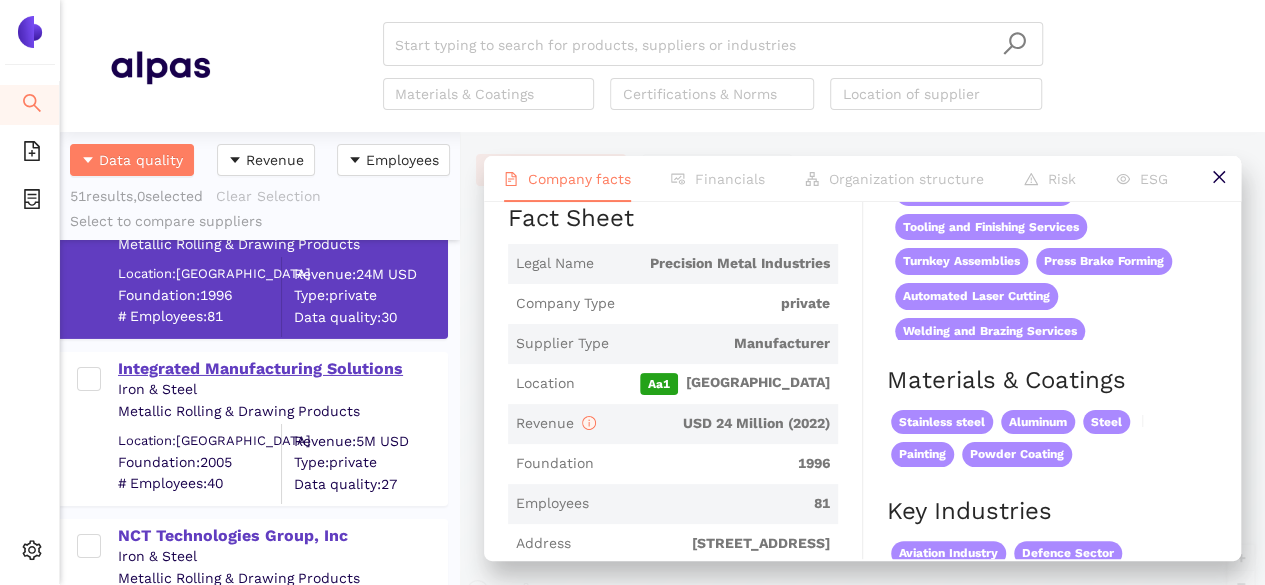 click on "Integrated Manufacturing Solutions" at bounding box center [282, 369] 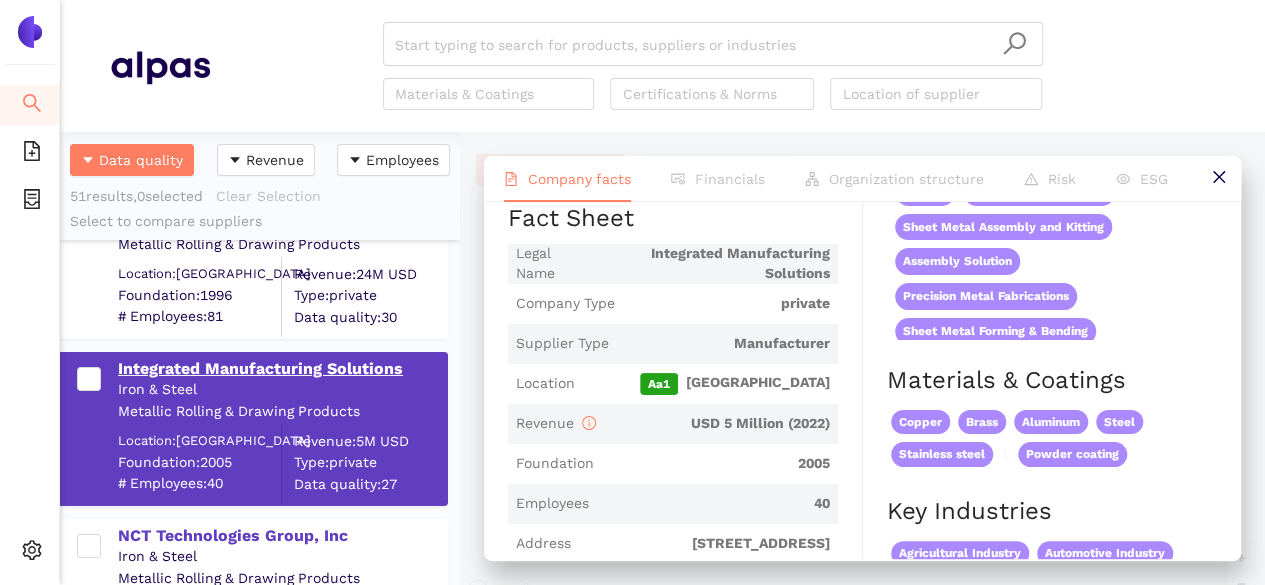 scroll, scrollTop: 0, scrollLeft: 0, axis: both 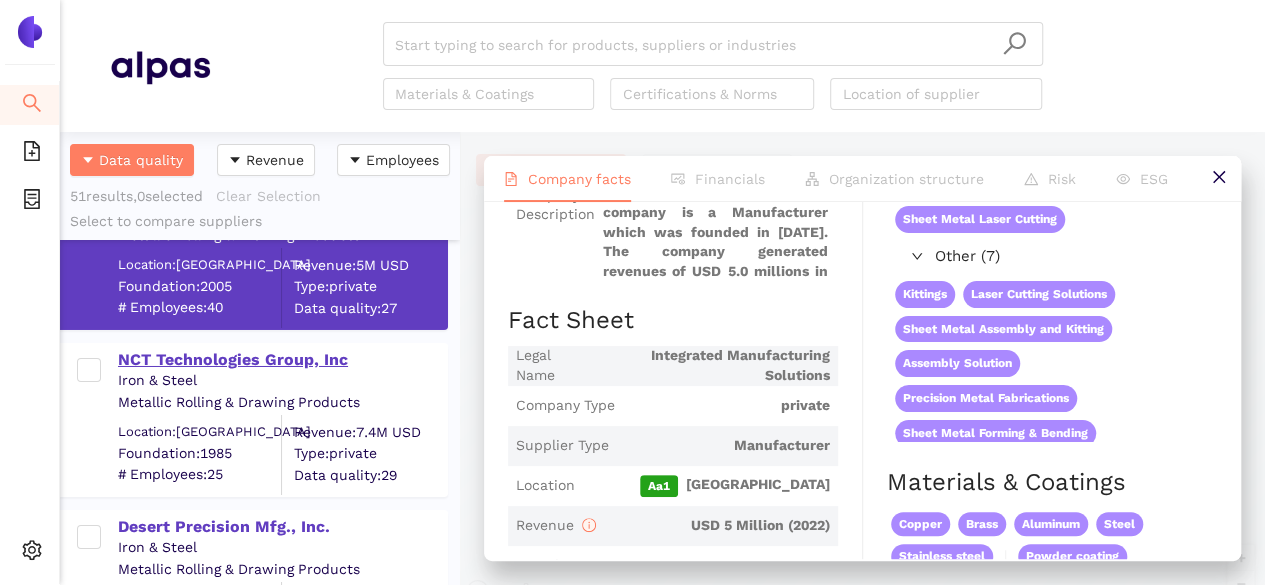 click on "NCT Technologies Group, Inc" at bounding box center (282, 360) 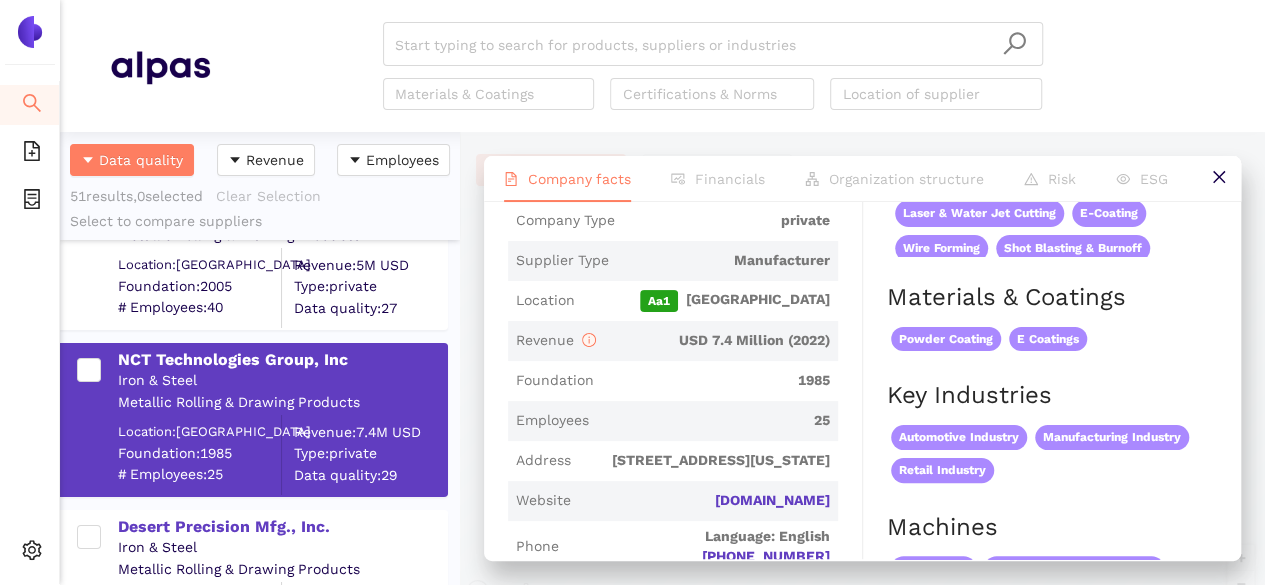 scroll, scrollTop: 400, scrollLeft: 0, axis: vertical 